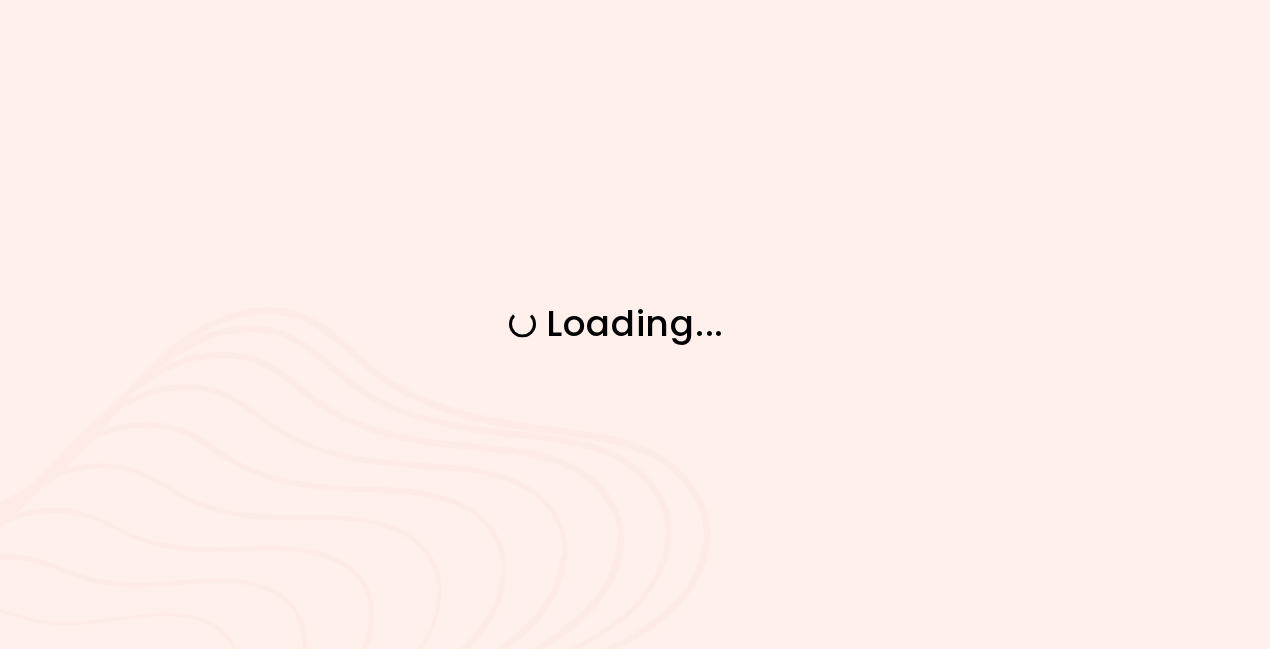 scroll, scrollTop: 0, scrollLeft: 0, axis: both 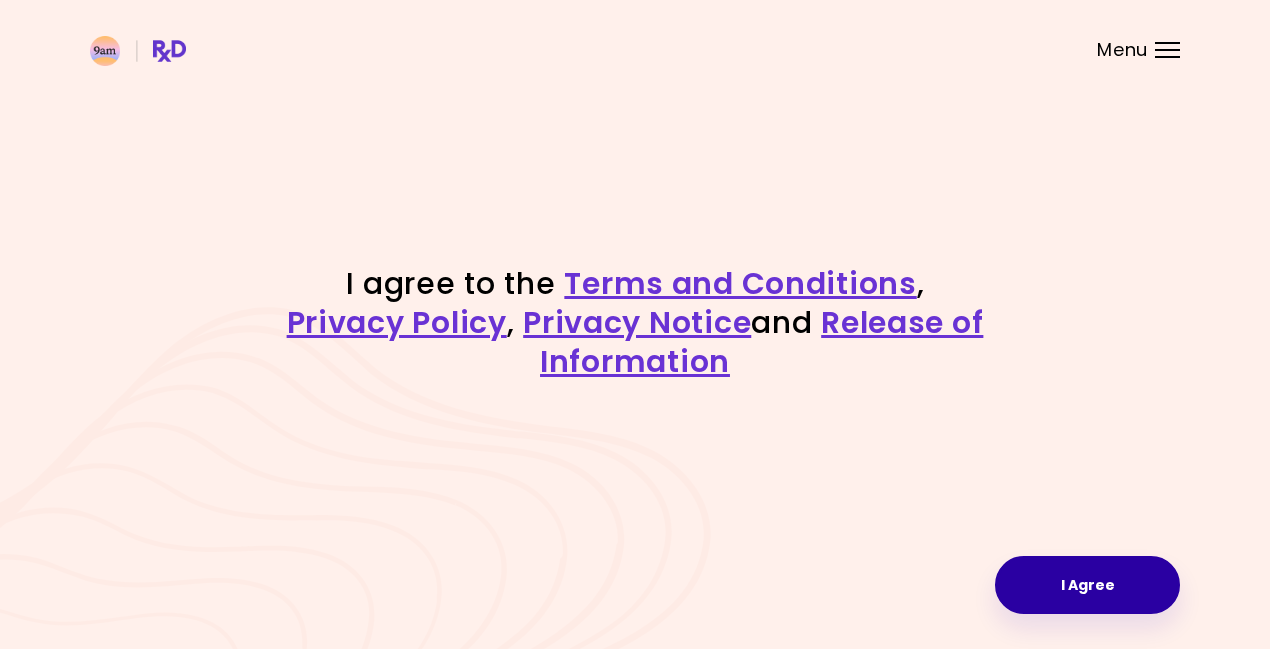 click on "I Agree" at bounding box center (1087, 585) 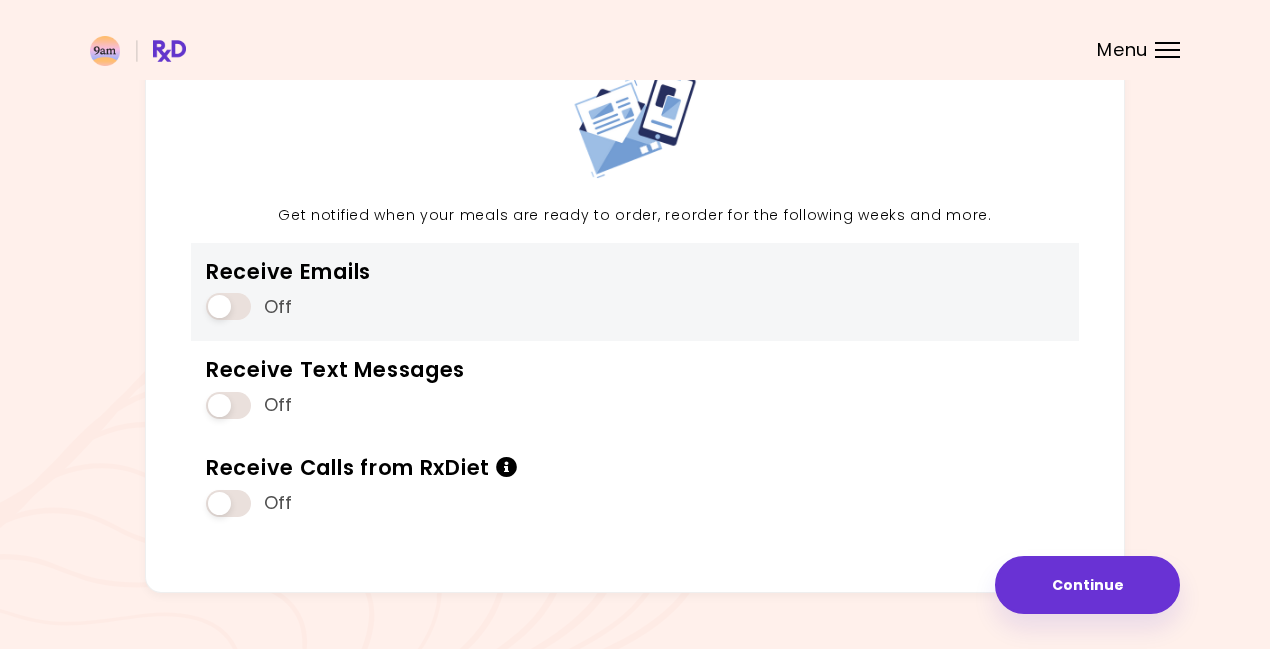 scroll, scrollTop: 147, scrollLeft: 0, axis: vertical 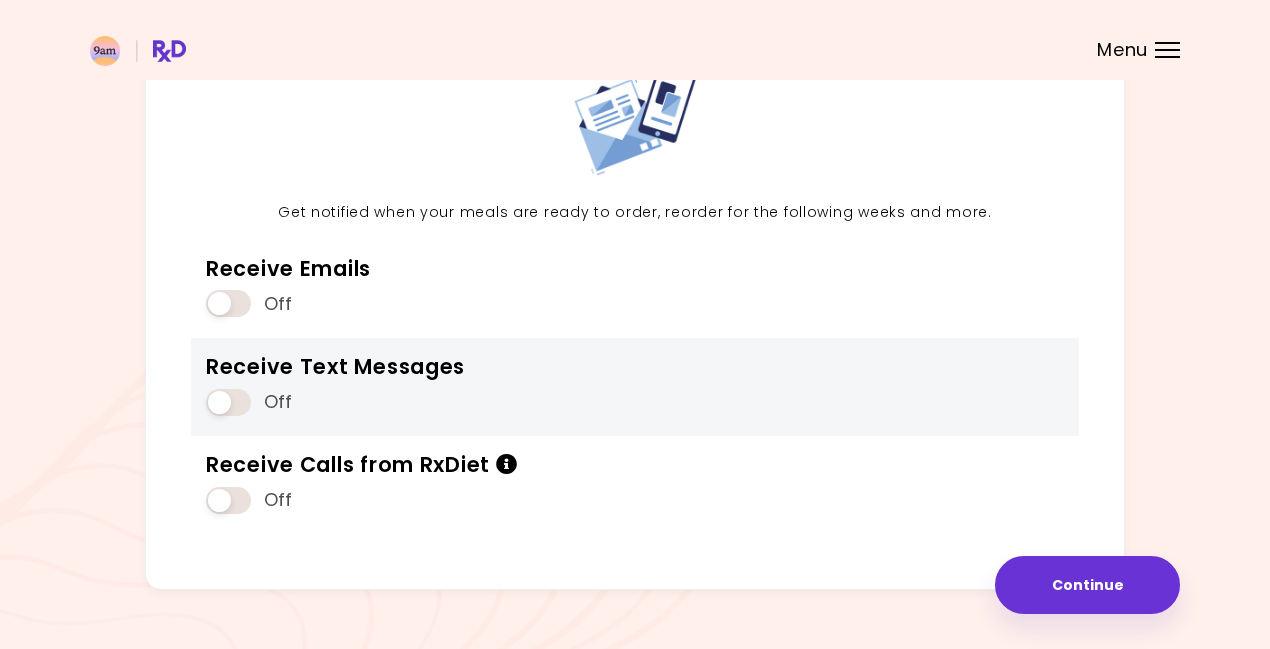 click at bounding box center (228, 402) 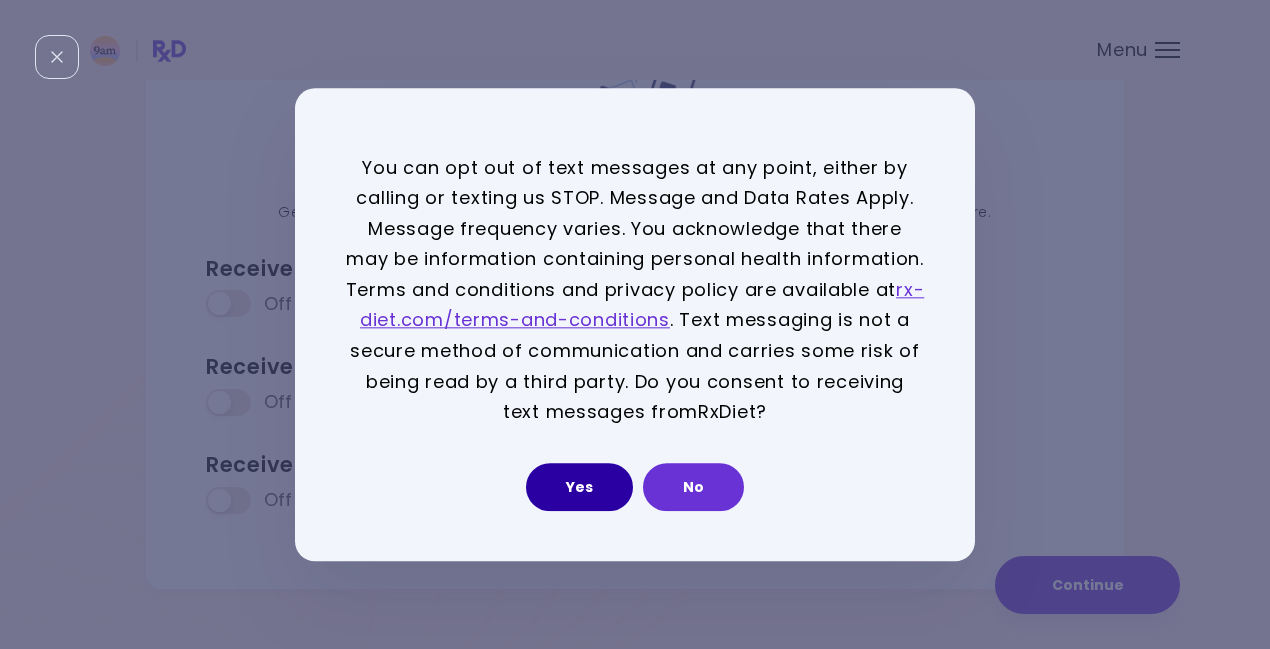 click on "Yes" at bounding box center (579, 487) 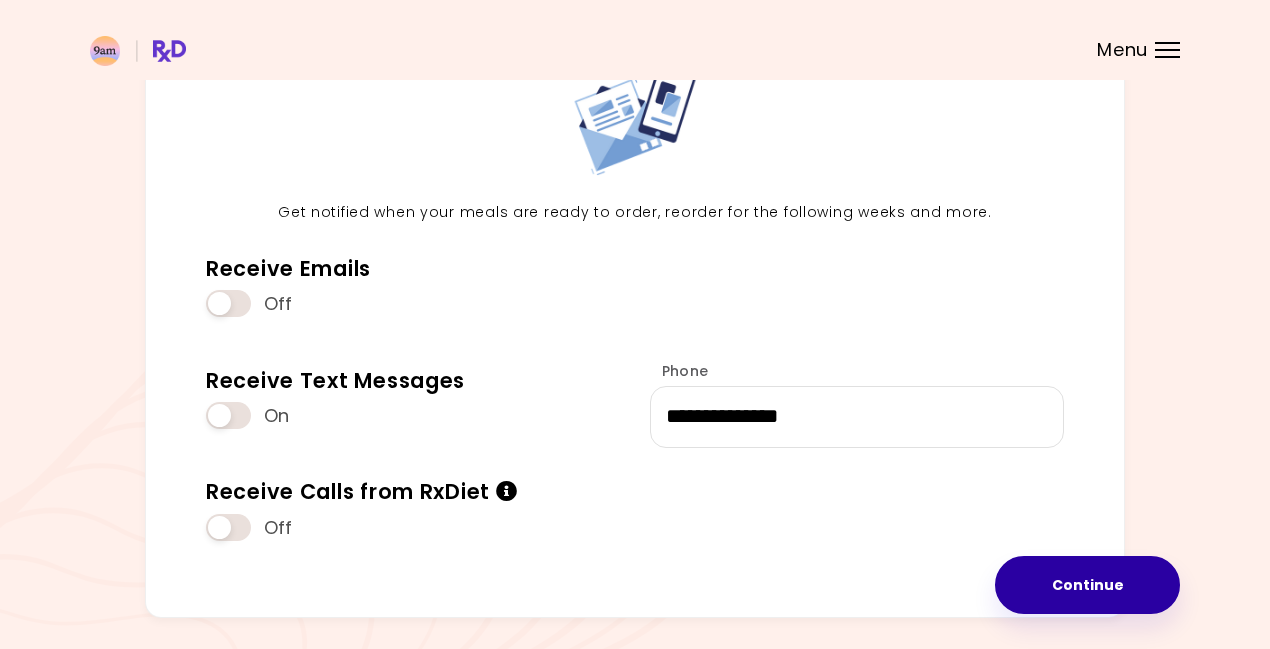 click on "Continue" at bounding box center (1087, 585) 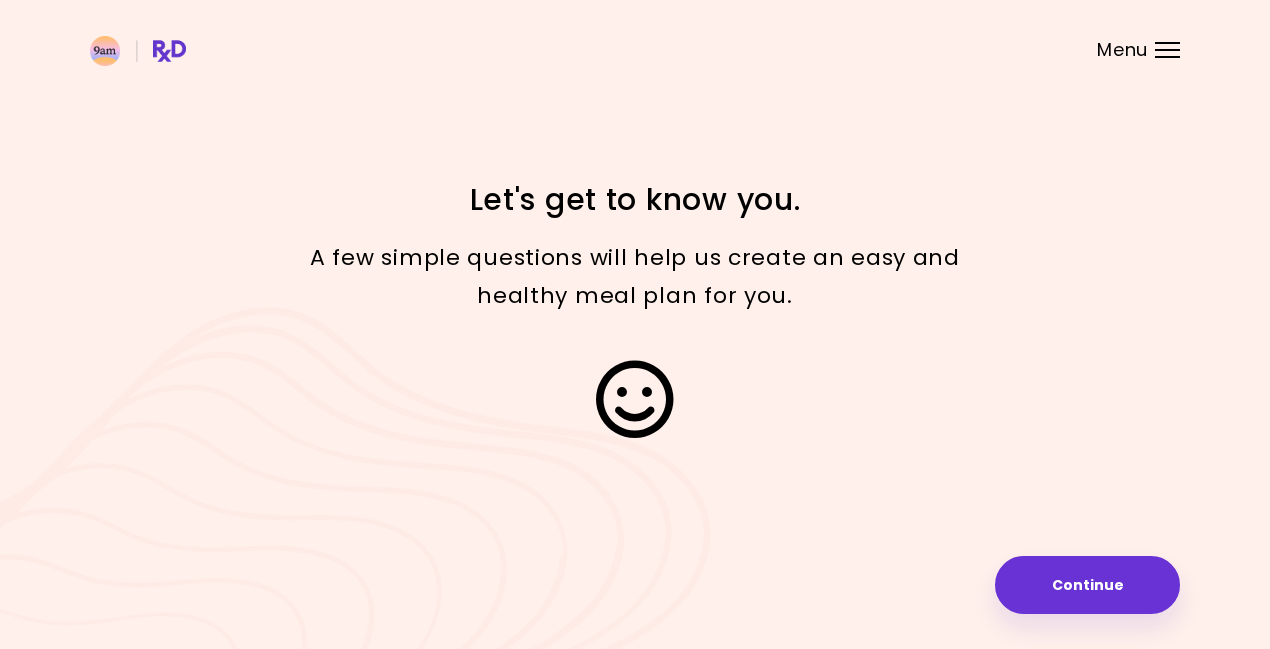 scroll, scrollTop: 0, scrollLeft: 0, axis: both 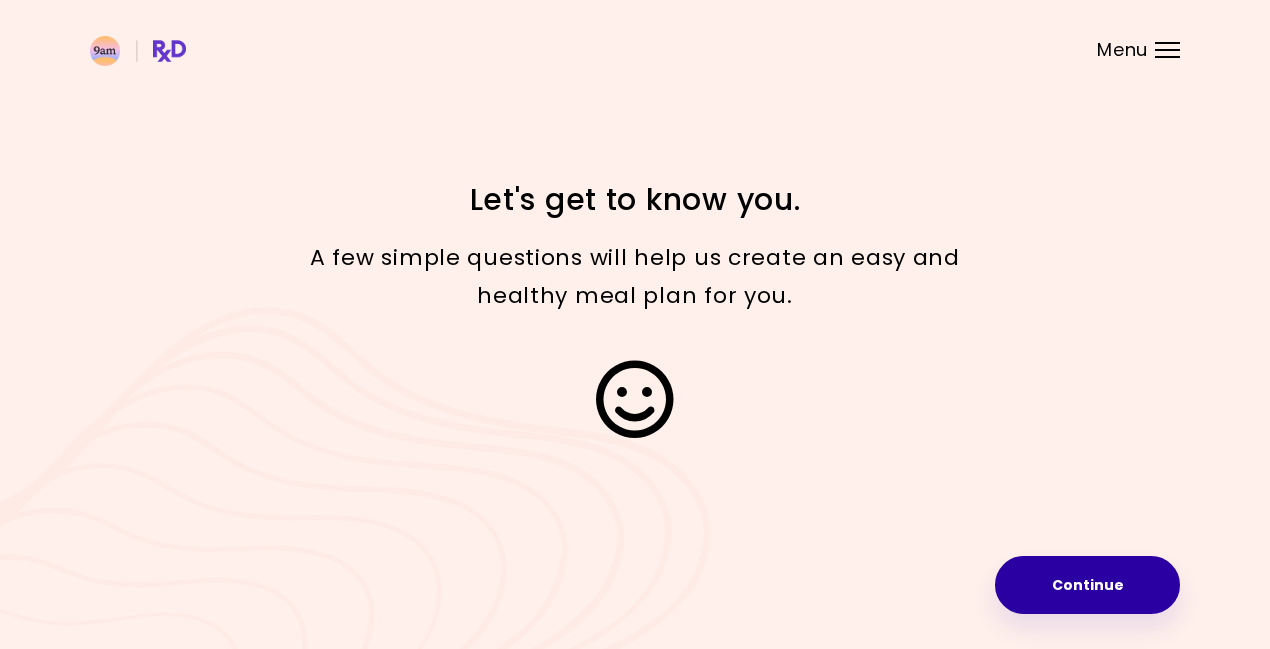 click on "Continue" at bounding box center (1087, 585) 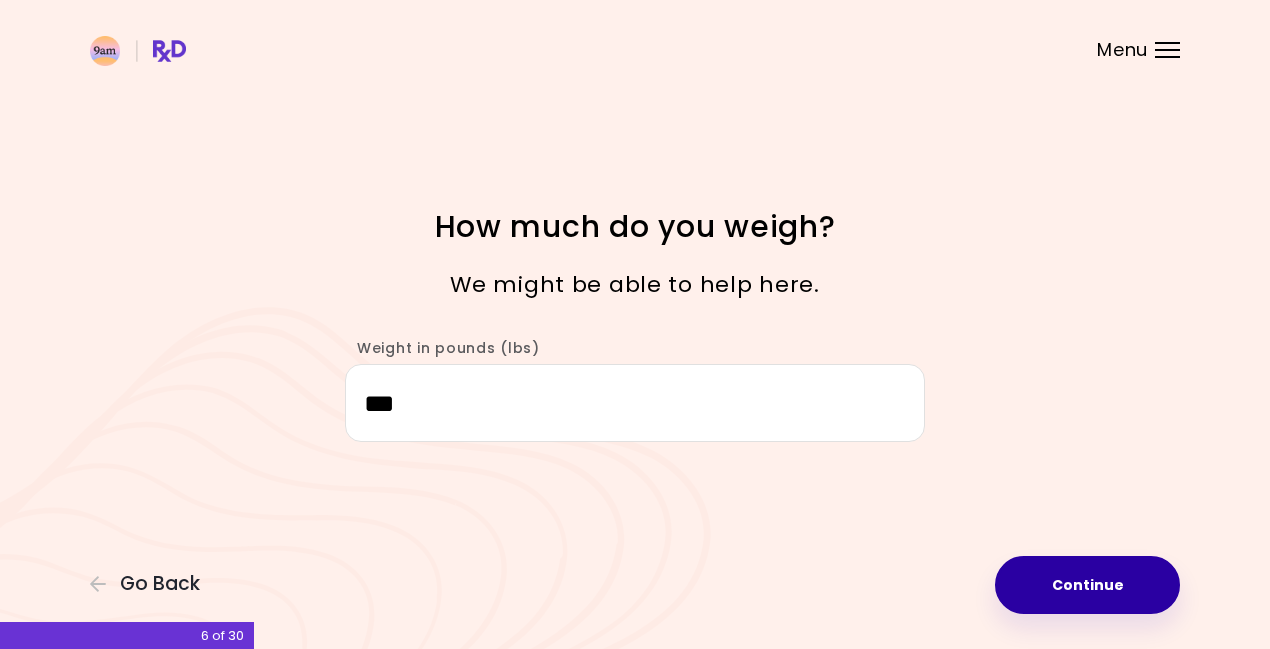type on "***" 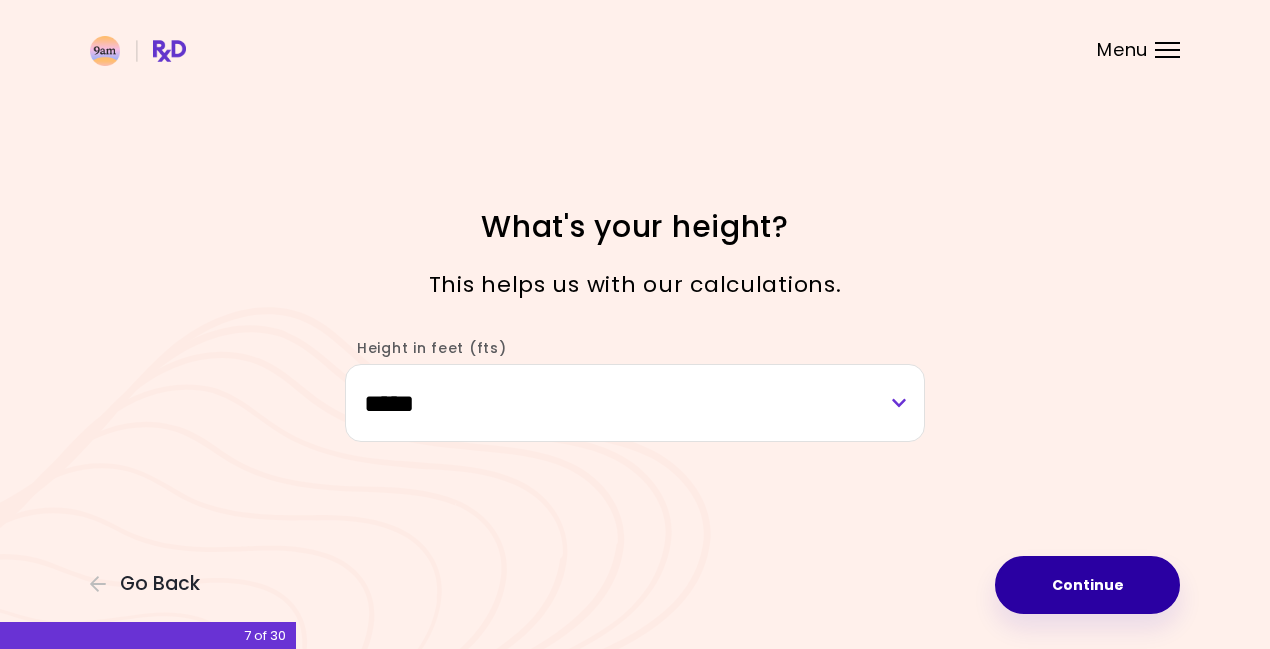 click on "Continue" at bounding box center [1087, 585] 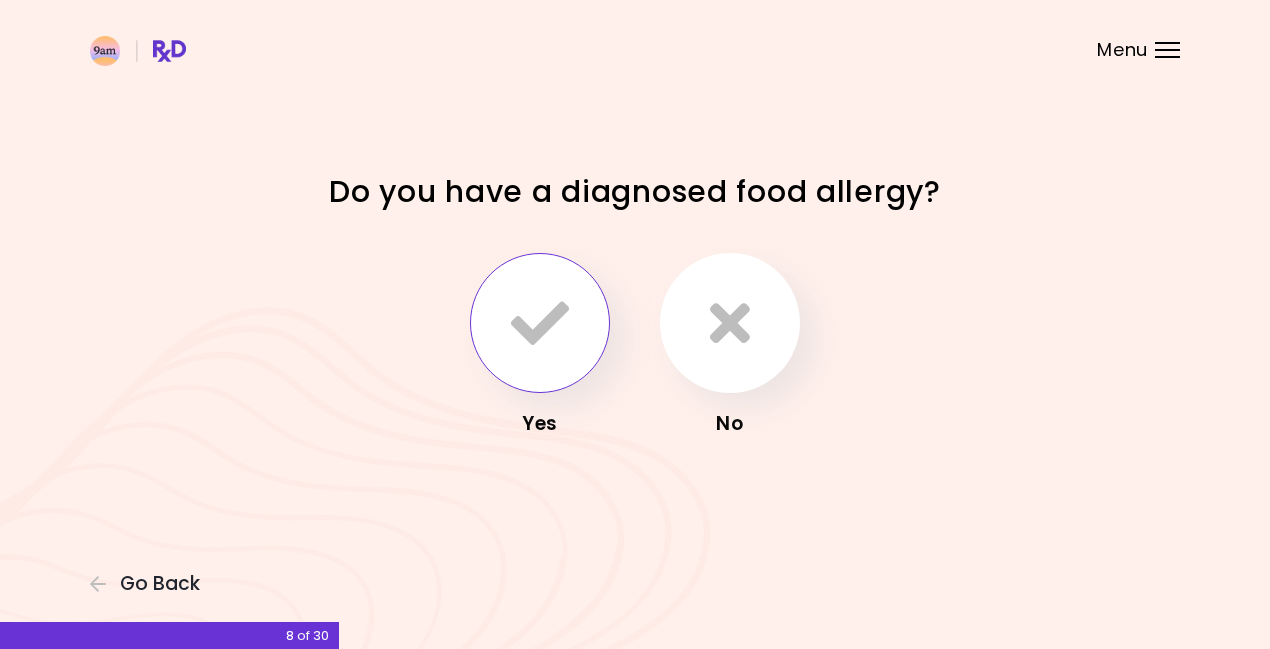 click at bounding box center [540, 323] 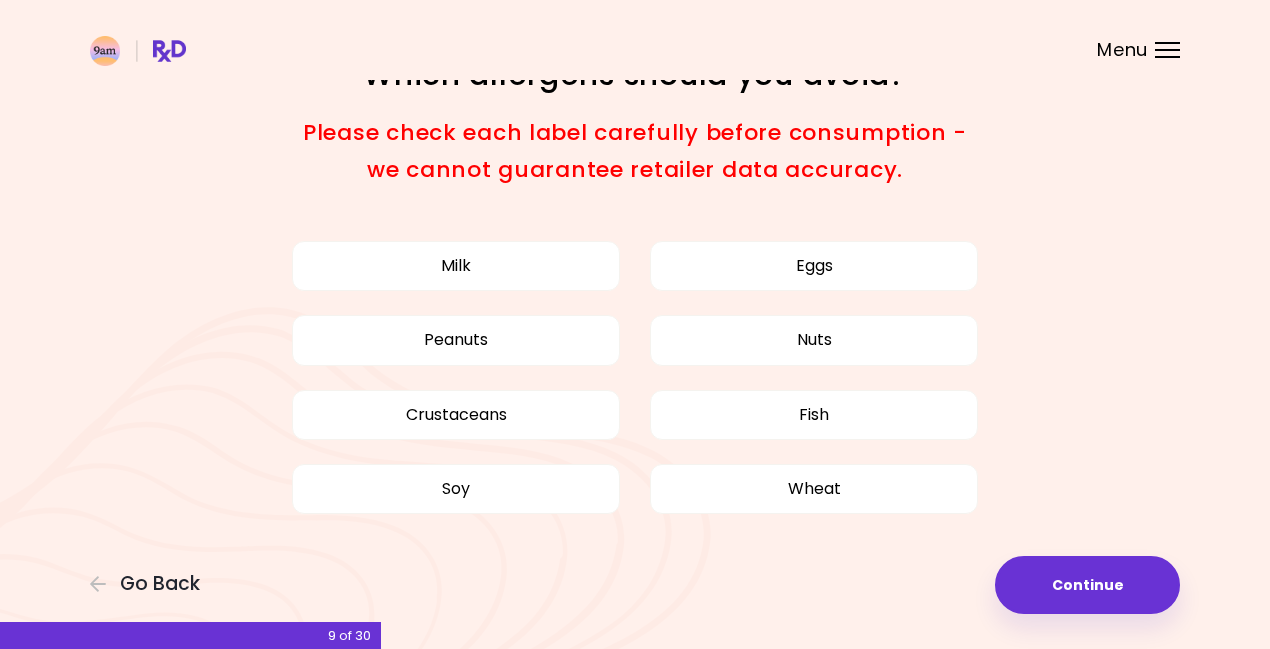scroll, scrollTop: 57, scrollLeft: 0, axis: vertical 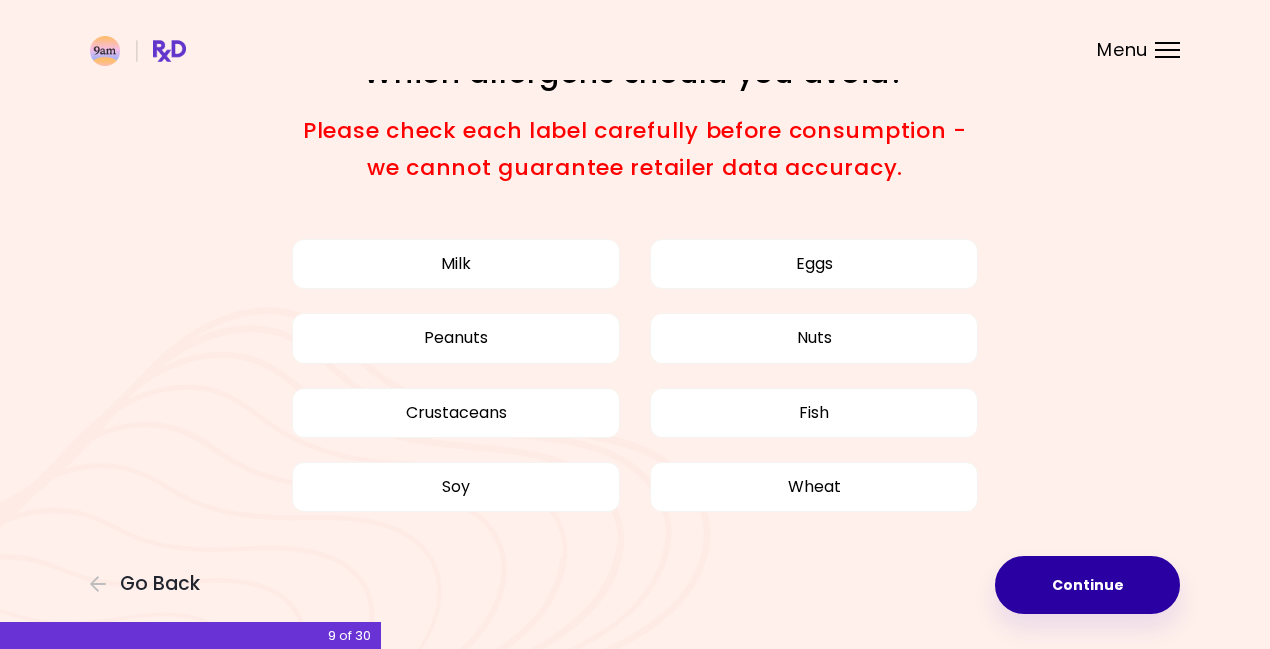 click on "Continue" at bounding box center [1087, 585] 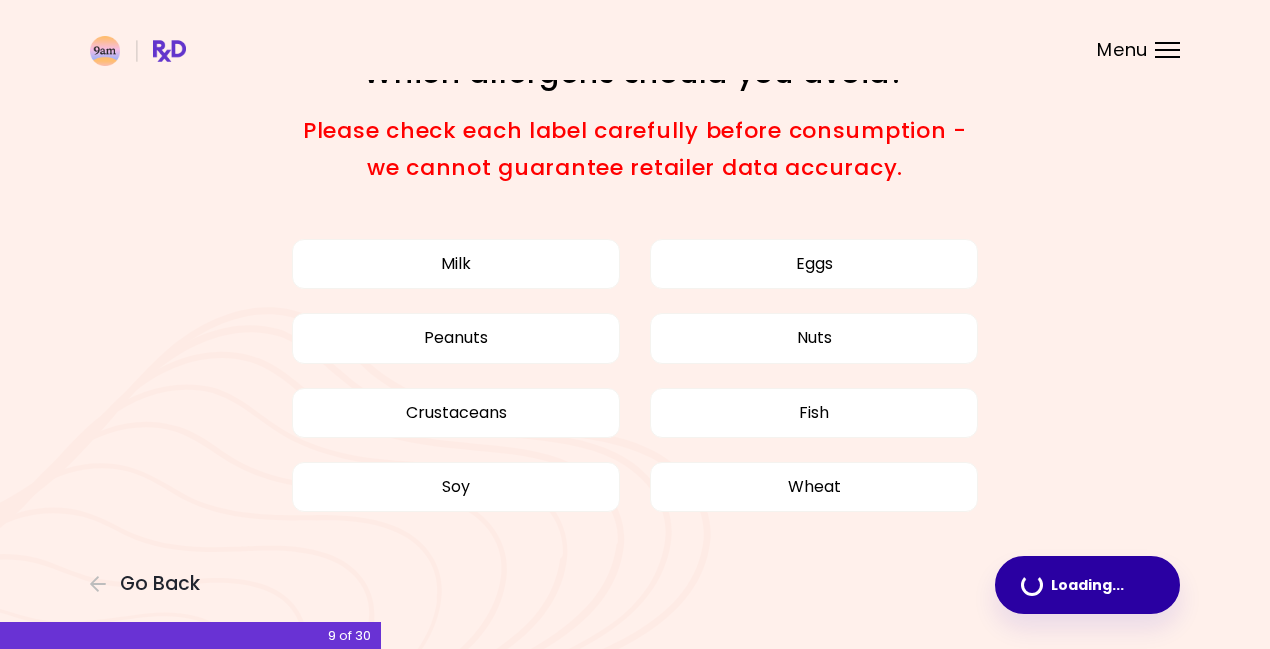 scroll, scrollTop: 0, scrollLeft: 0, axis: both 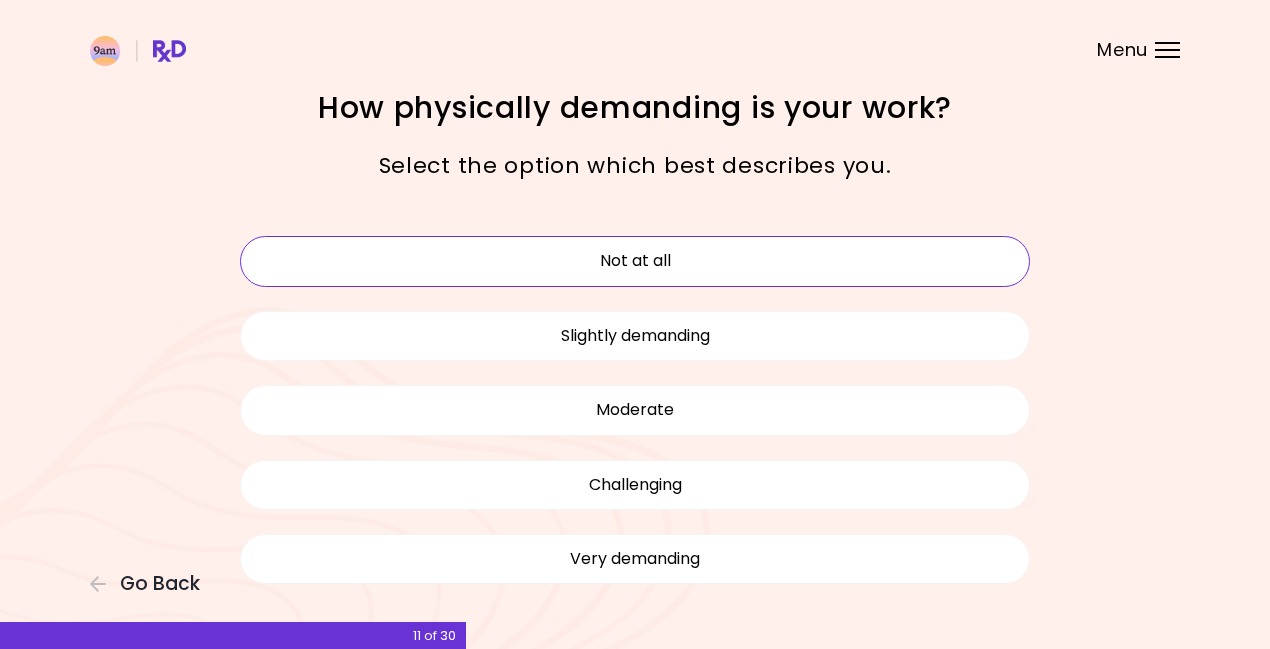 click on "Not at all" at bounding box center [635, 261] 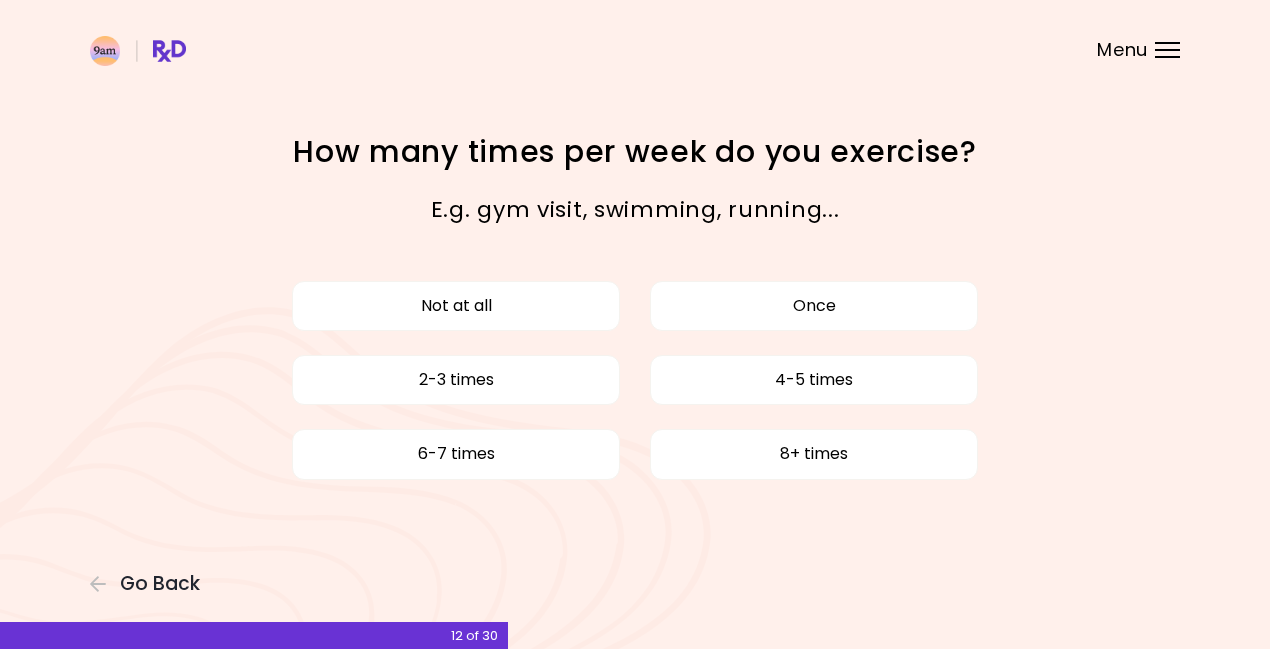 scroll, scrollTop: 0, scrollLeft: 0, axis: both 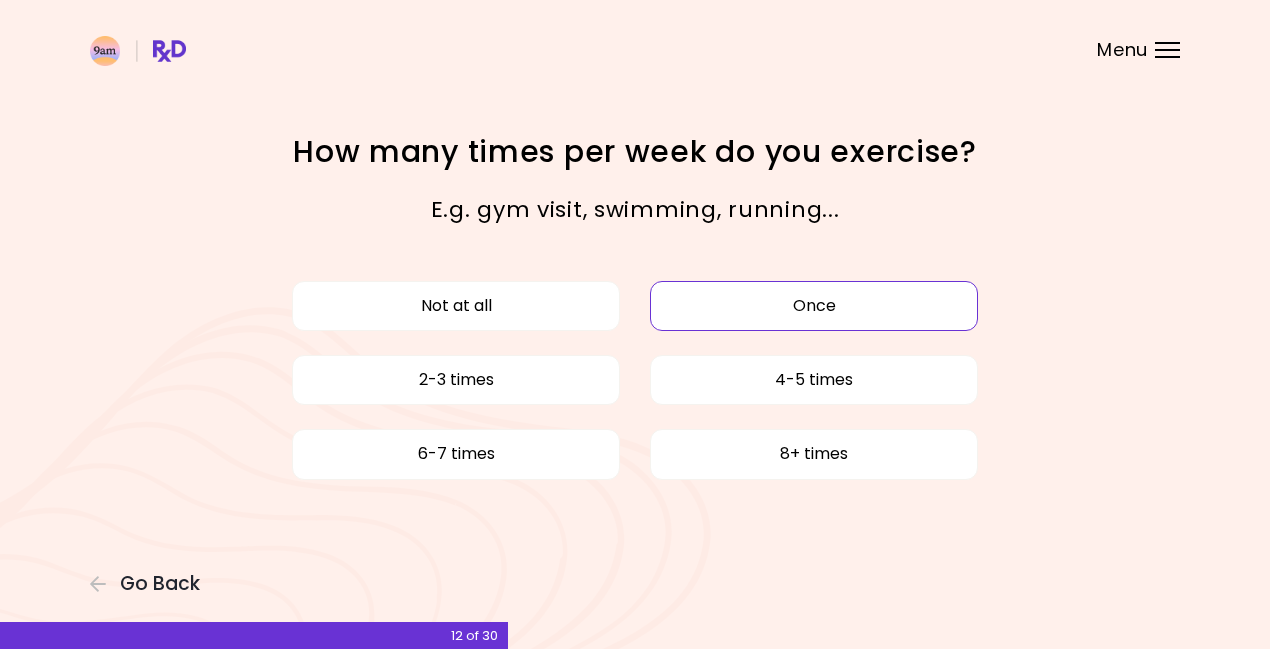 click on "Once" at bounding box center [814, 306] 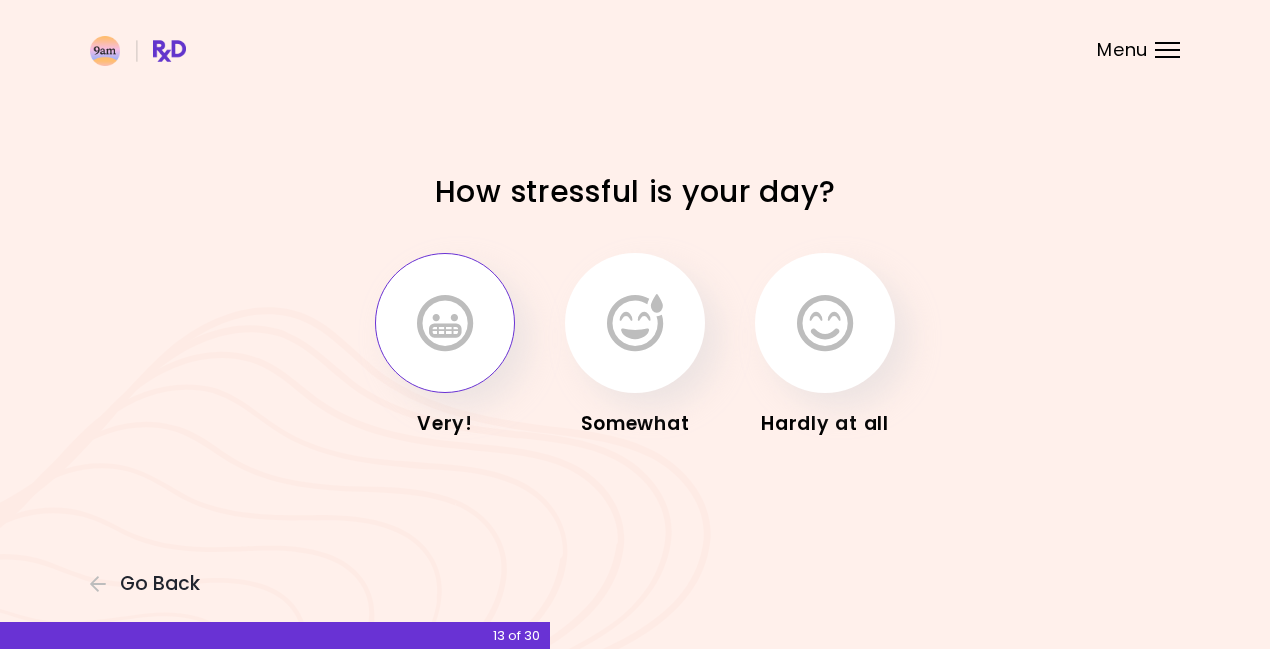 click at bounding box center (445, 323) 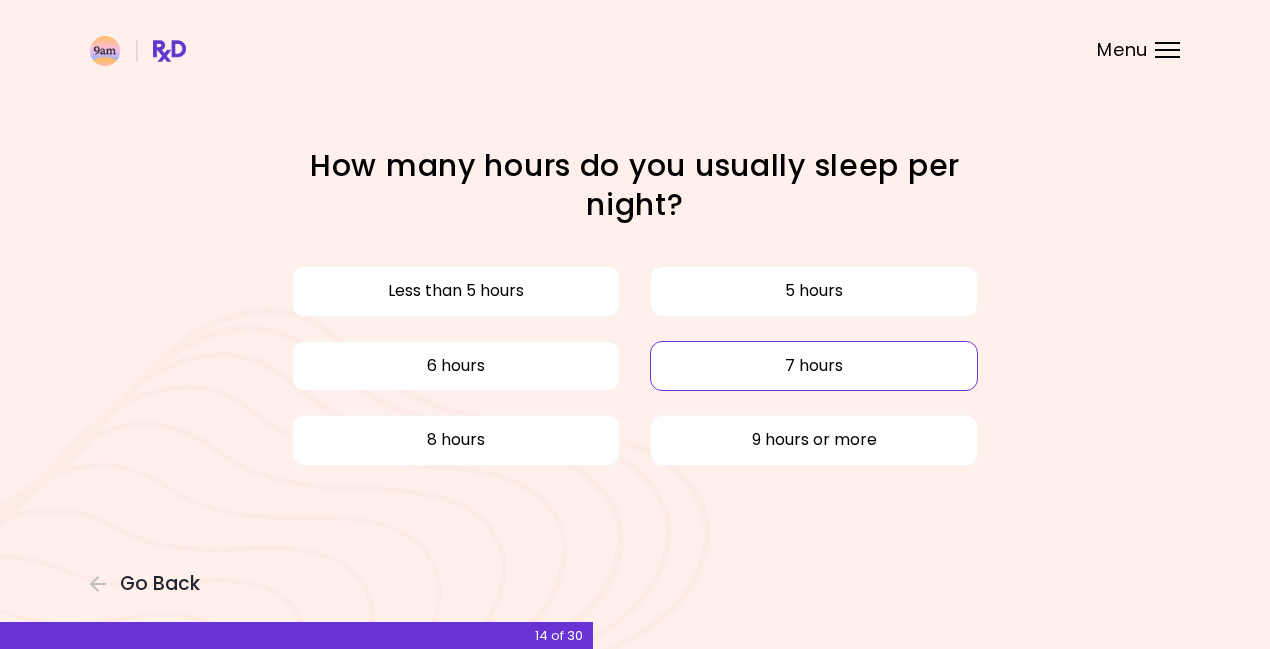 click on "7 hours" at bounding box center (814, 366) 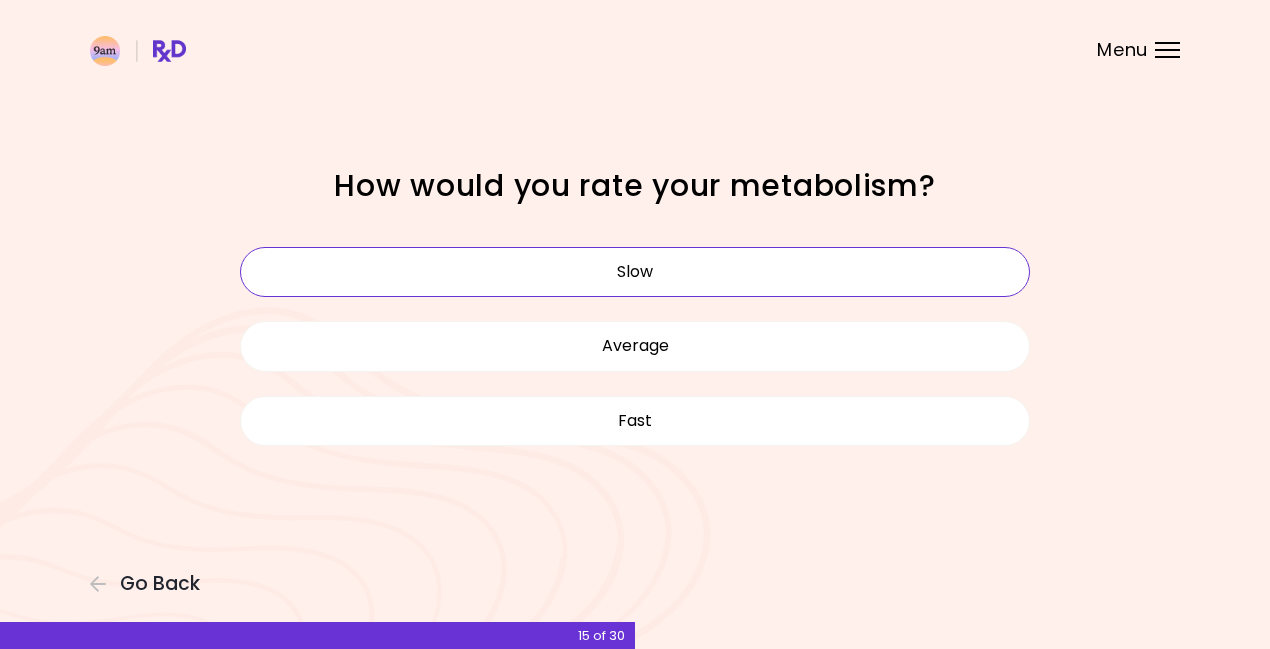 click on "Slow" at bounding box center (635, 272) 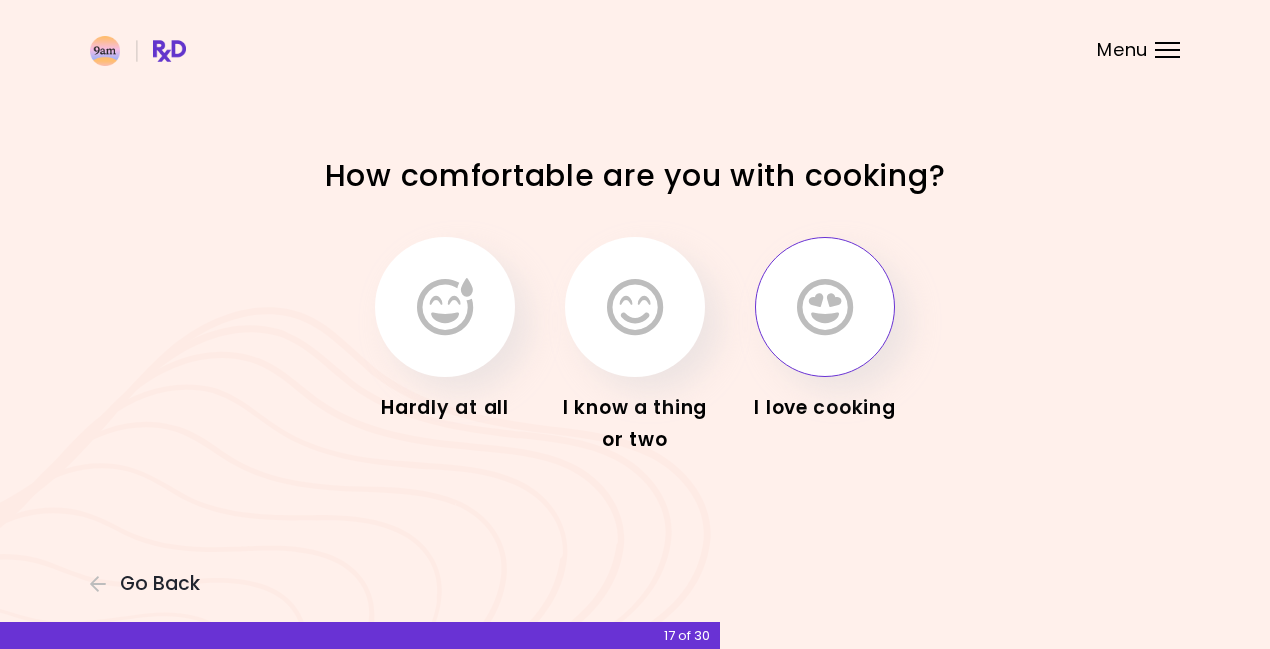 click at bounding box center [825, 307] 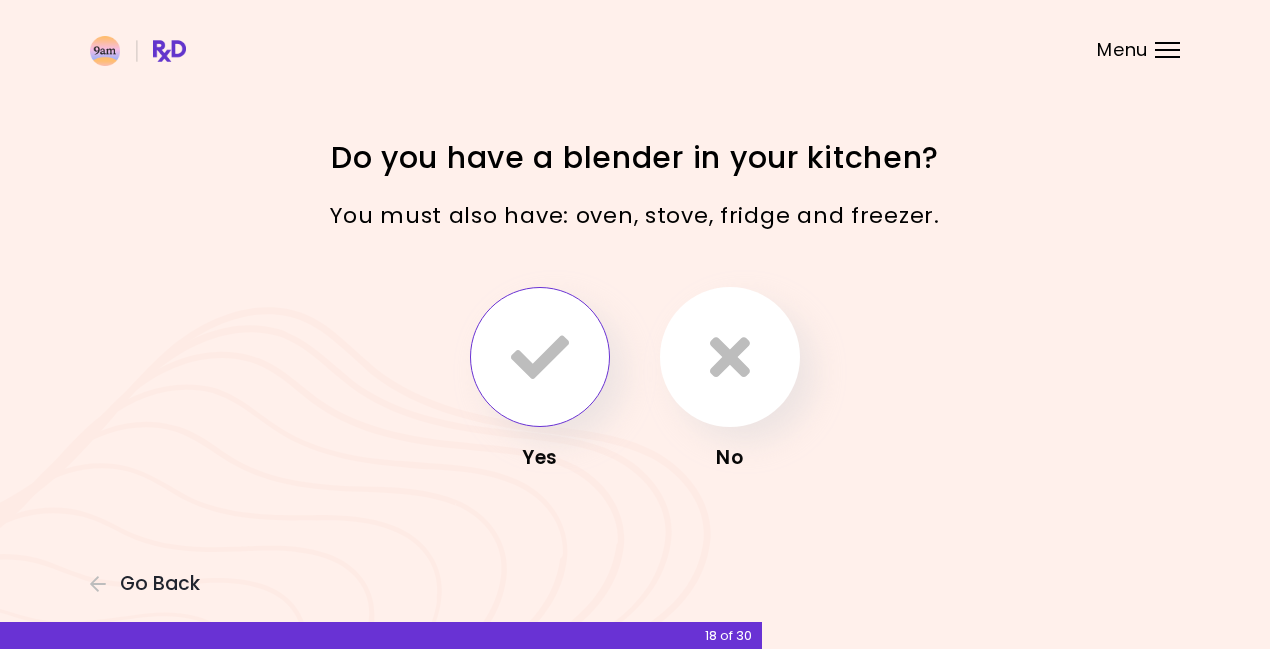 click at bounding box center (540, 357) 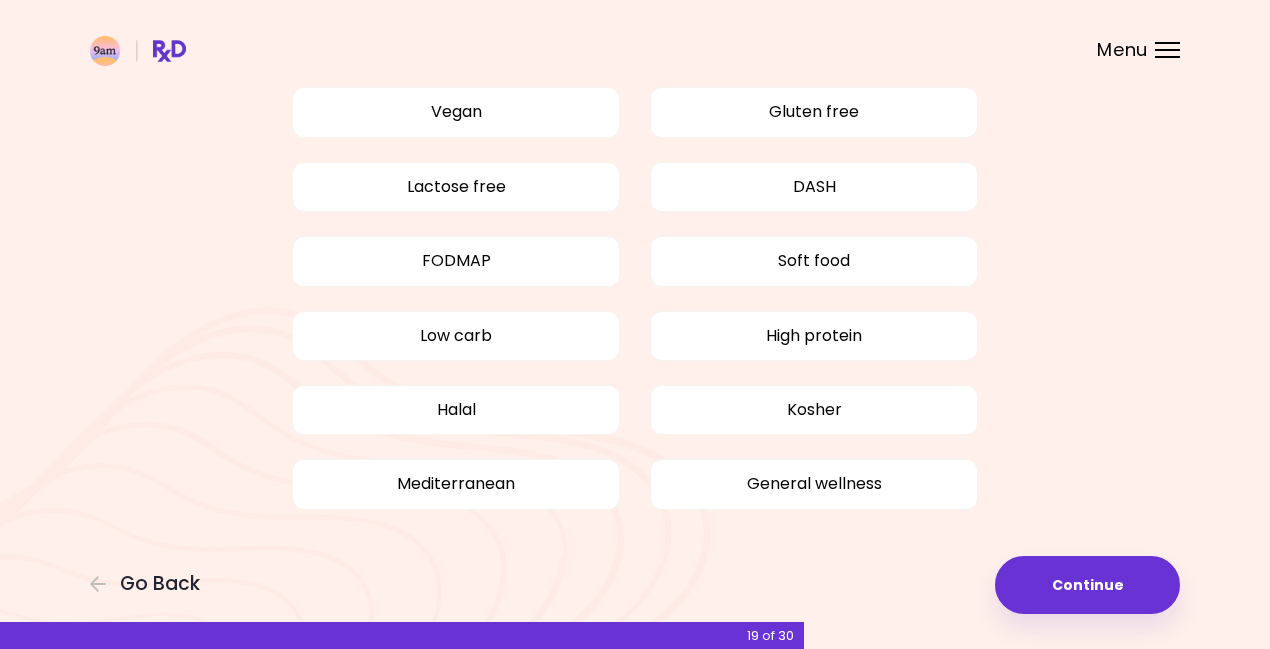 scroll, scrollTop: 183, scrollLeft: 0, axis: vertical 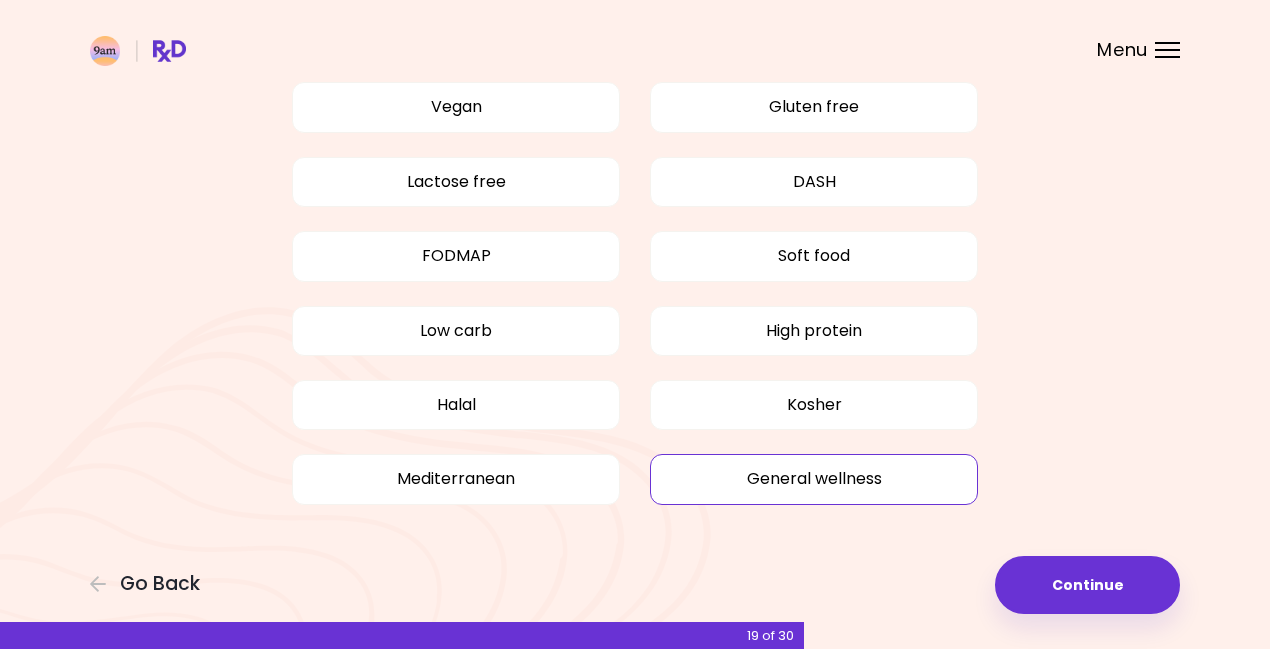 click on "General wellness" at bounding box center (814, 479) 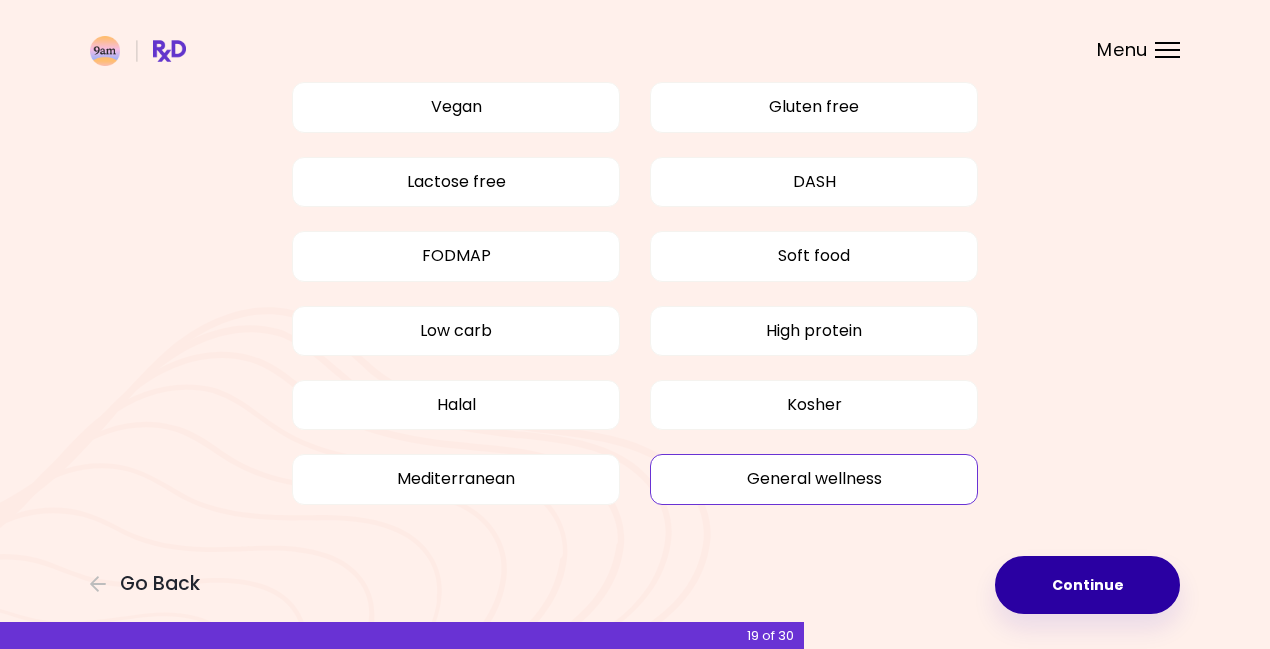 click on "Continue" at bounding box center [1087, 585] 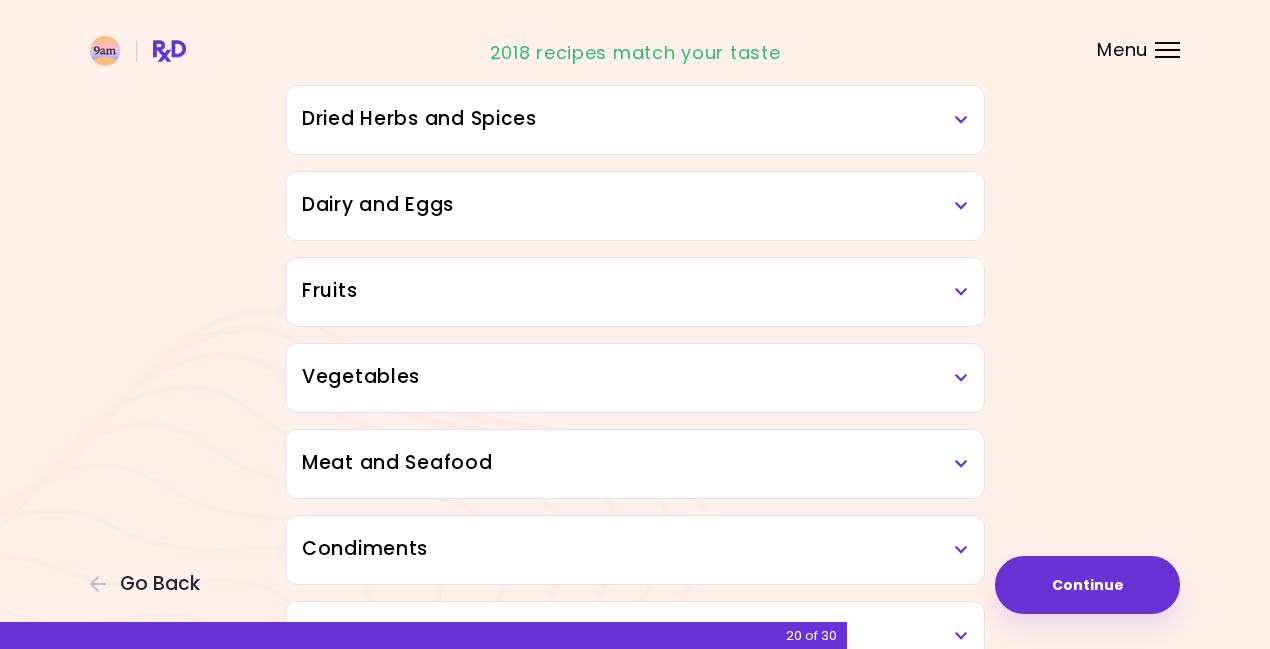 scroll, scrollTop: 154, scrollLeft: 0, axis: vertical 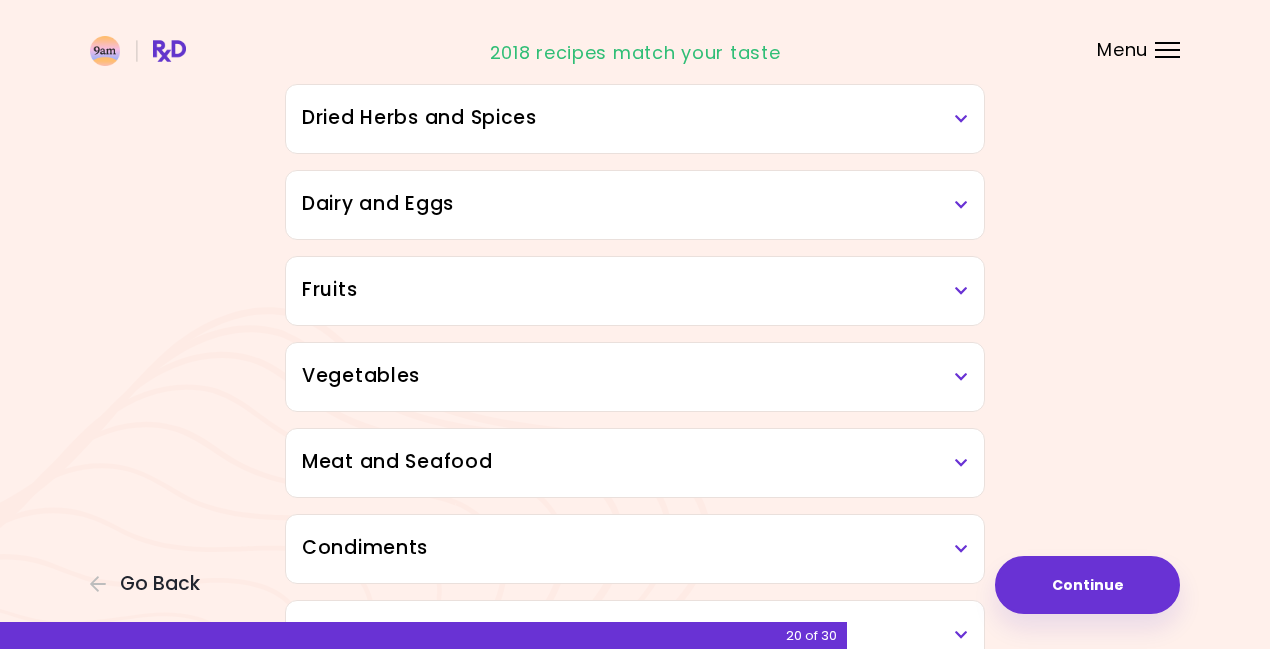 click at bounding box center [961, 377] 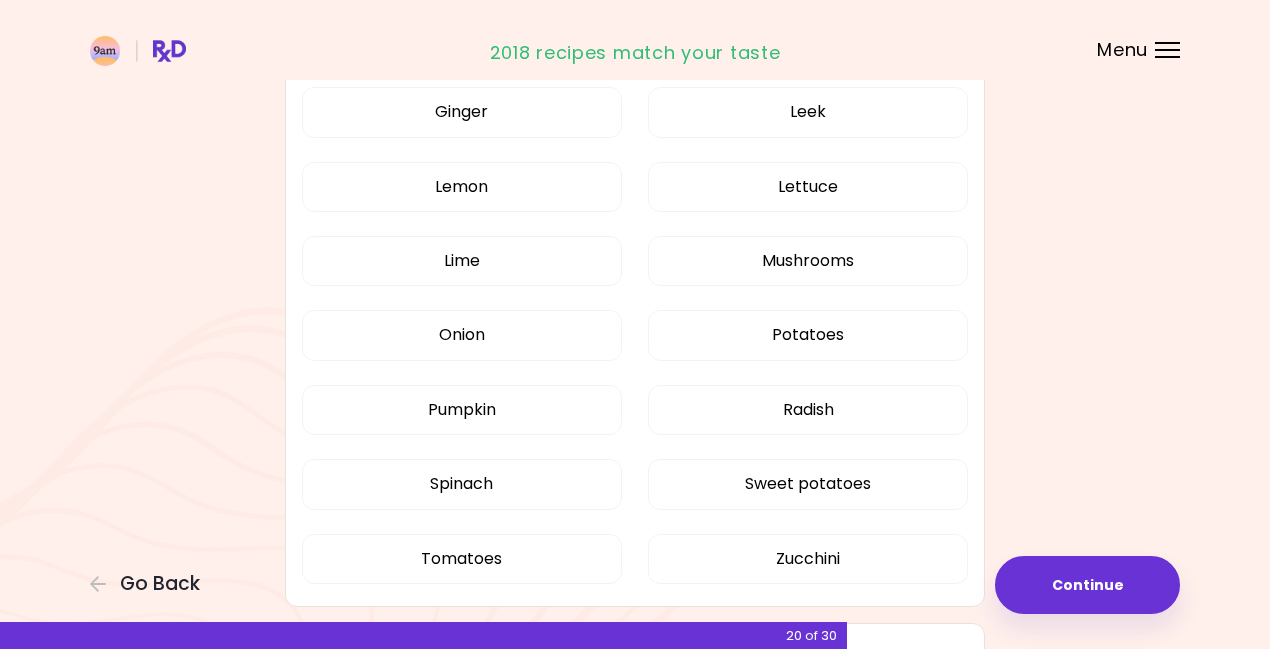 scroll, scrollTop: 1022, scrollLeft: 0, axis: vertical 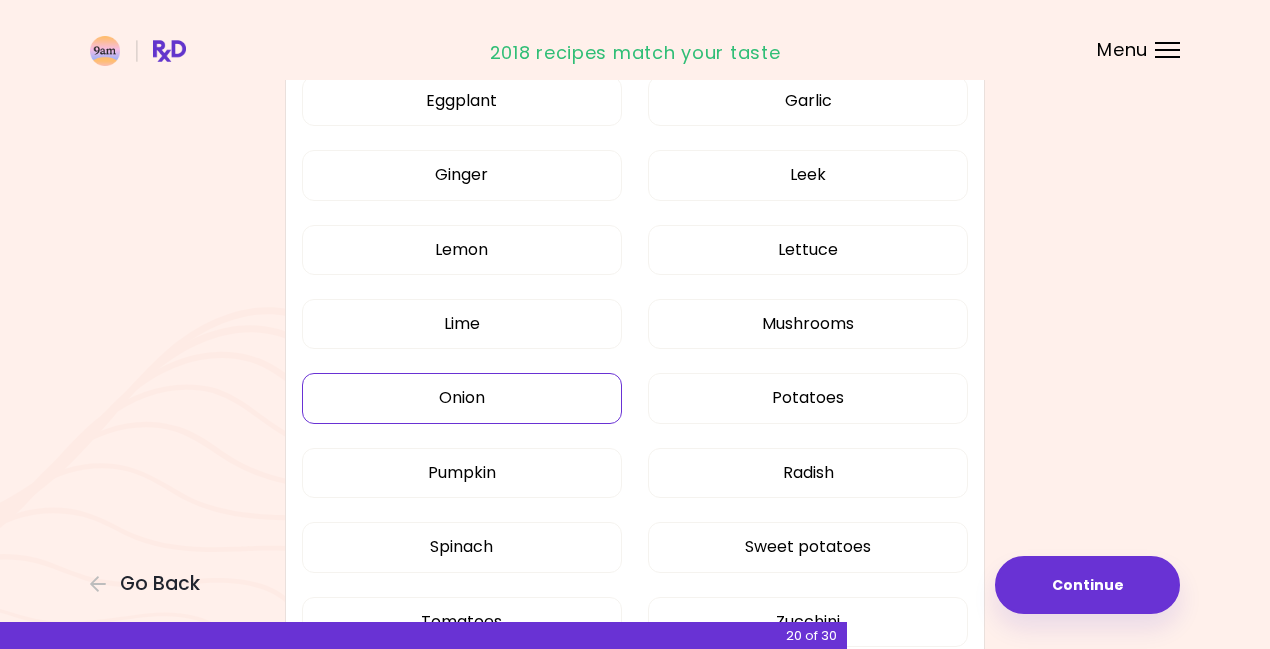 click on "Onion" at bounding box center (462, 398) 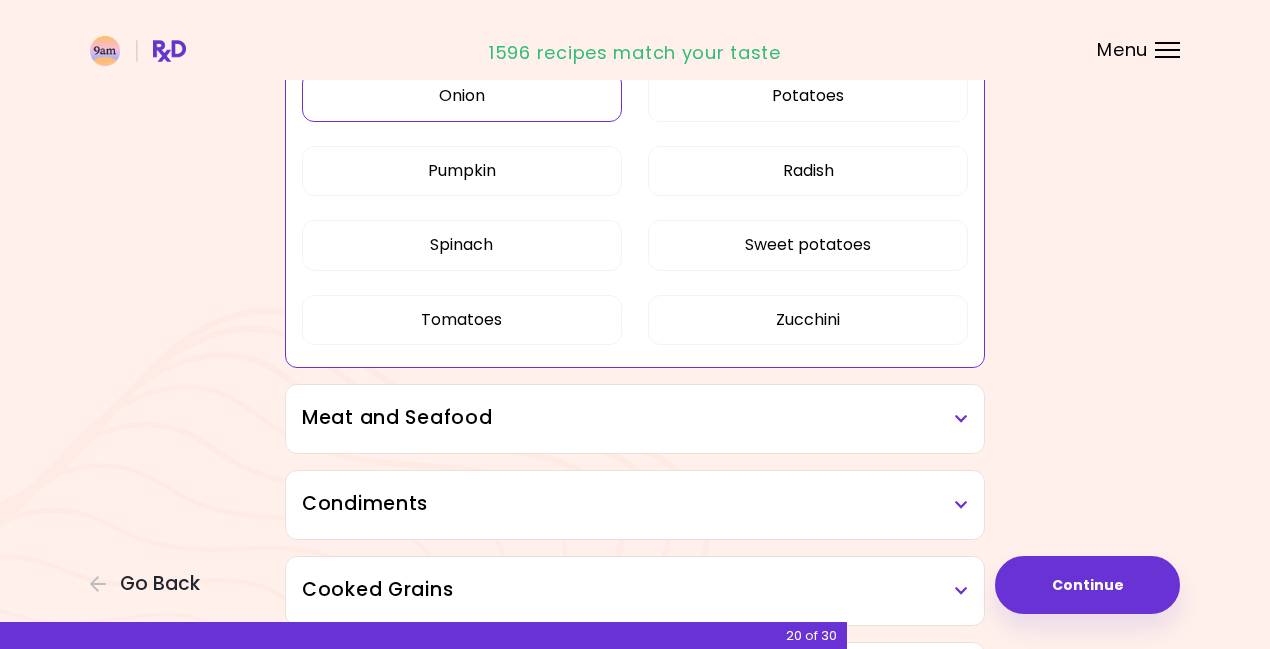 scroll, scrollTop: 1349, scrollLeft: 0, axis: vertical 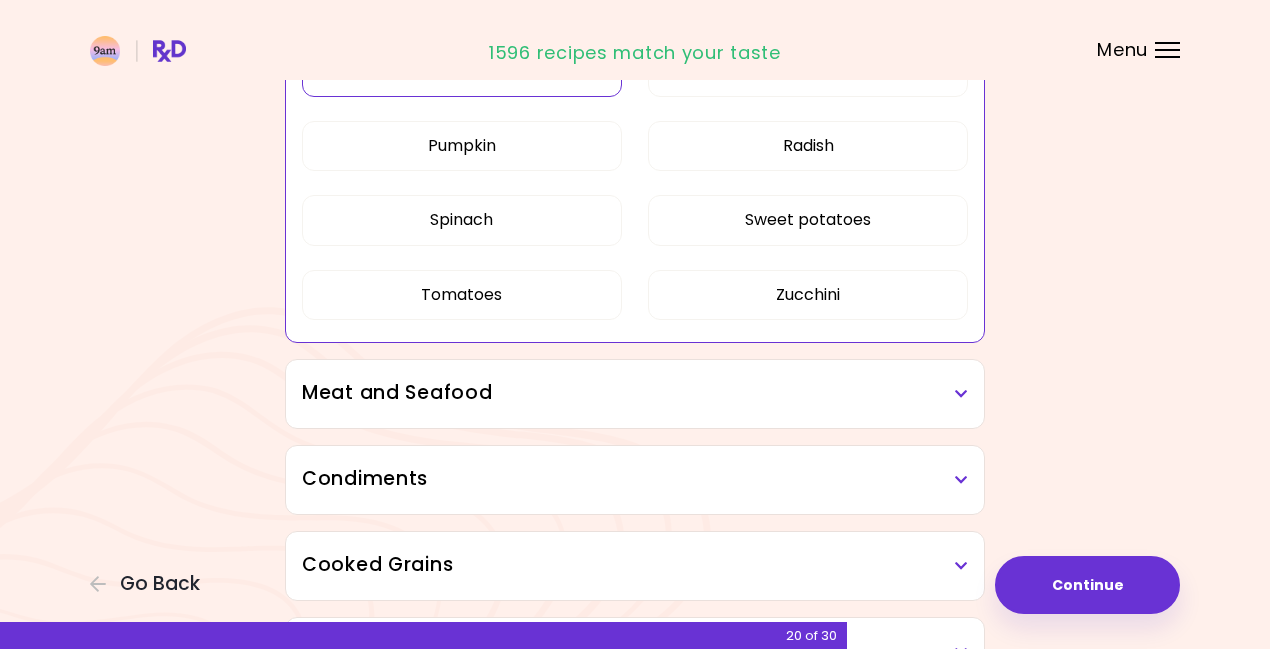 click on "Meat and Seafood" at bounding box center (635, 394) 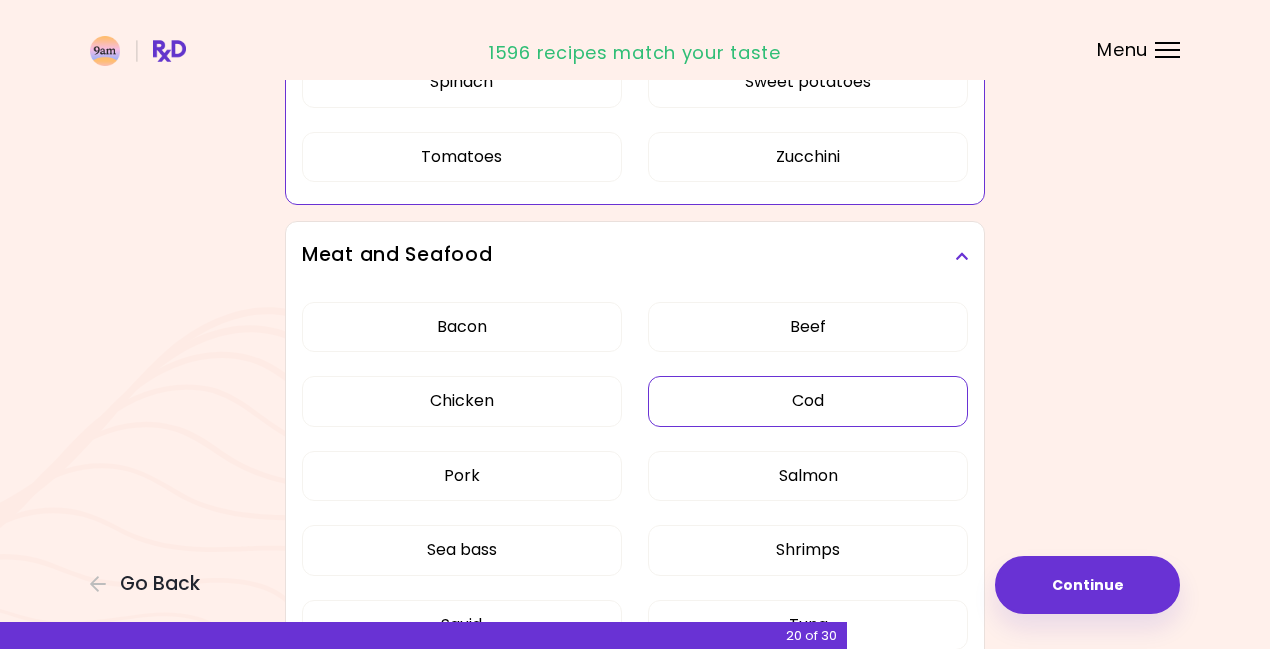 scroll, scrollTop: 1494, scrollLeft: 0, axis: vertical 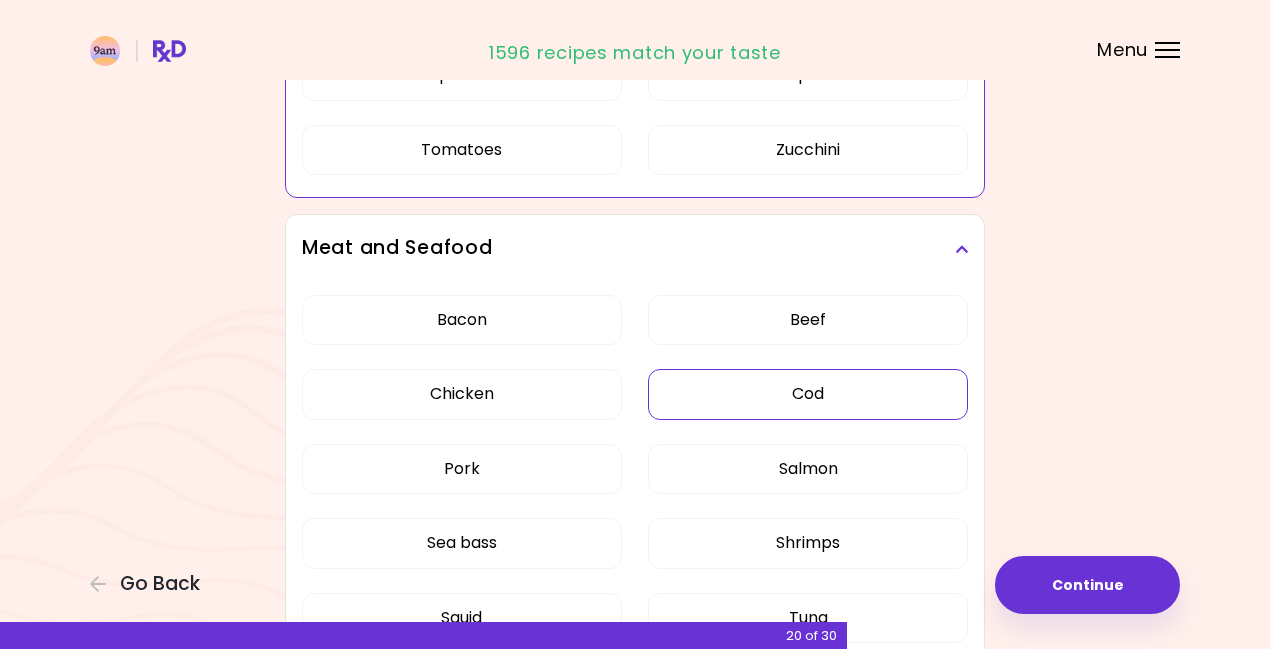 click on "Cod" at bounding box center (808, 394) 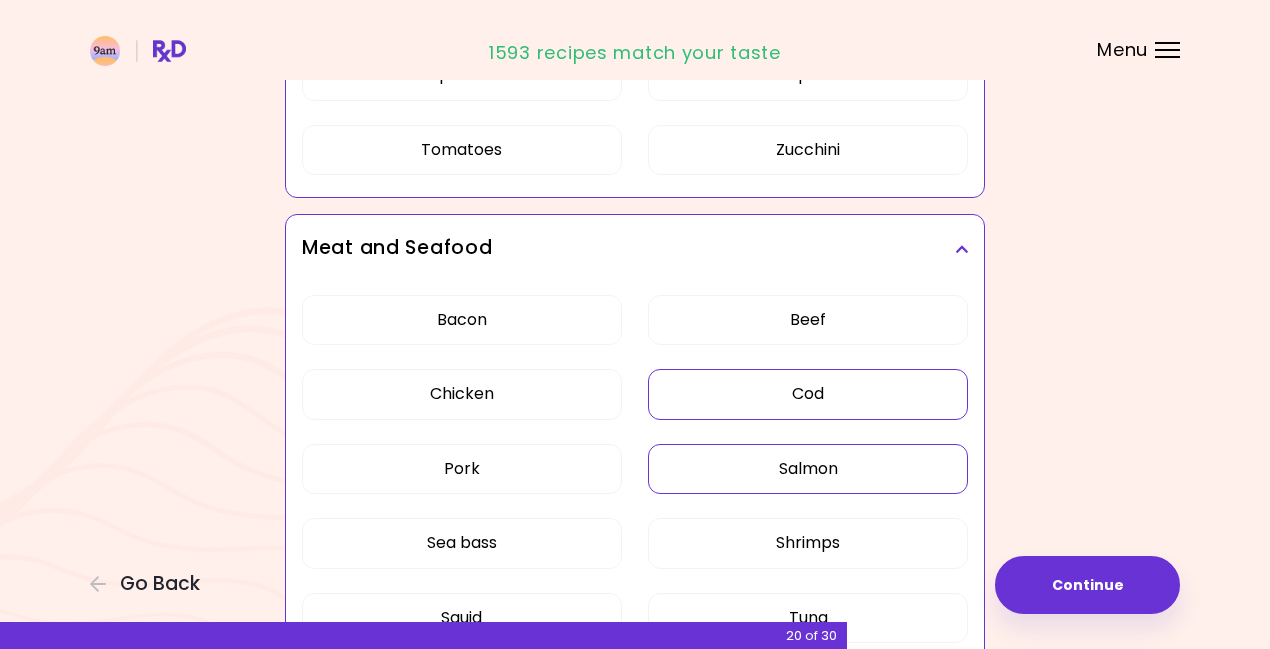 click on "Salmon" at bounding box center (808, 469) 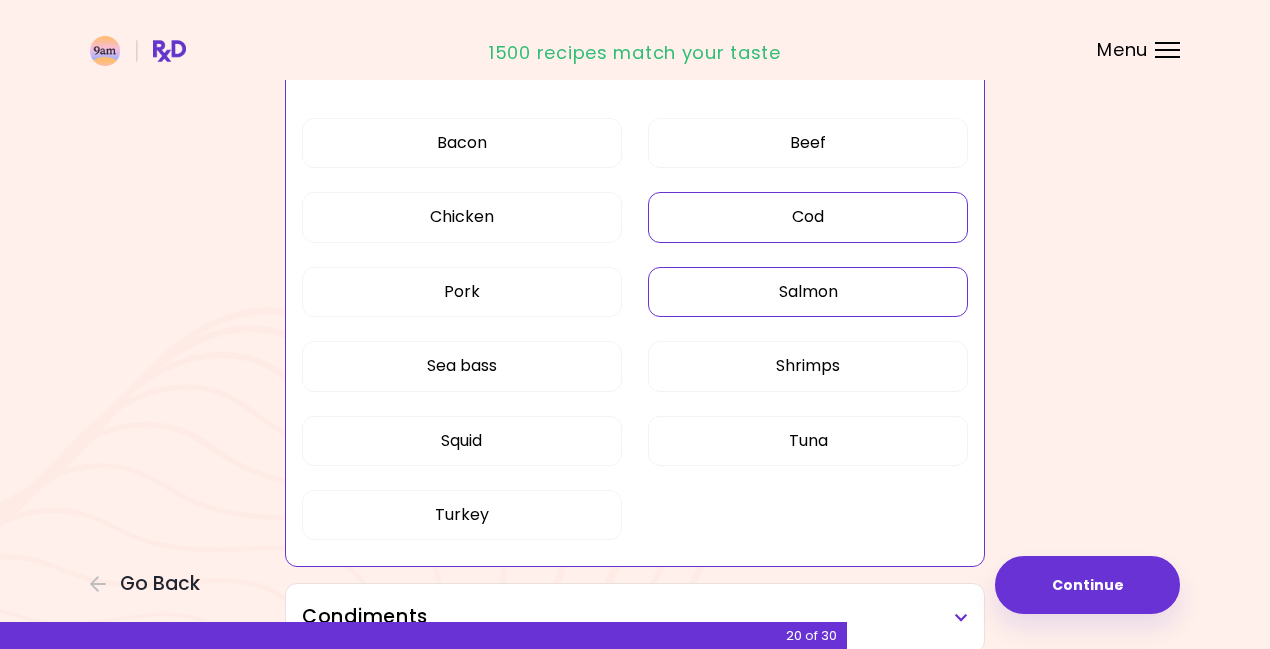 scroll, scrollTop: 1676, scrollLeft: 0, axis: vertical 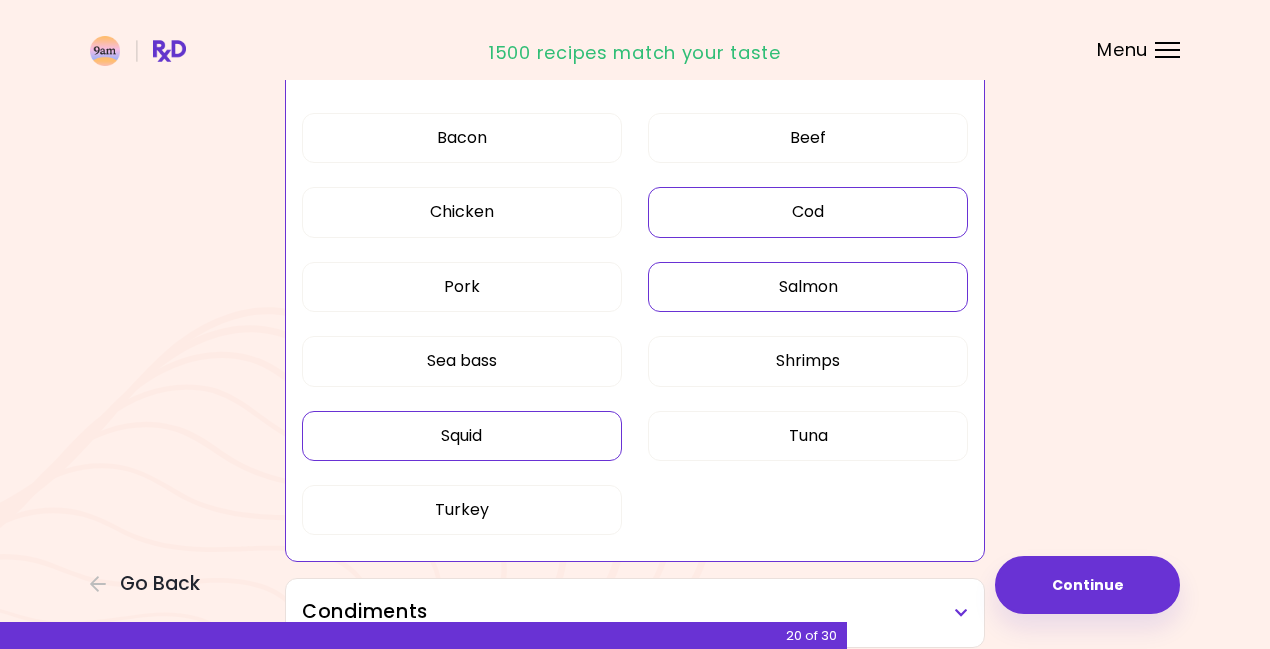 click on "Squid" at bounding box center (462, 436) 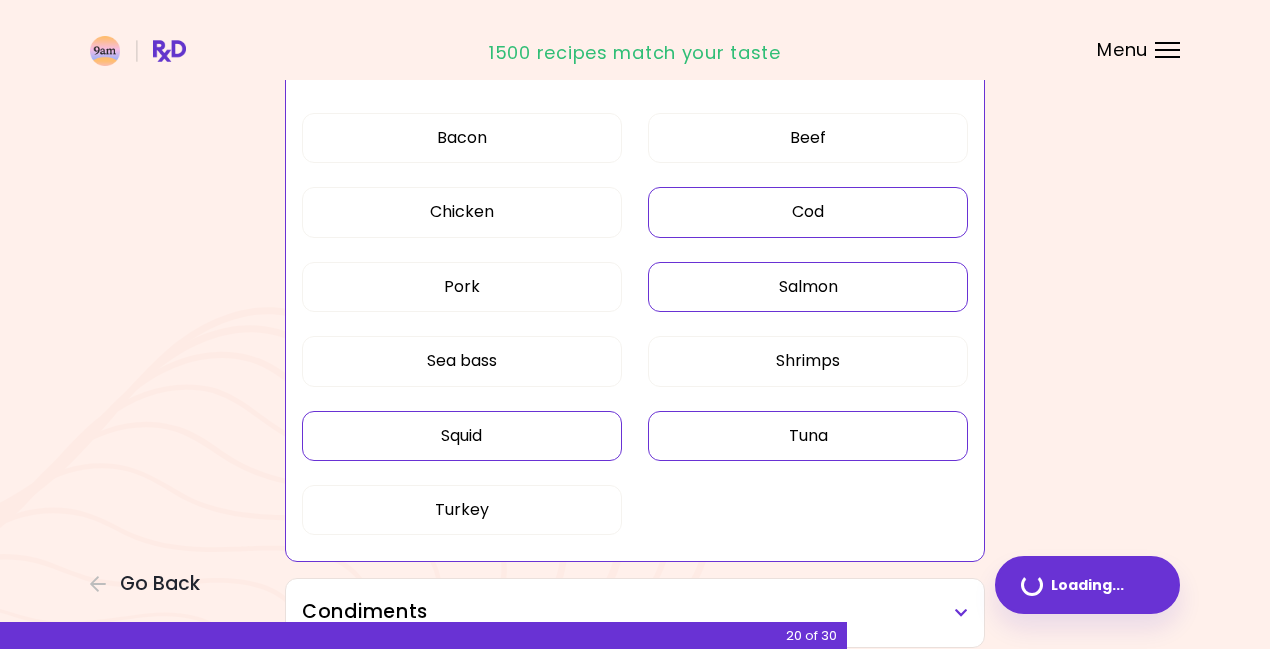 click on "Tuna" at bounding box center [808, 436] 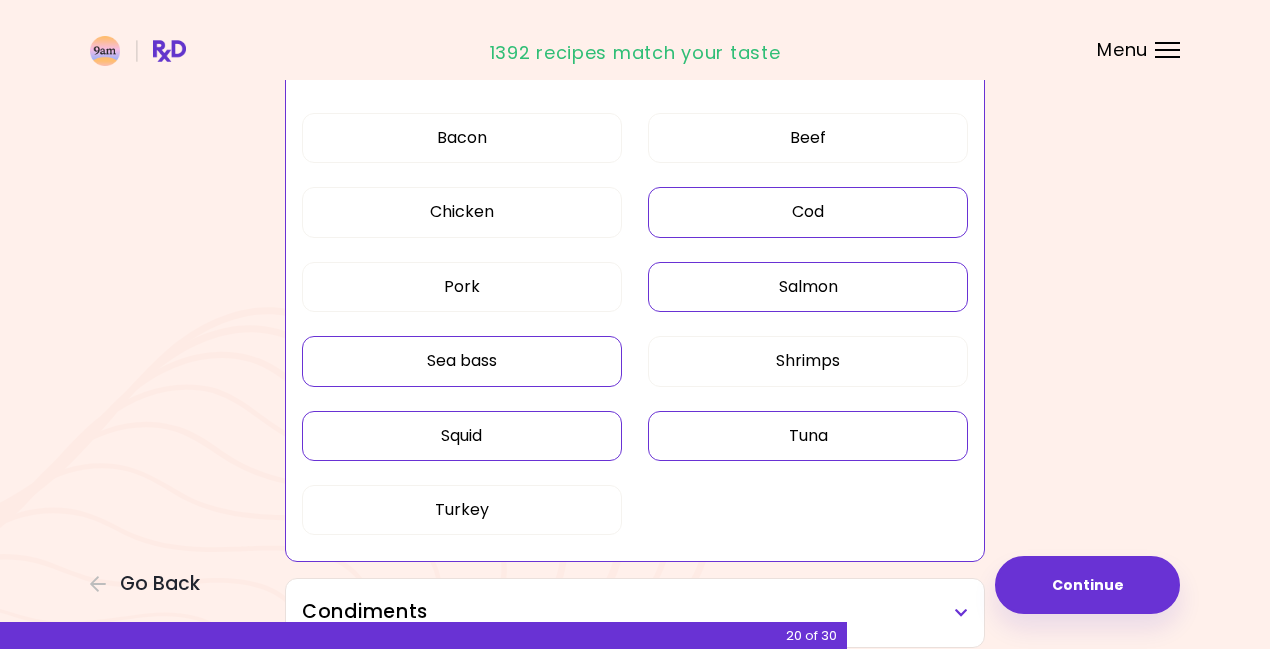 click on "Sea bass" at bounding box center [462, 361] 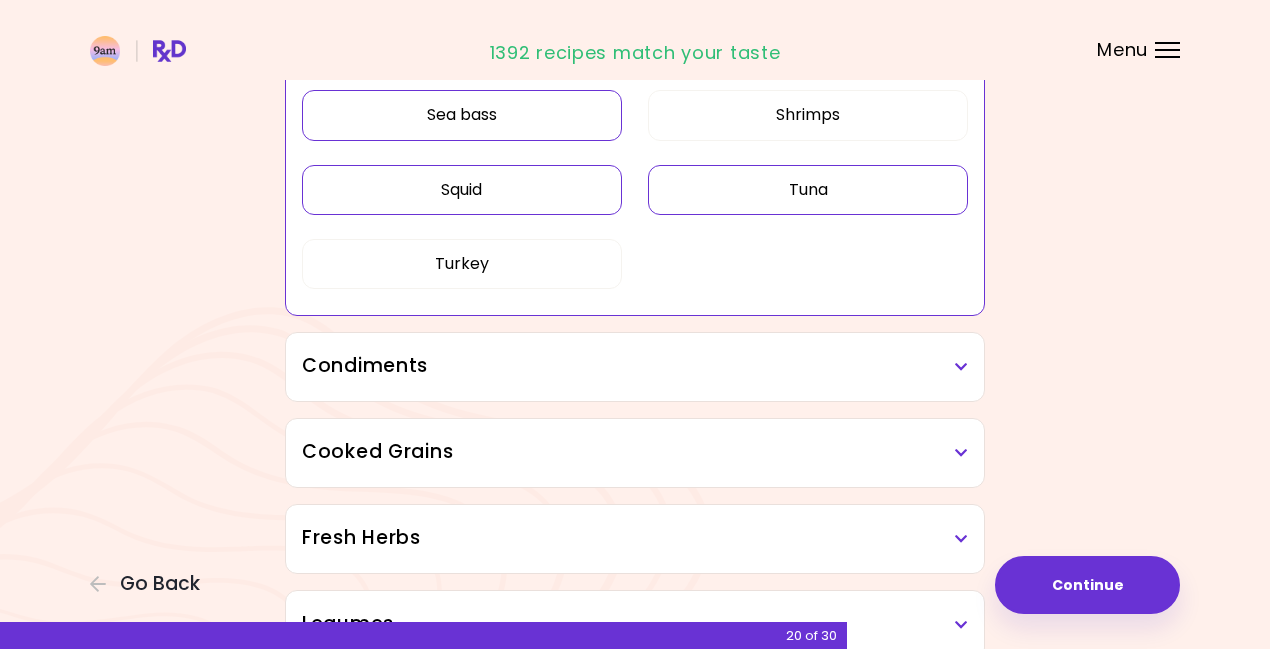 scroll, scrollTop: 1923, scrollLeft: 0, axis: vertical 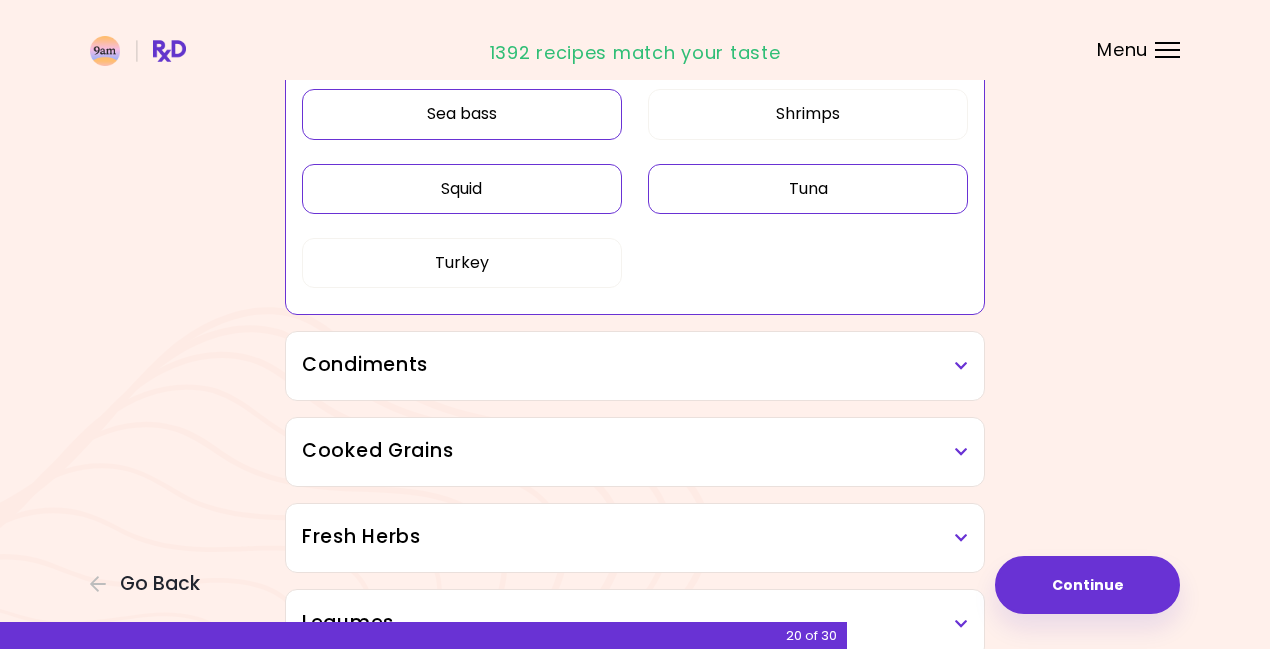 click on "Condiments" at bounding box center (635, 365) 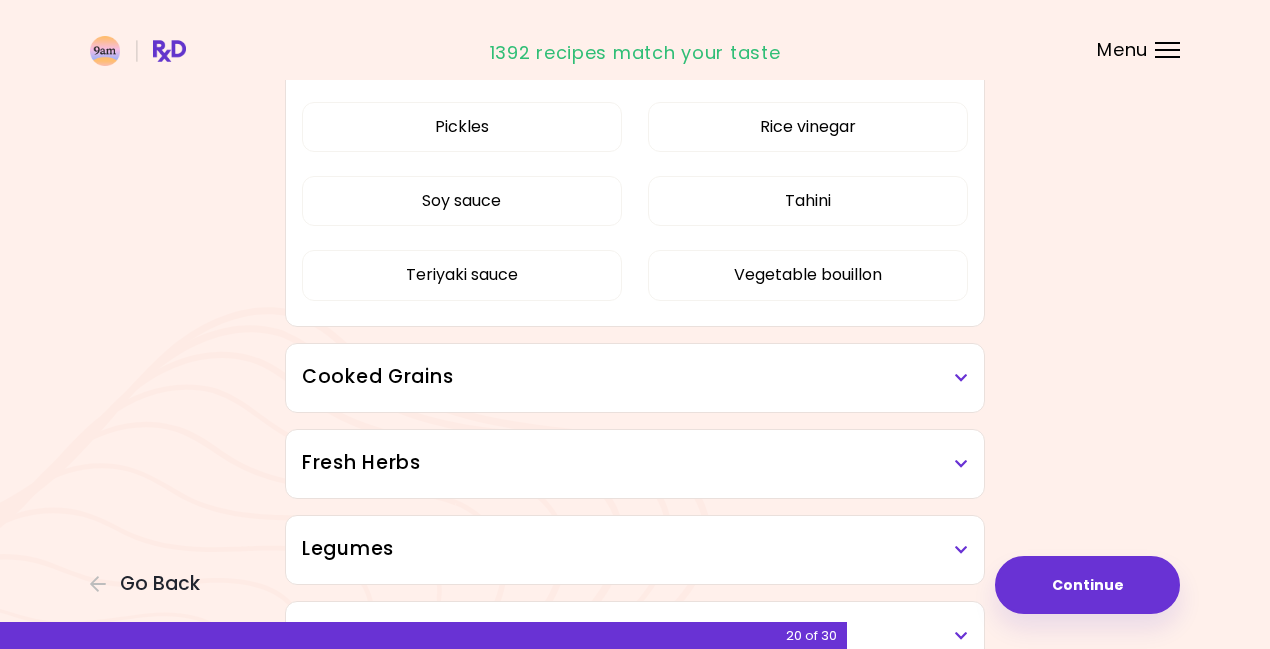 click on "Cooked Grains" at bounding box center (635, 377) 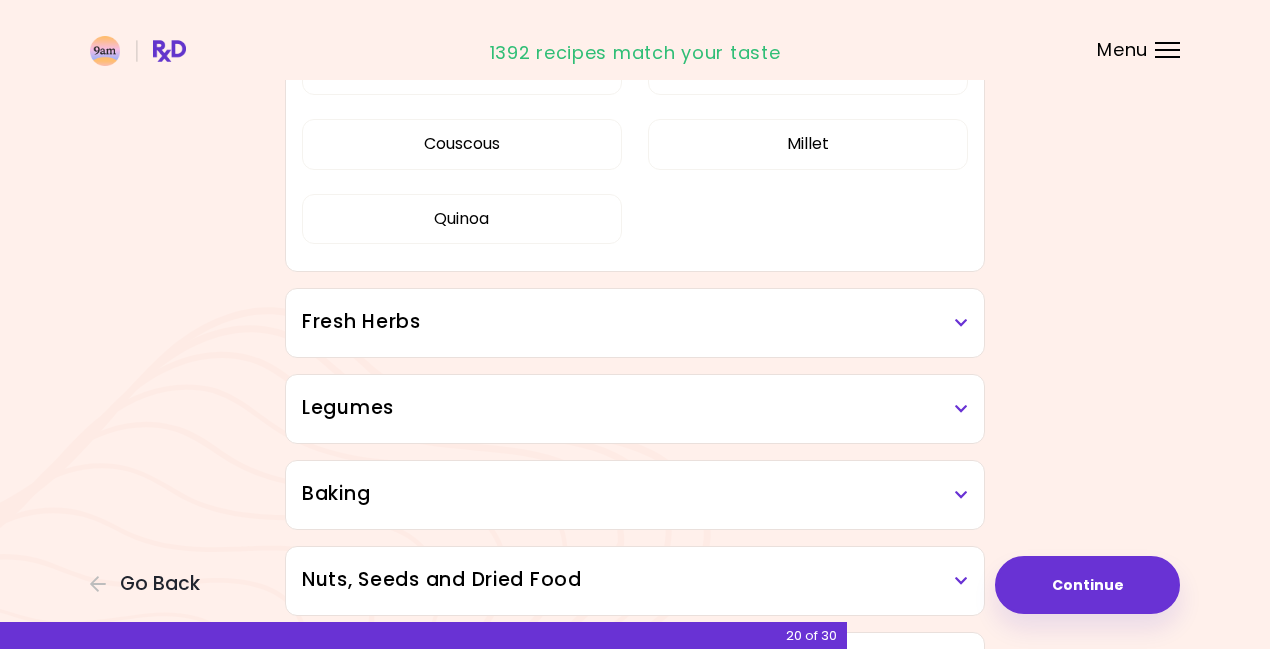 scroll, scrollTop: 2911, scrollLeft: 0, axis: vertical 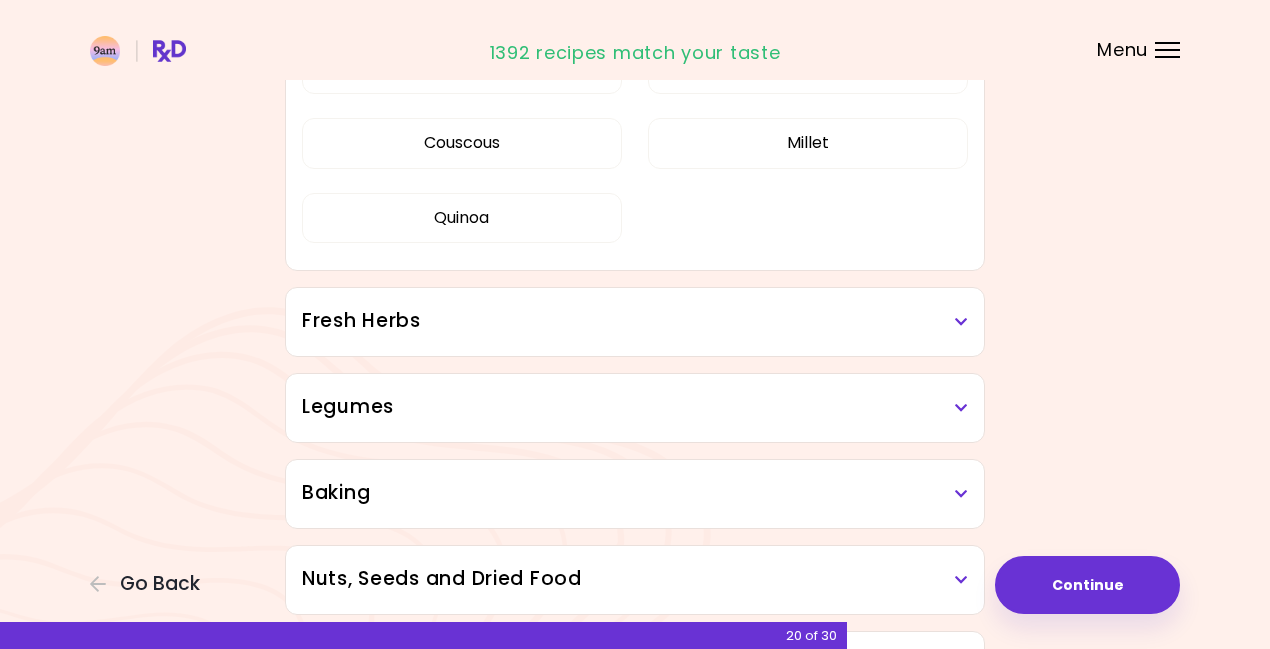 click on "Fresh Herbs" at bounding box center [635, 321] 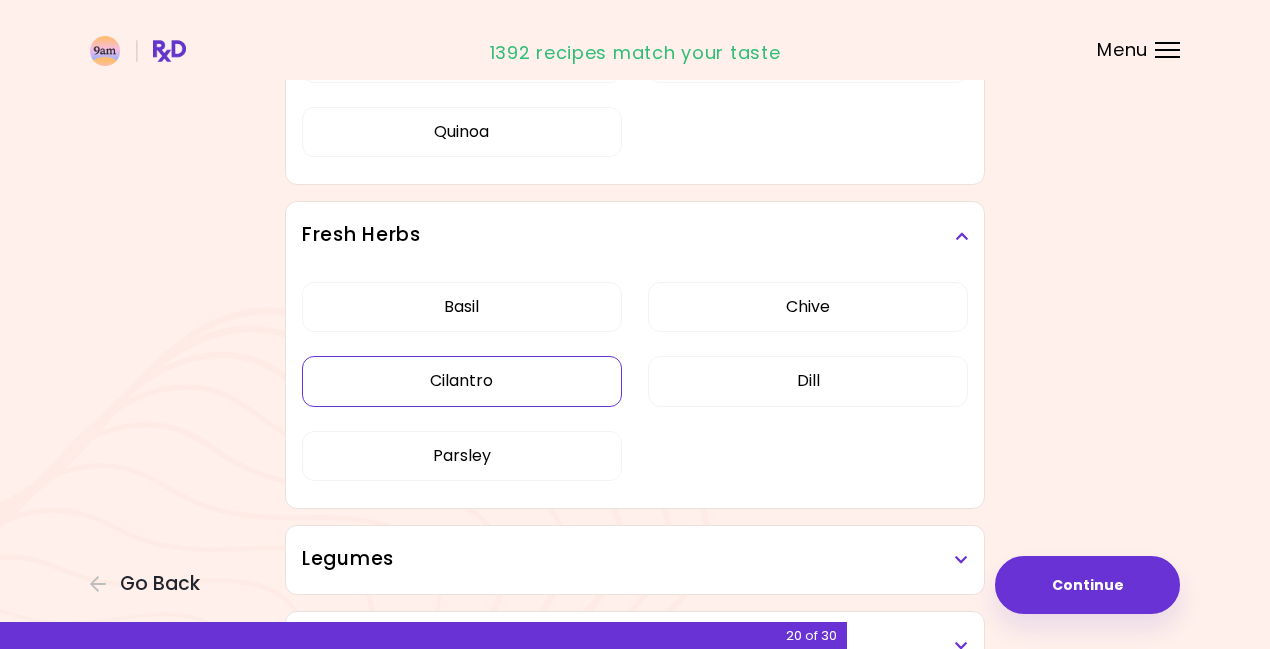 click on "Cilantro" at bounding box center [462, 381] 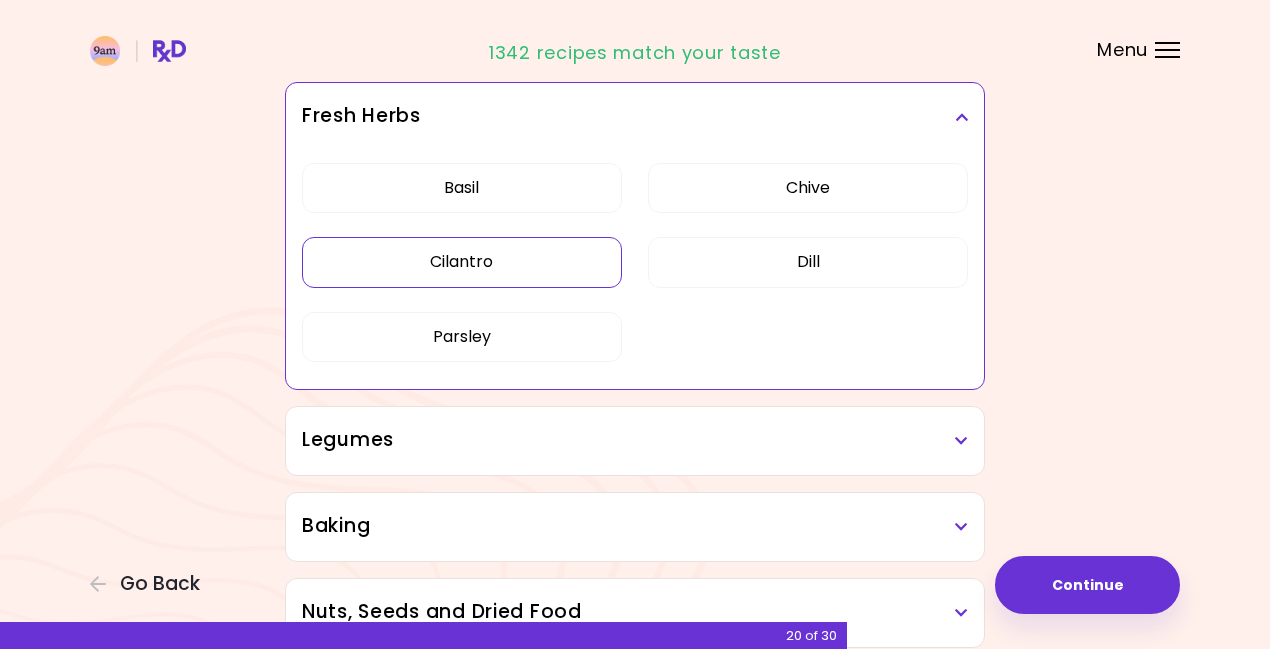 scroll, scrollTop: 3224, scrollLeft: 0, axis: vertical 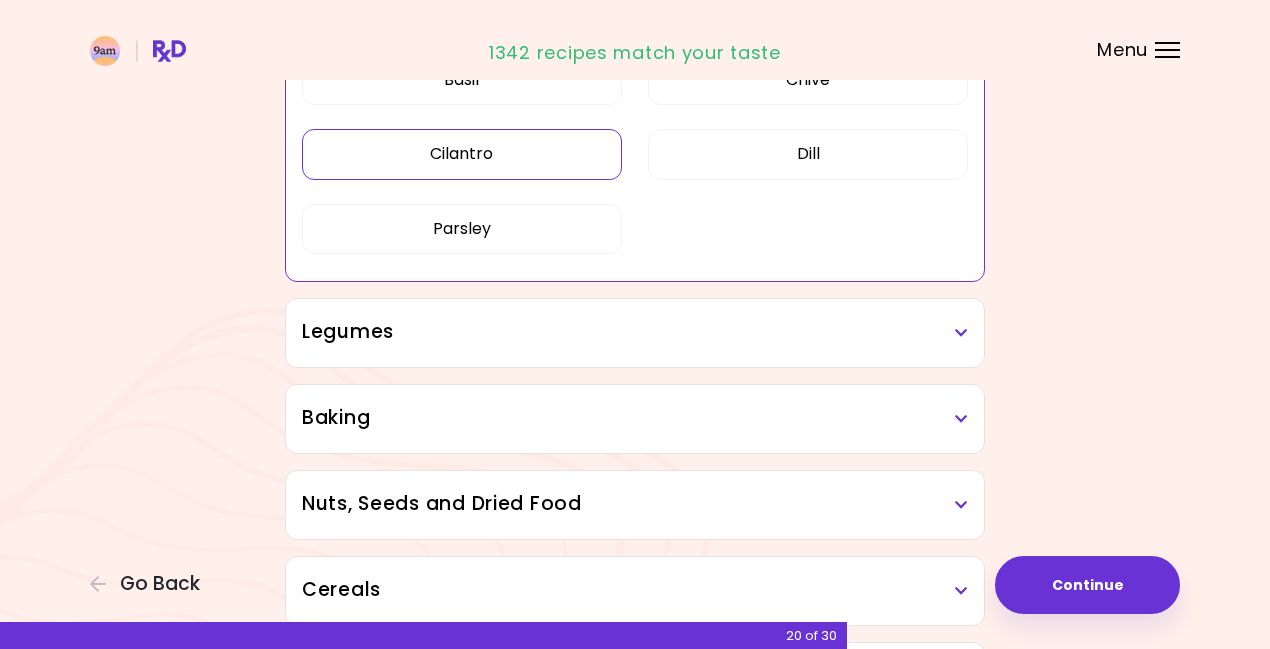 click on "Legumes" at bounding box center (635, 332) 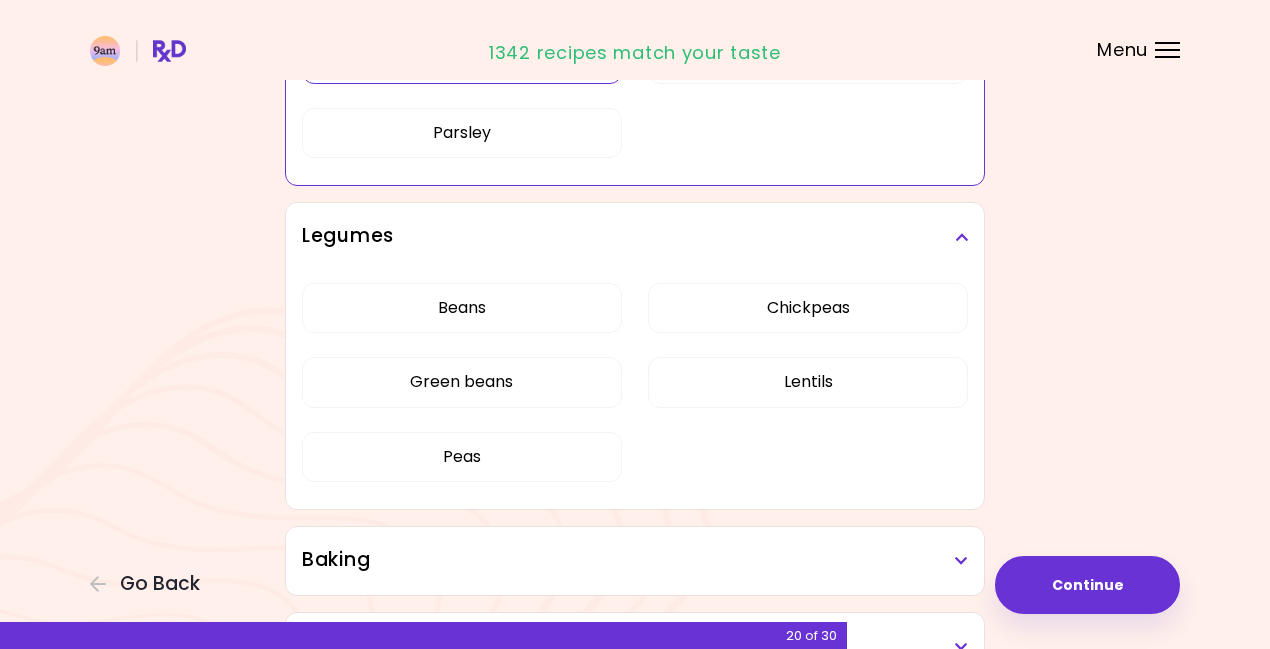 scroll, scrollTop: 3322, scrollLeft: 0, axis: vertical 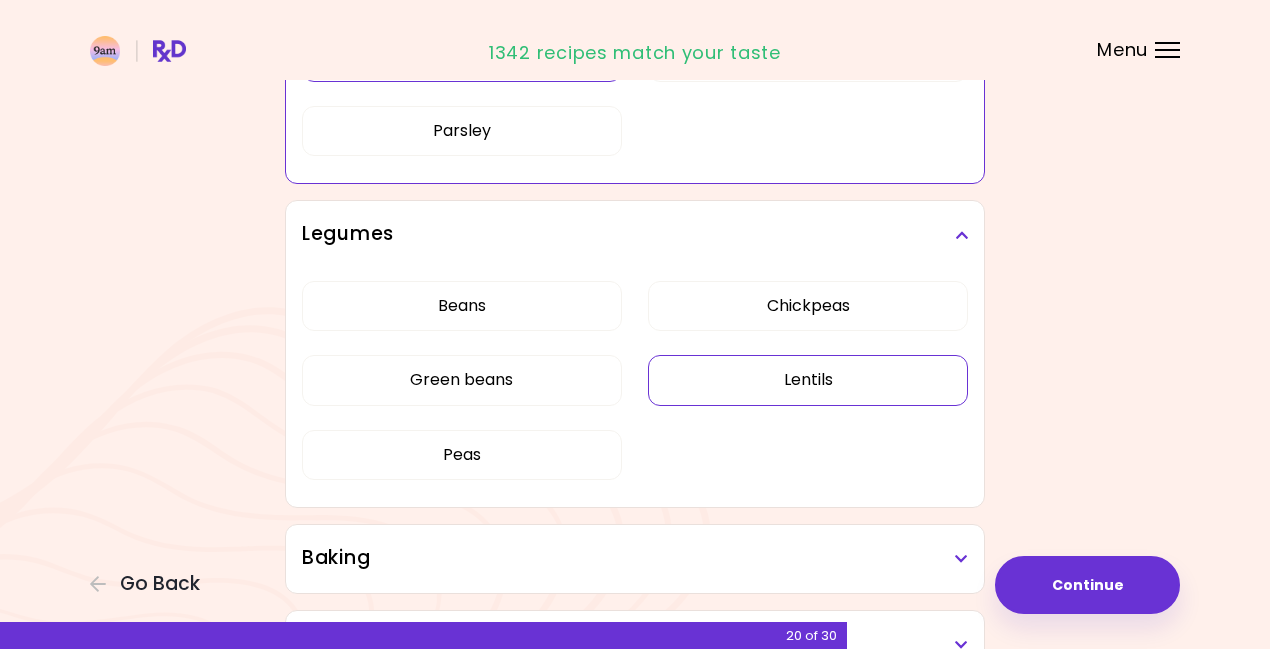 click on "Lentils" at bounding box center (808, 380) 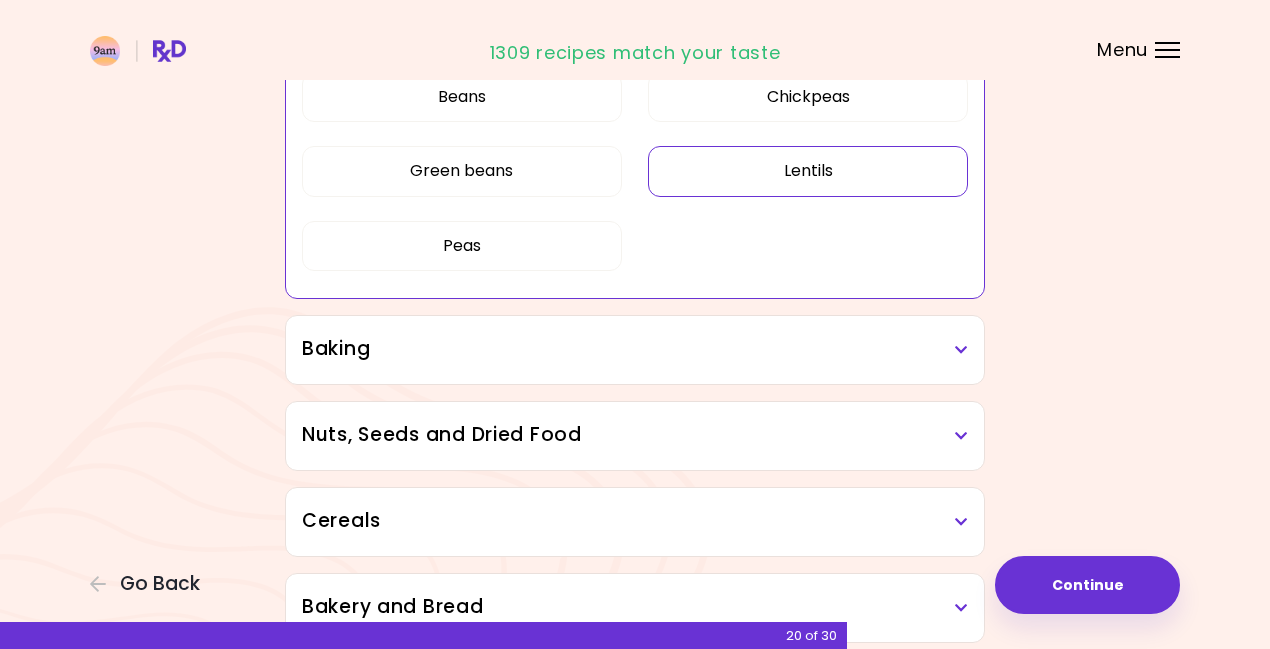 scroll, scrollTop: 3537, scrollLeft: 0, axis: vertical 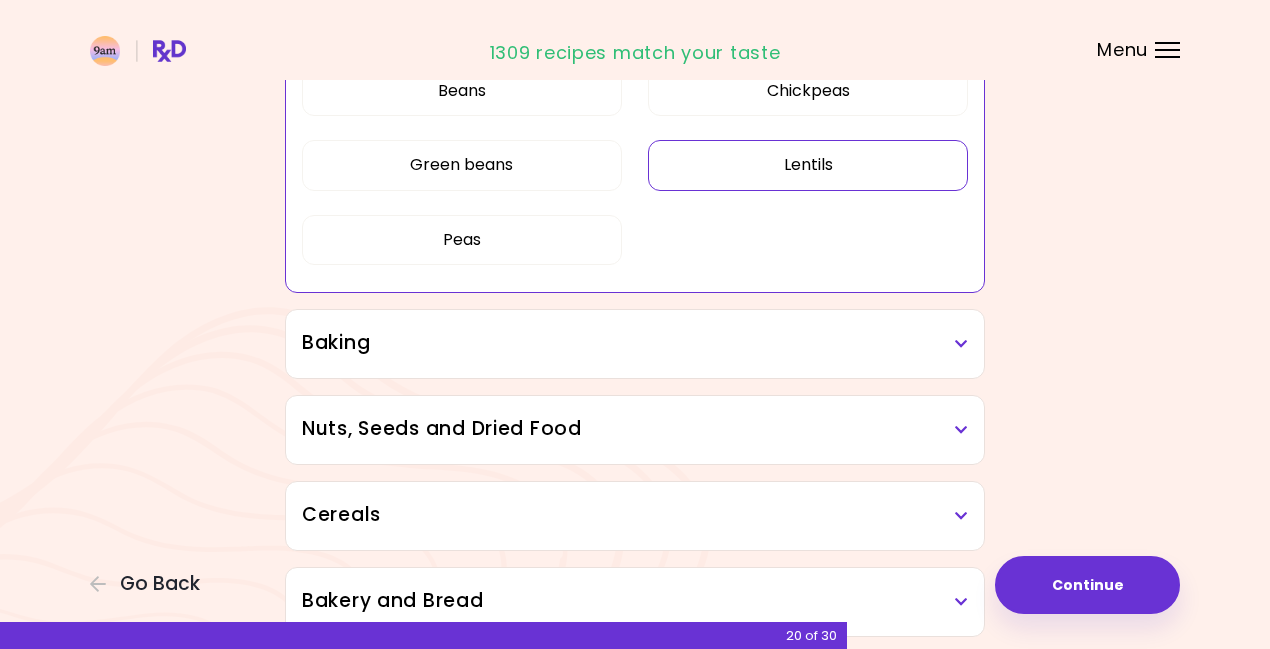click on "Baking" at bounding box center [635, 343] 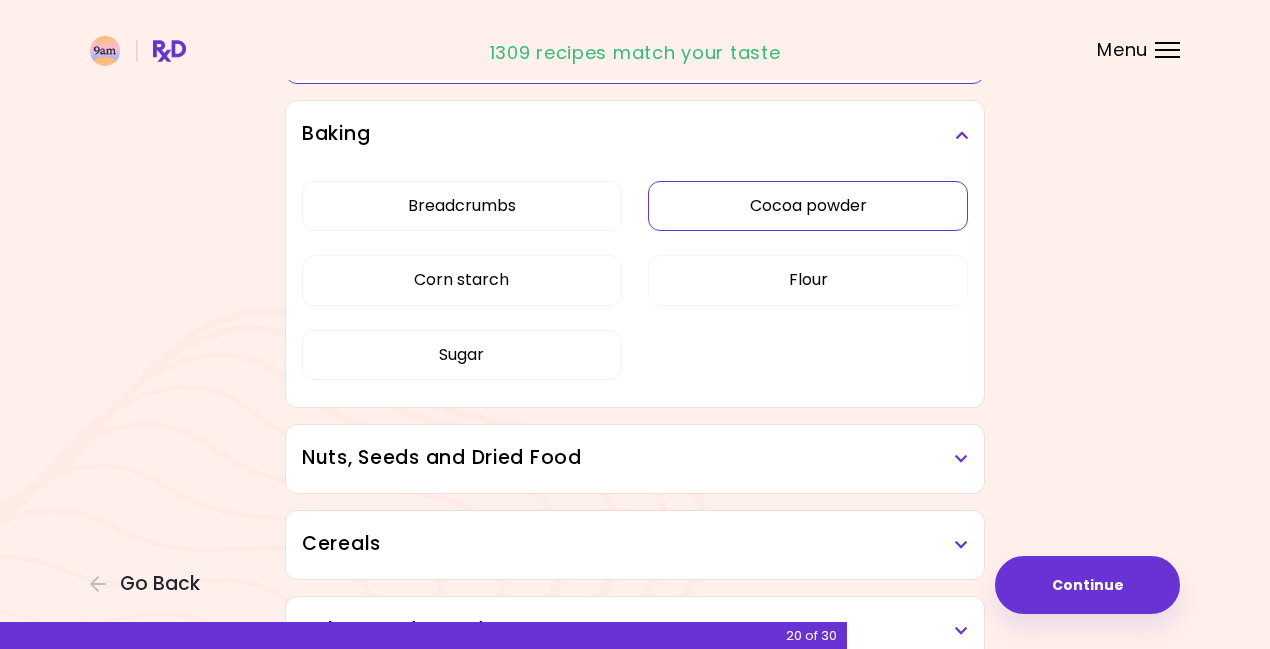 scroll, scrollTop: 3752, scrollLeft: 0, axis: vertical 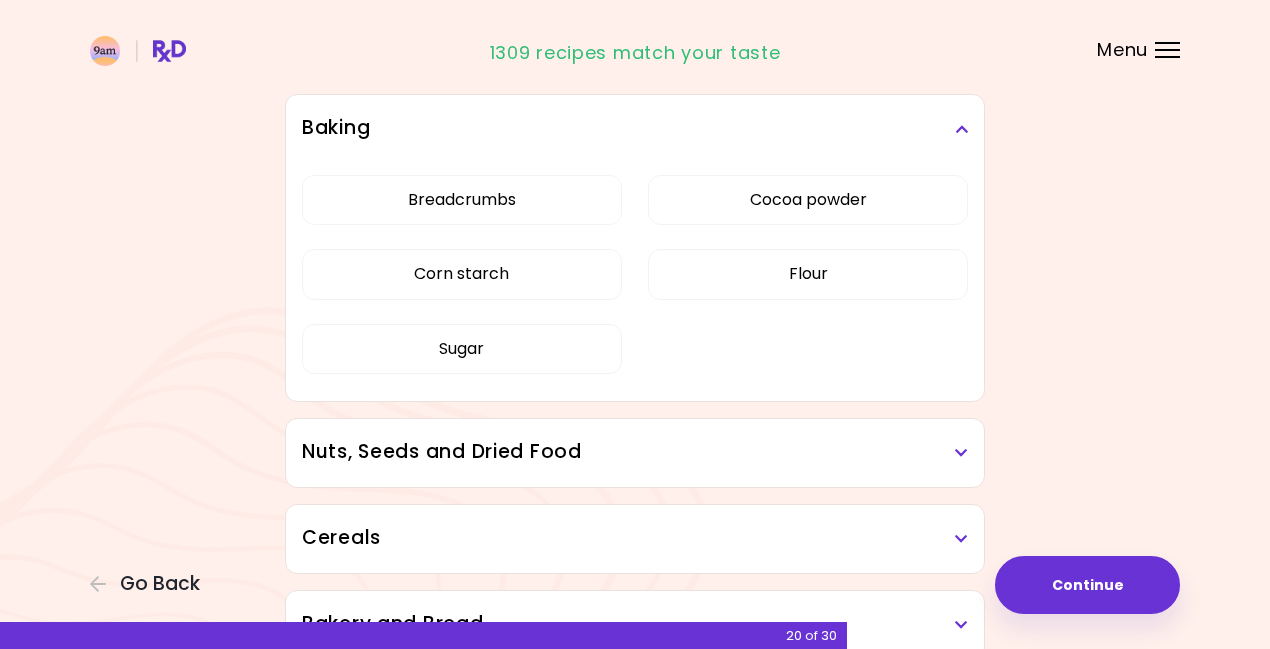 click on "Nuts, Seeds and Dried Food" at bounding box center (635, 452) 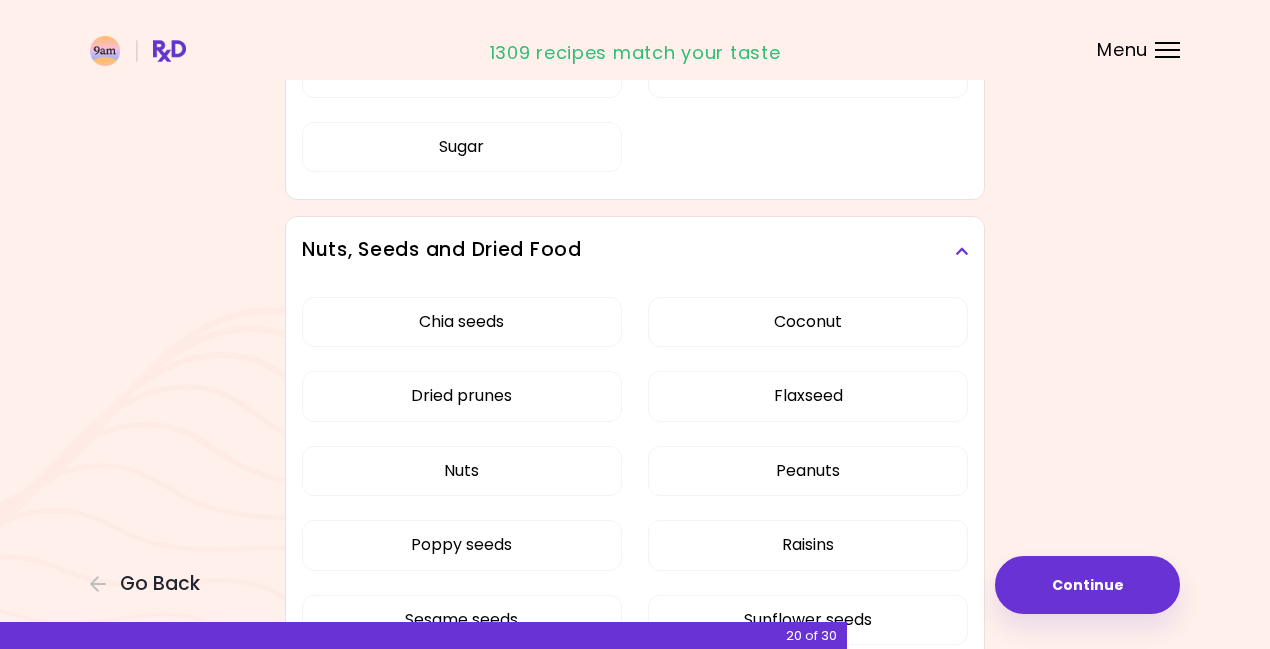 scroll, scrollTop: 3980, scrollLeft: 0, axis: vertical 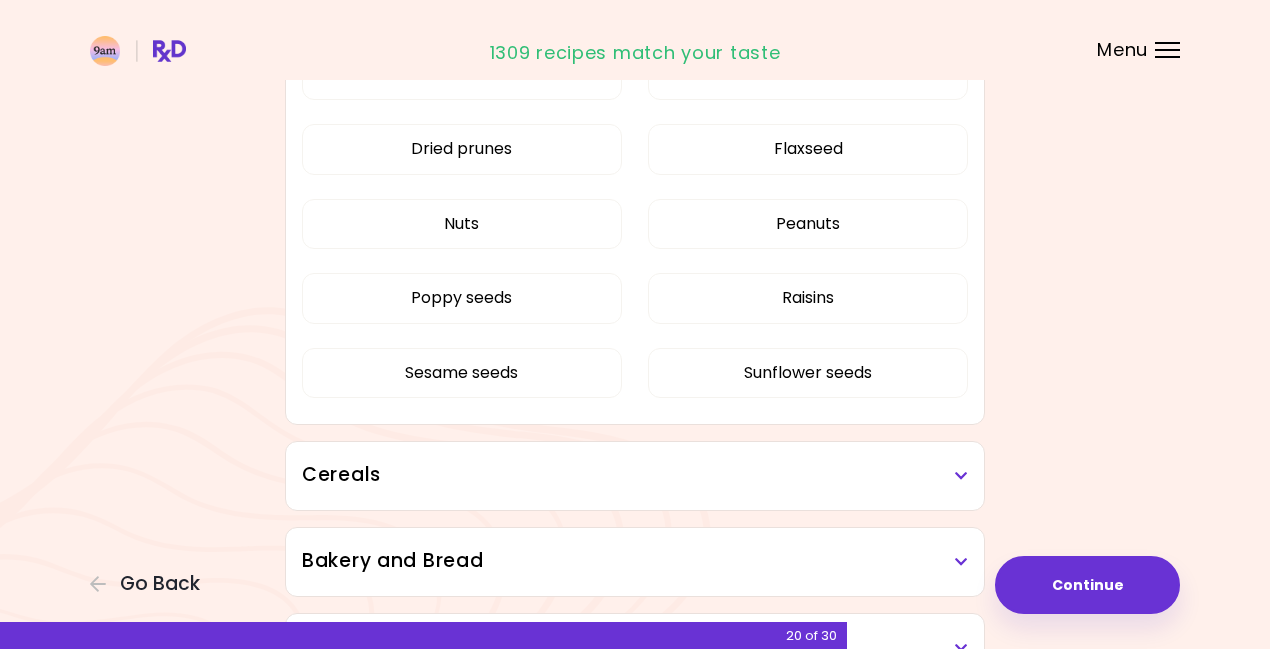 click on "Cereals" at bounding box center (635, 476) 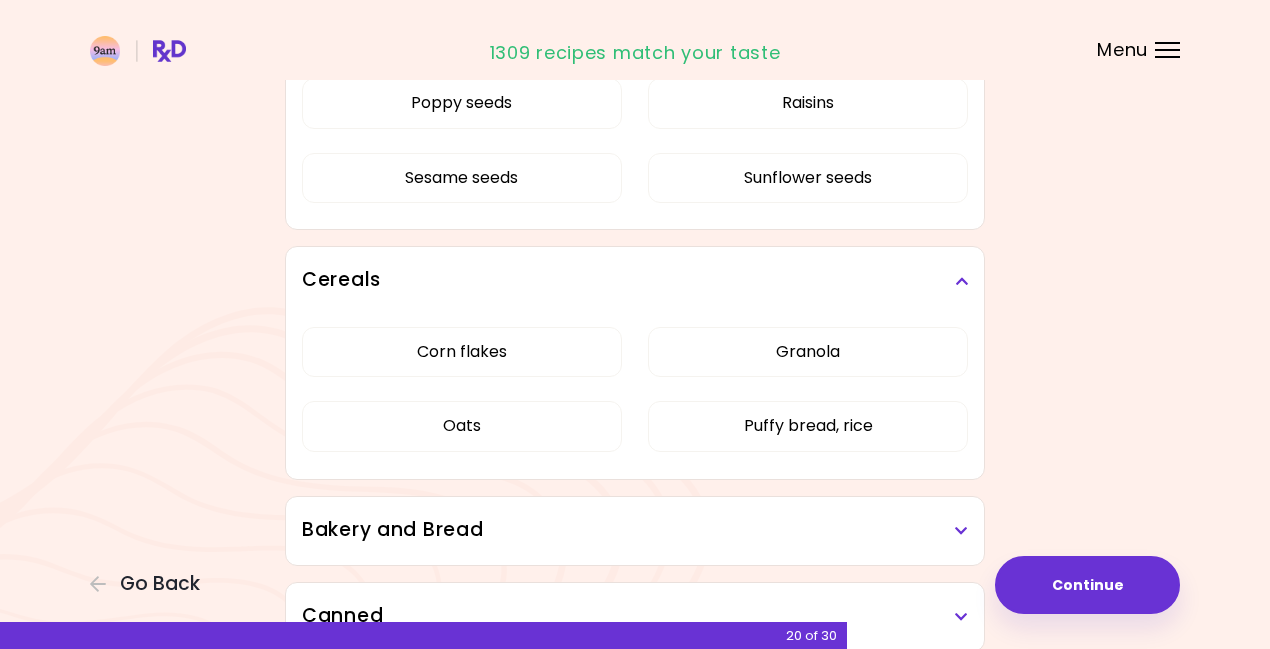 scroll, scrollTop: 4456, scrollLeft: 0, axis: vertical 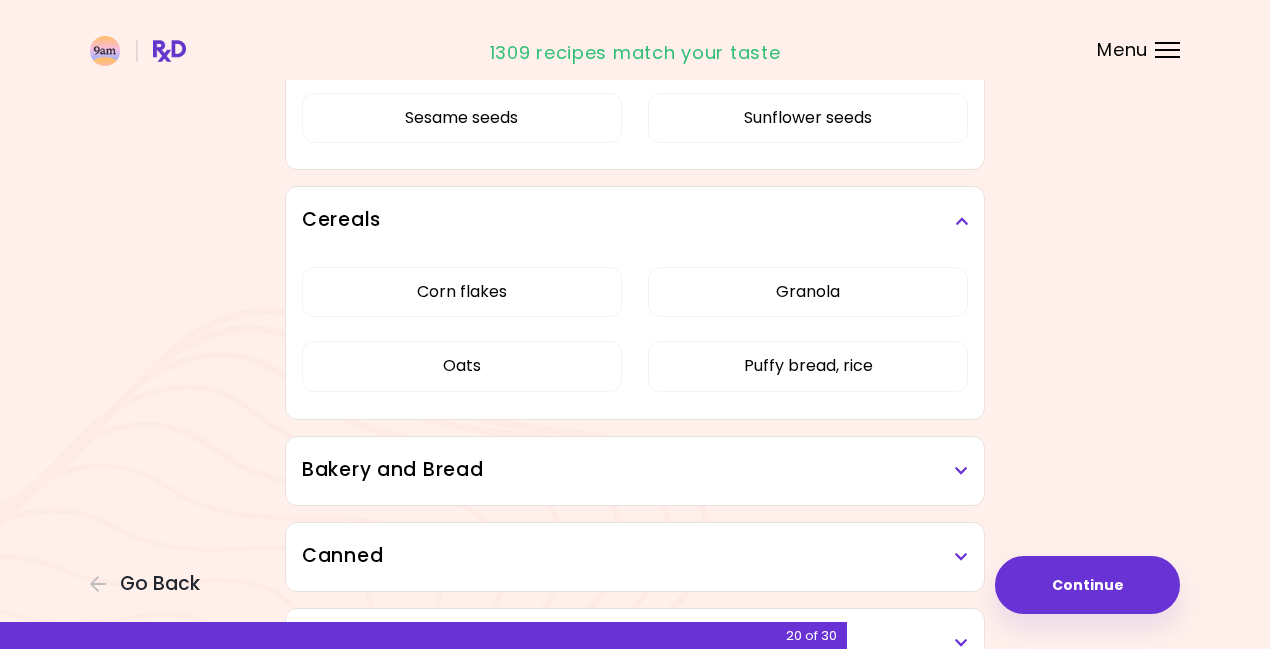 click on "Bakery and Bread" at bounding box center [635, 470] 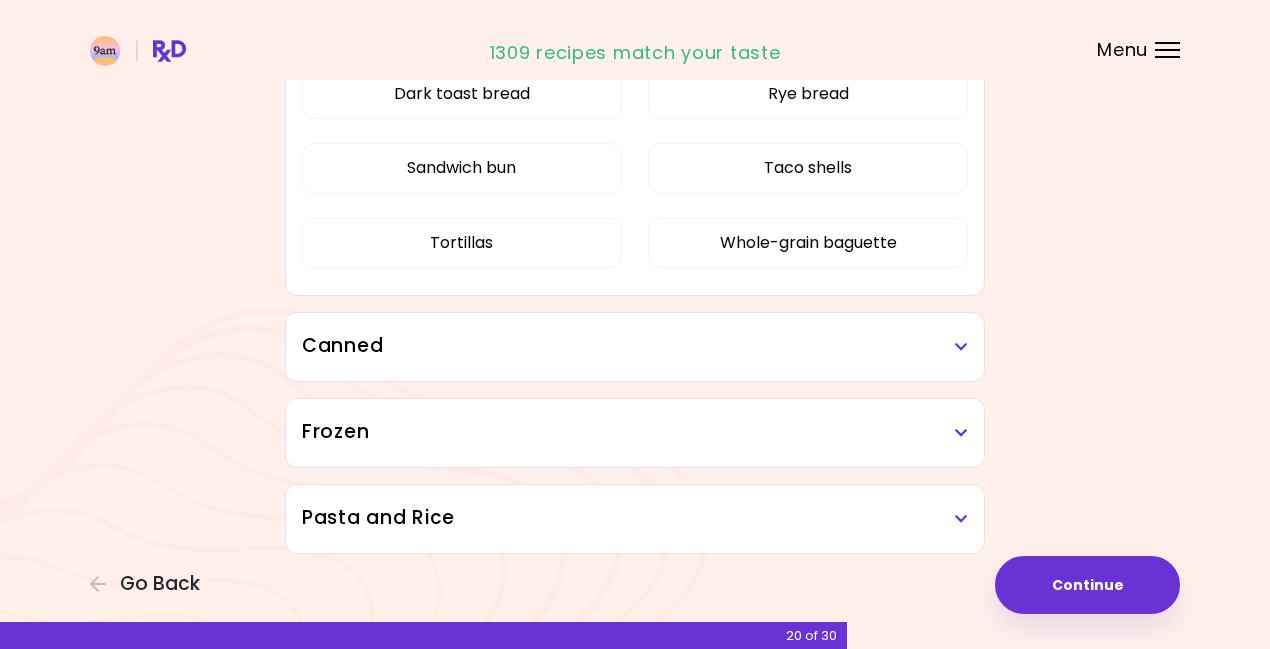 scroll, scrollTop: 4905, scrollLeft: 0, axis: vertical 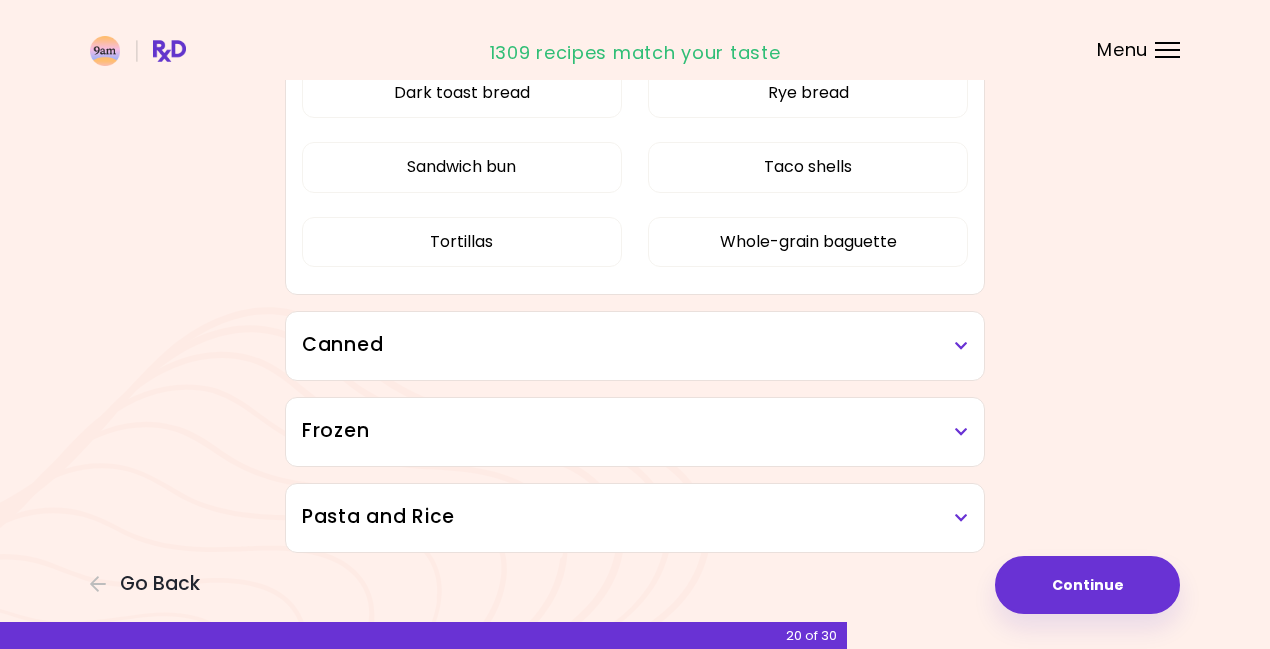 click on "Canned" at bounding box center [635, 346] 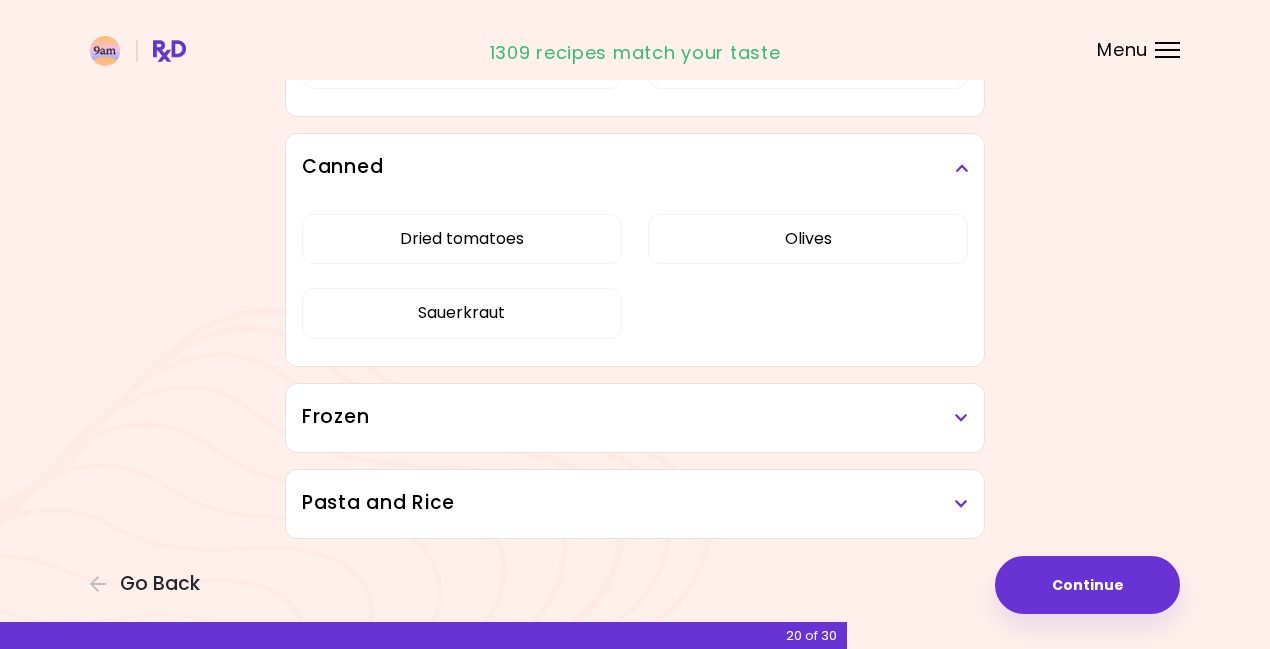 click on "Frozen" at bounding box center (635, 417) 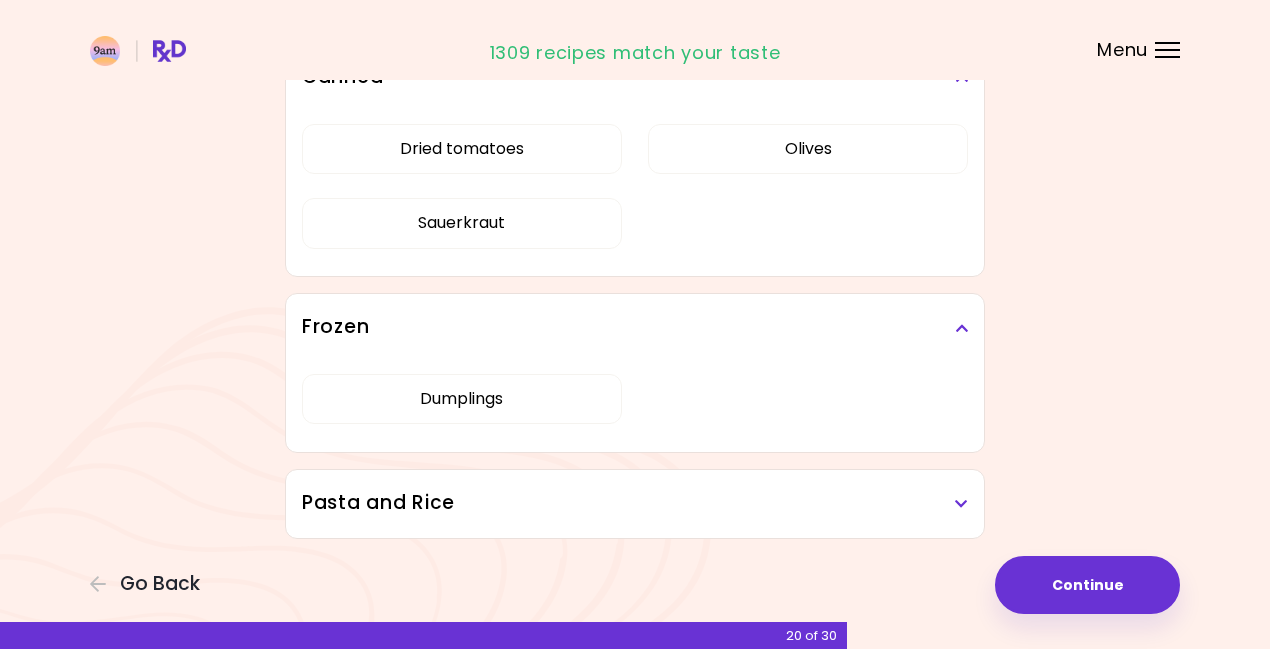 click on "Pasta and Rice" at bounding box center [635, 503] 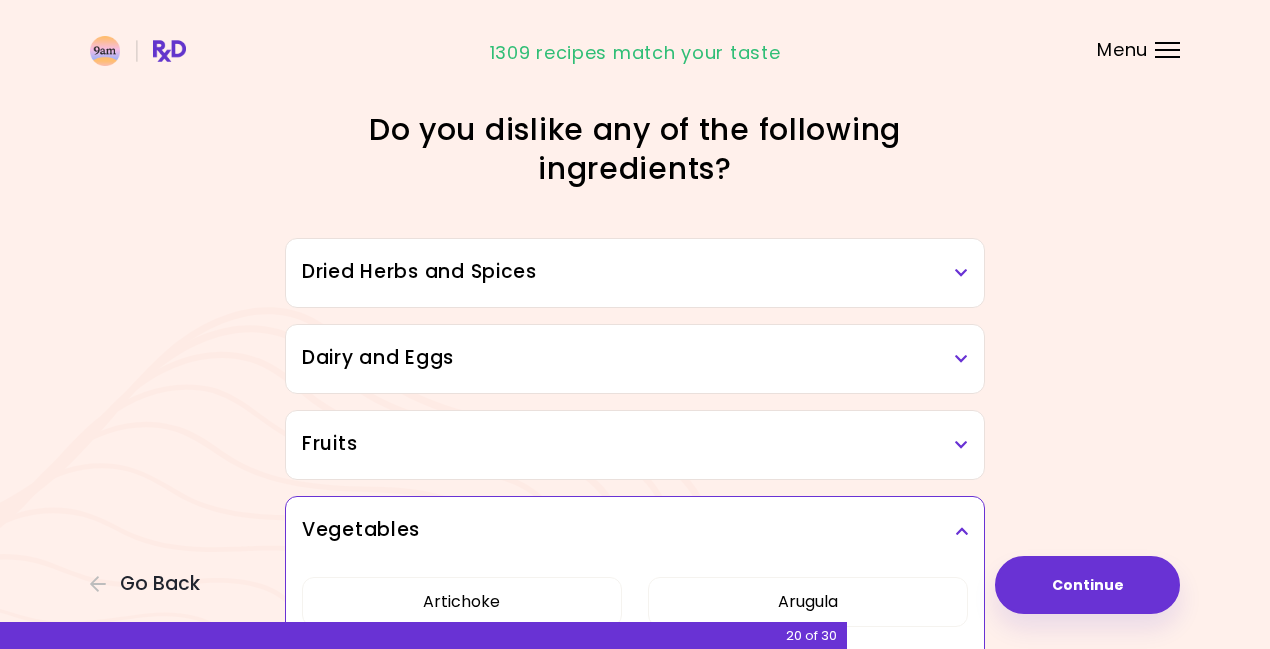 scroll, scrollTop: 0, scrollLeft: 0, axis: both 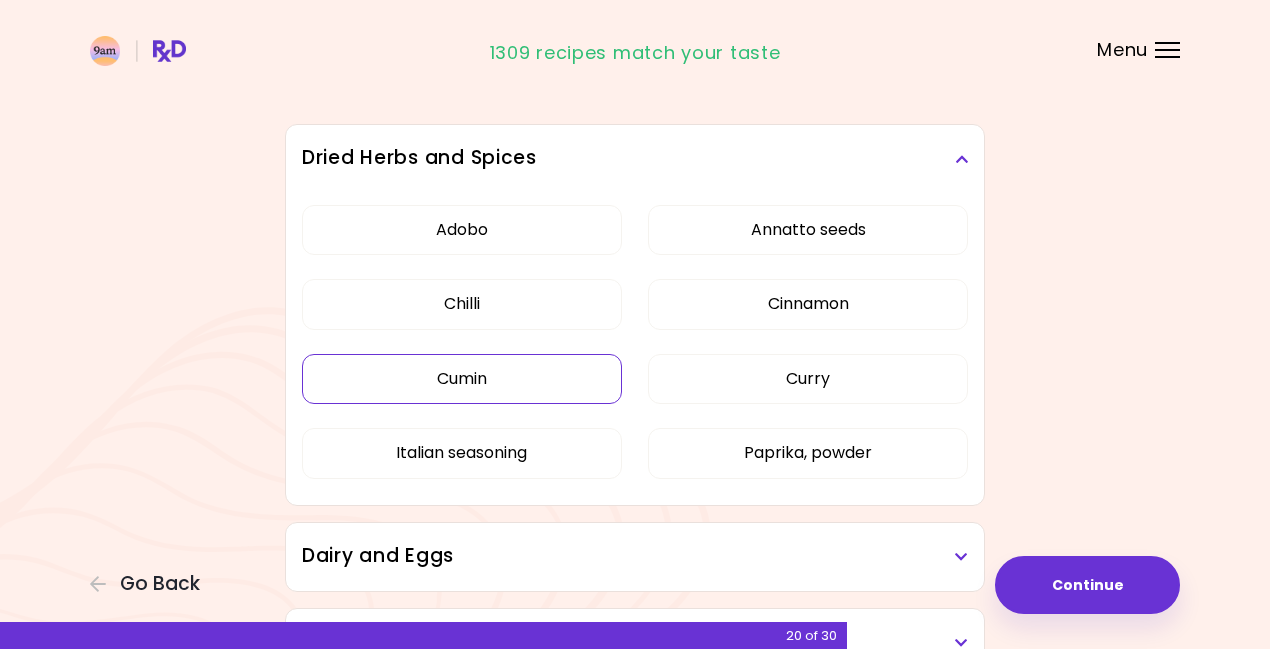 click on "Cumin" at bounding box center (462, 379) 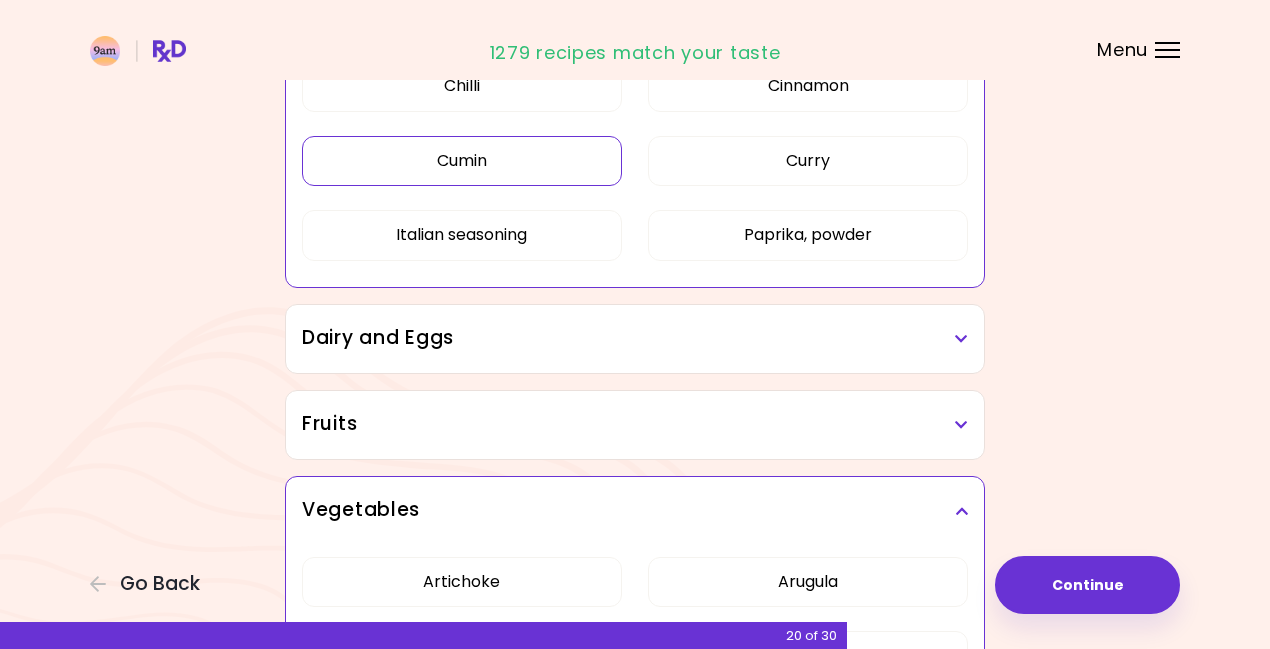 scroll, scrollTop: 335, scrollLeft: 0, axis: vertical 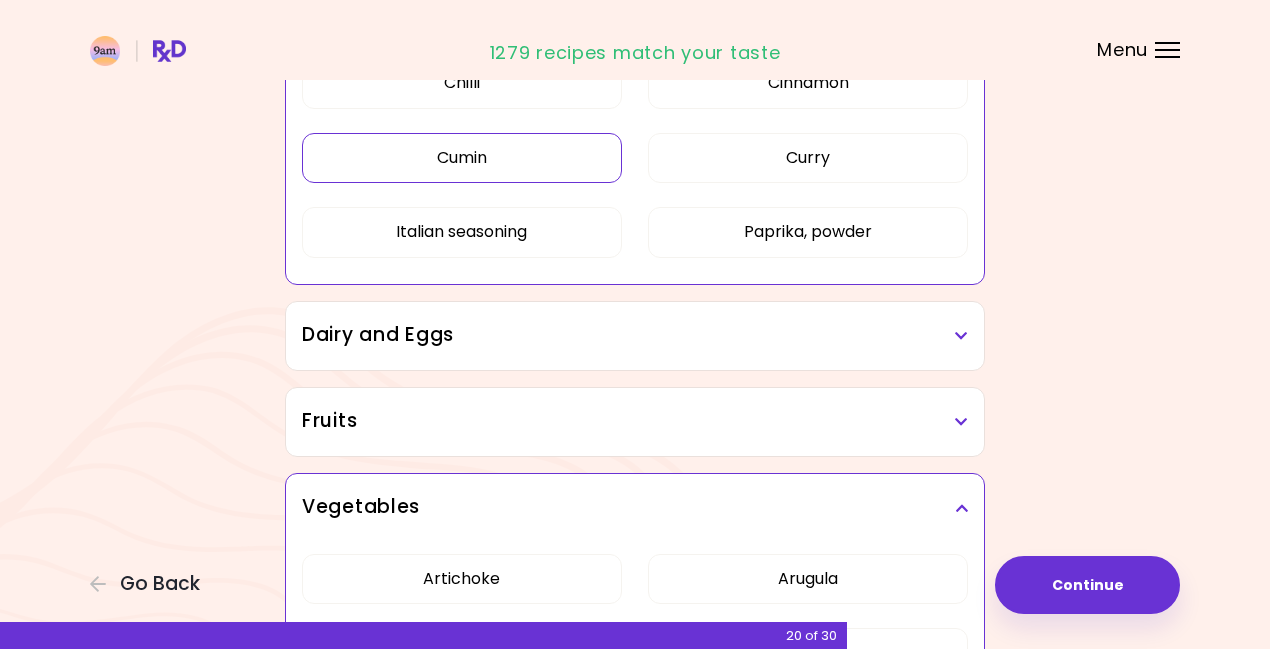 click on "Dairy and Eggs" at bounding box center (635, 335) 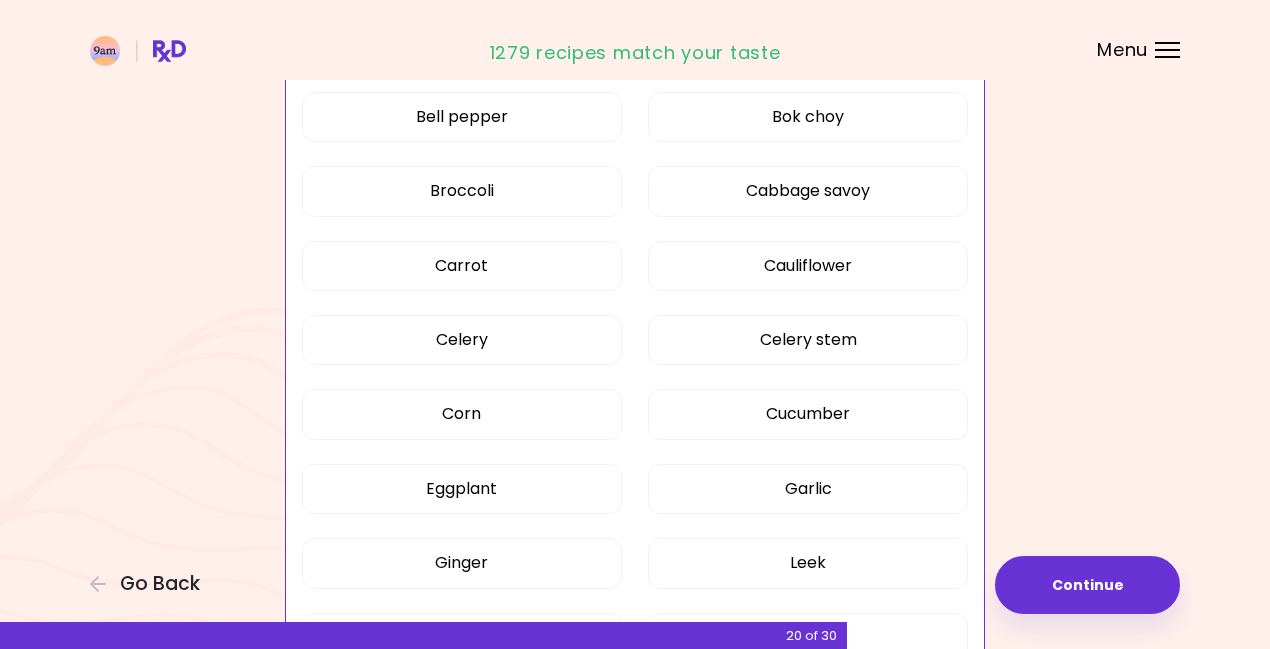 scroll, scrollTop: 947, scrollLeft: 0, axis: vertical 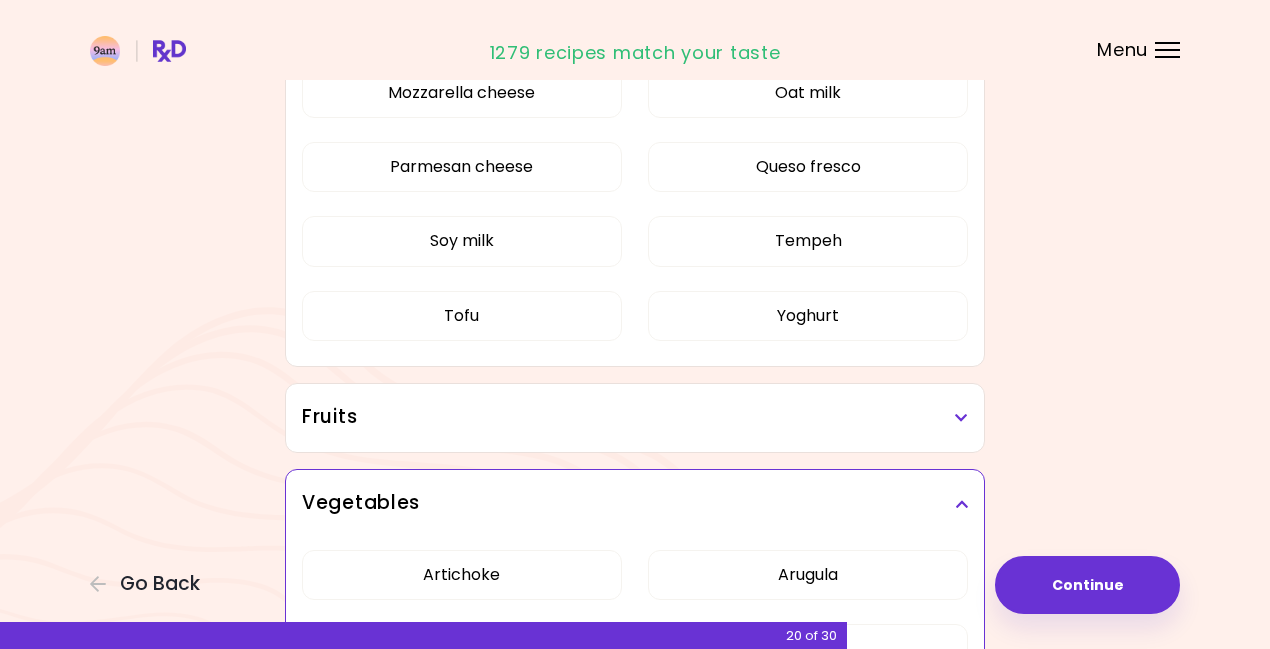 click on "Fruits" at bounding box center [635, 417] 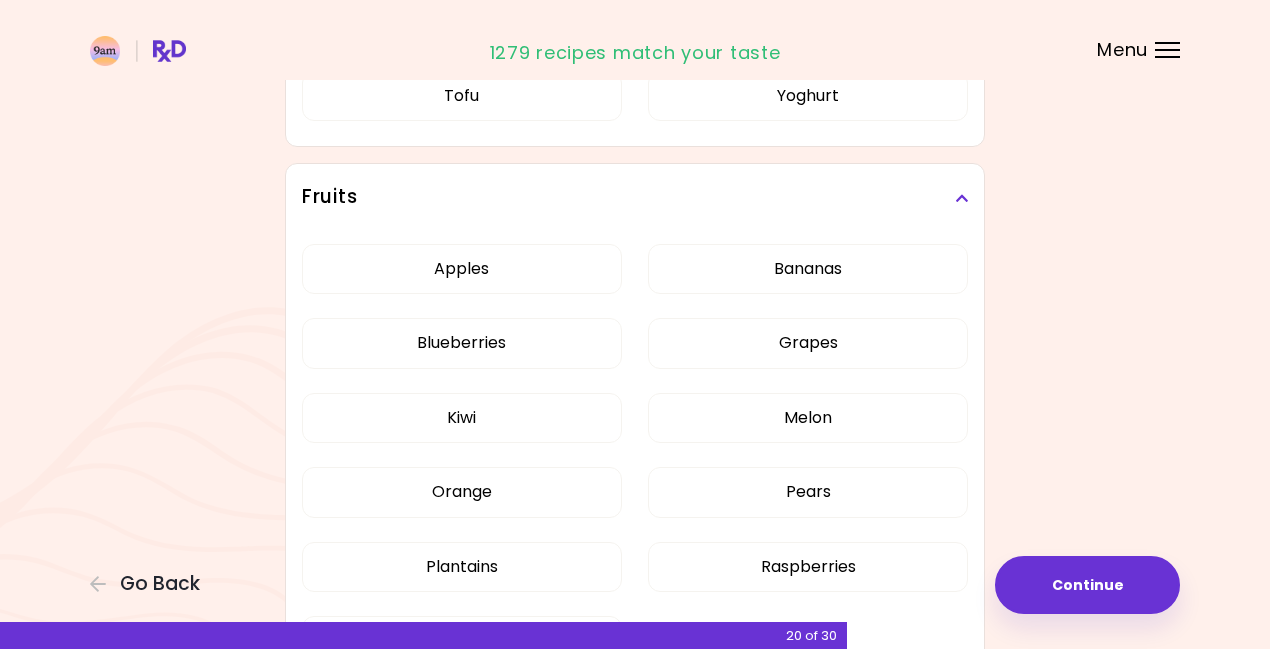 scroll, scrollTop: 1173, scrollLeft: 0, axis: vertical 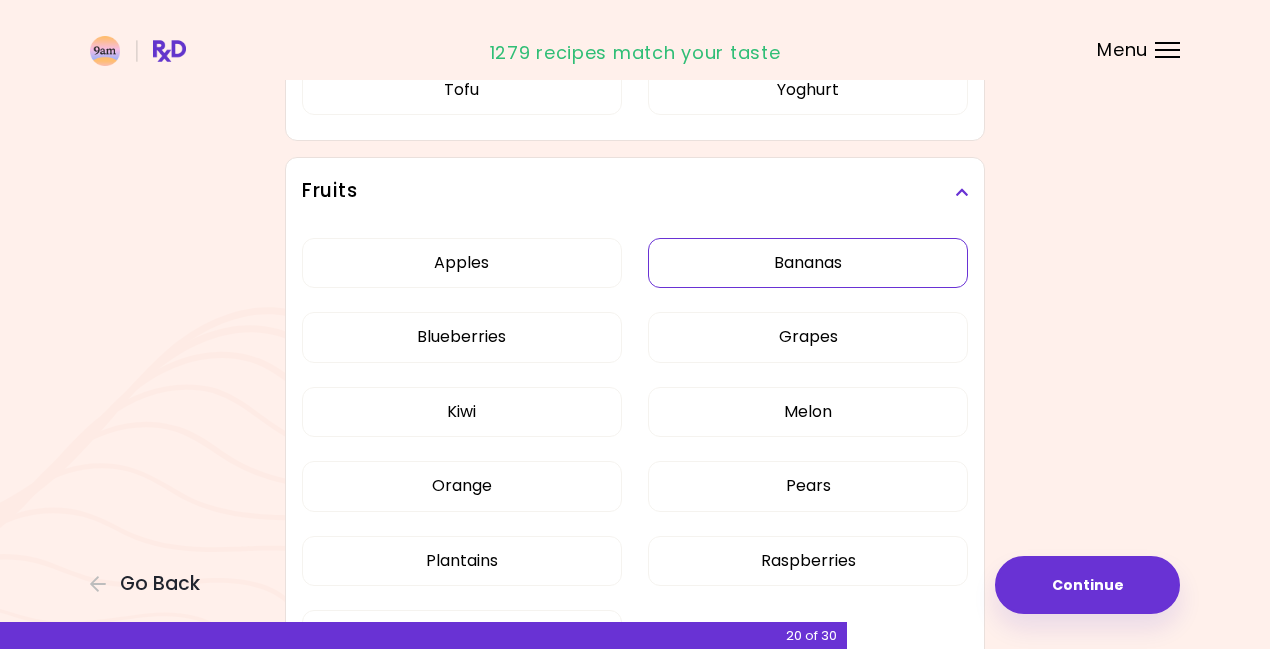 click on "Bananas" at bounding box center (808, 263) 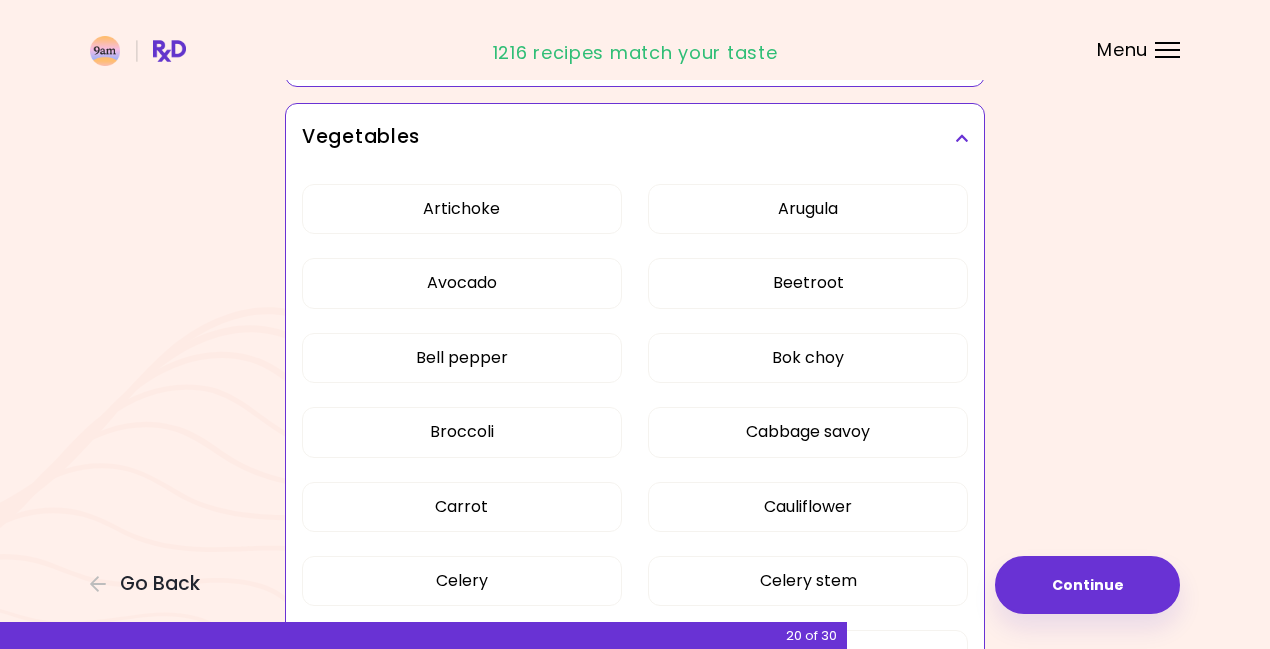 scroll, scrollTop: 1779, scrollLeft: 0, axis: vertical 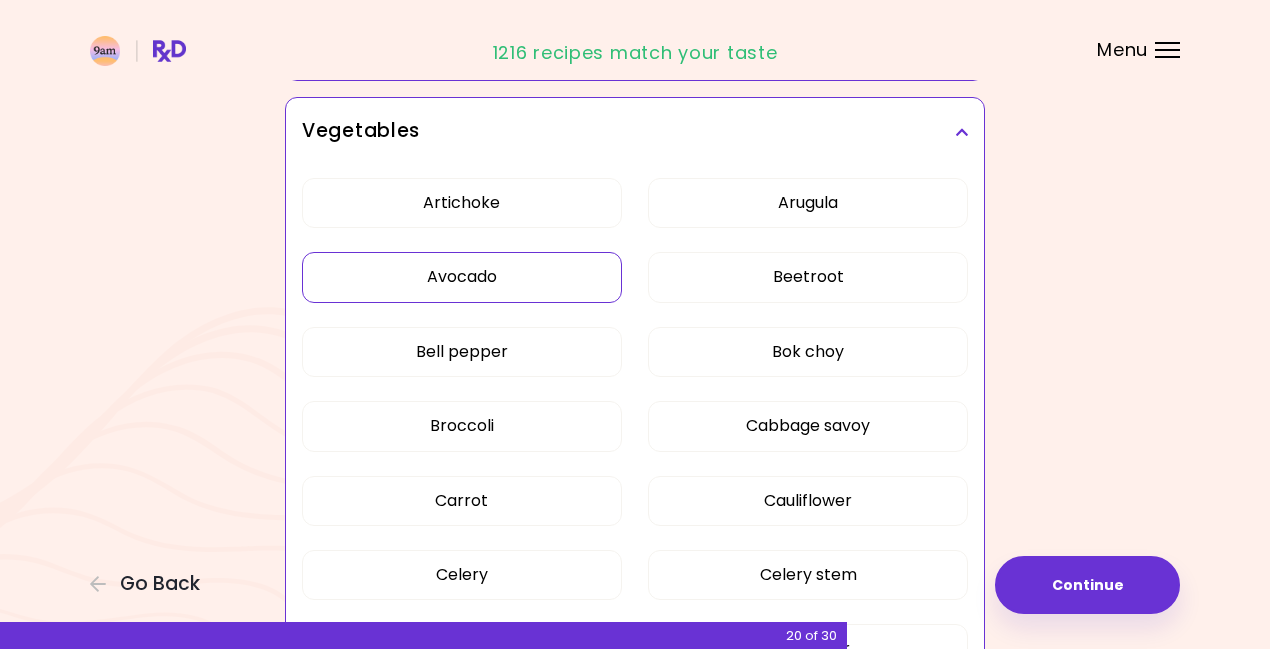 click on "Avocado" at bounding box center (462, 277) 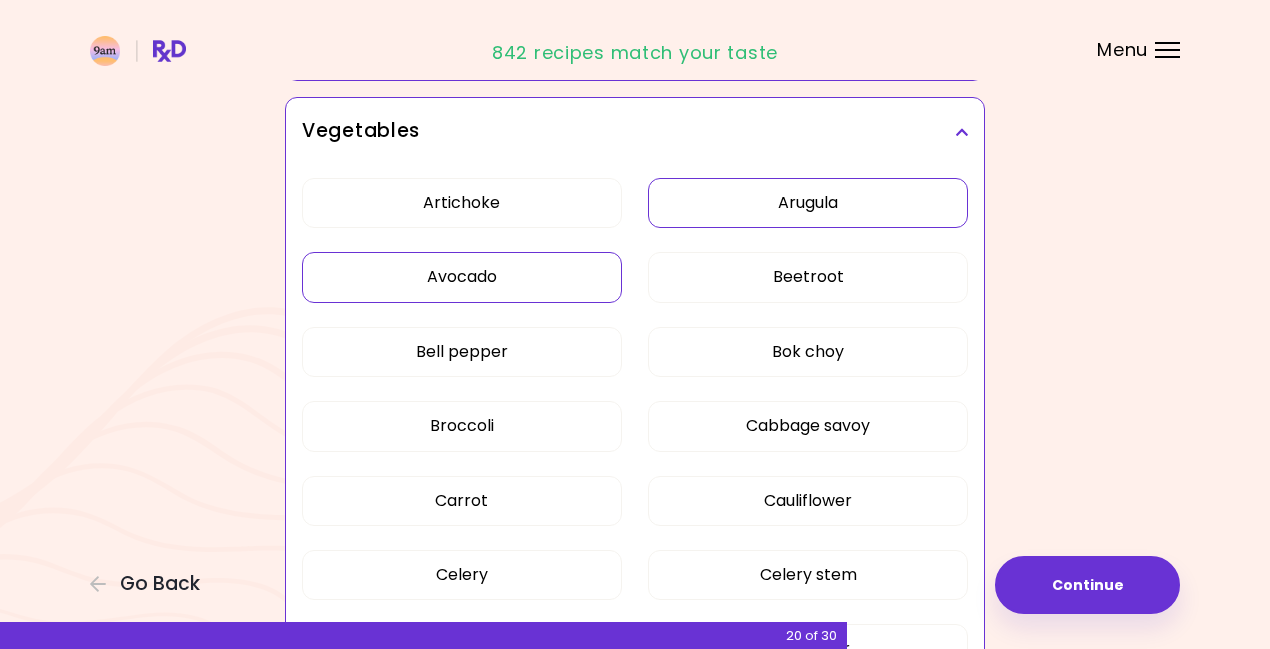 click on "Arugula" at bounding box center (808, 203) 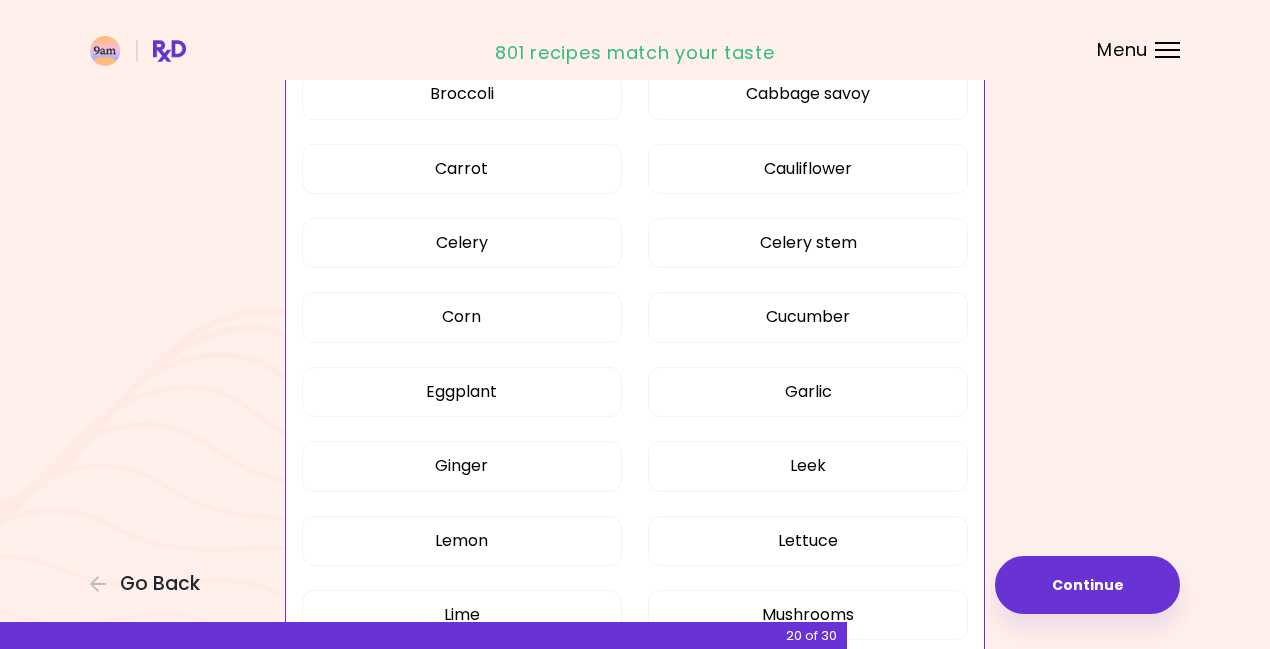 scroll, scrollTop: 2113, scrollLeft: 0, axis: vertical 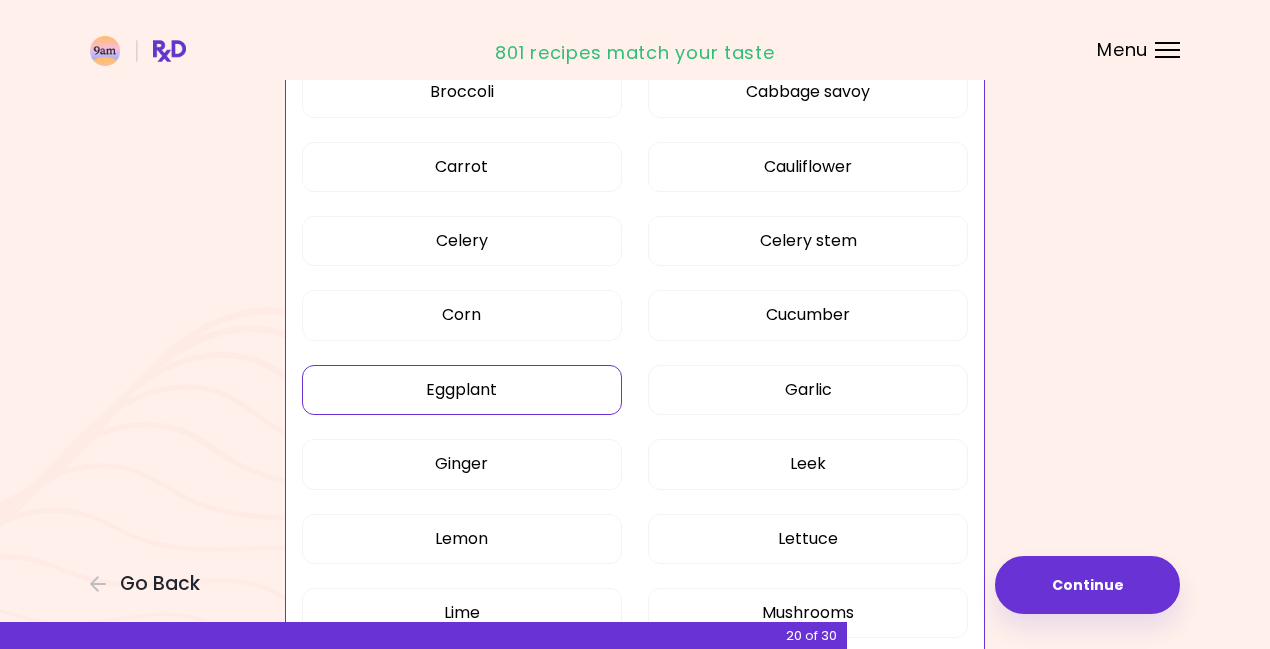 click on "Eggplant" at bounding box center (462, 390) 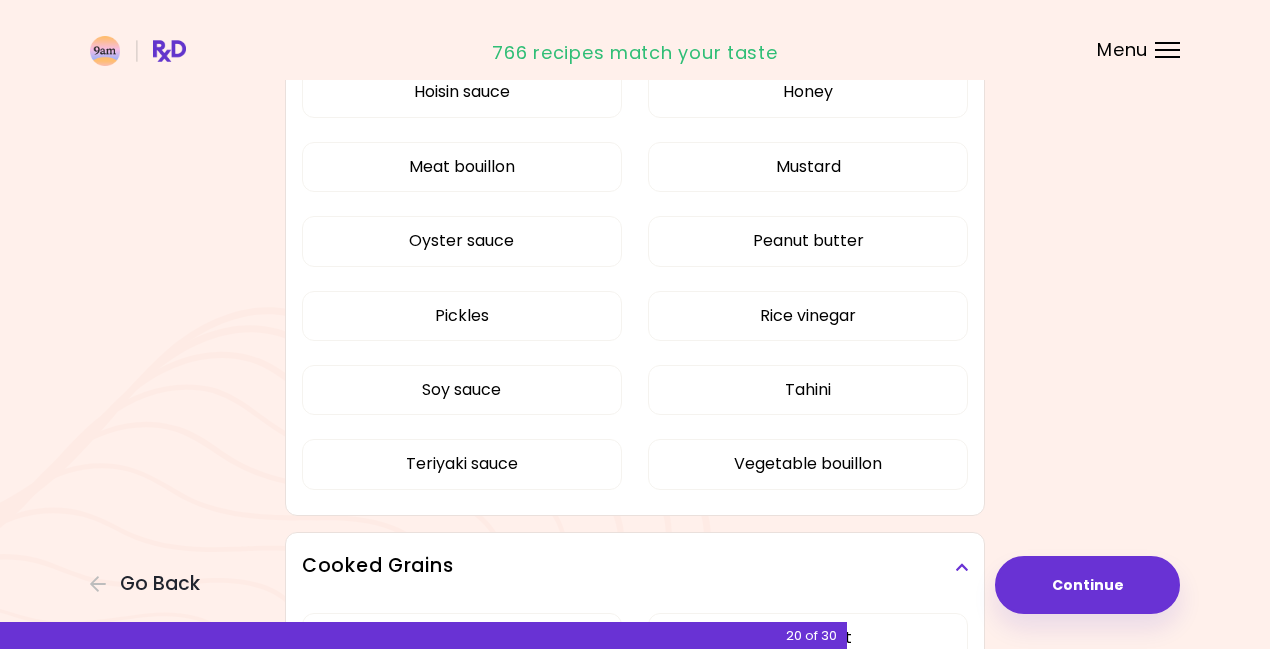 scroll, scrollTop: 3750, scrollLeft: 0, axis: vertical 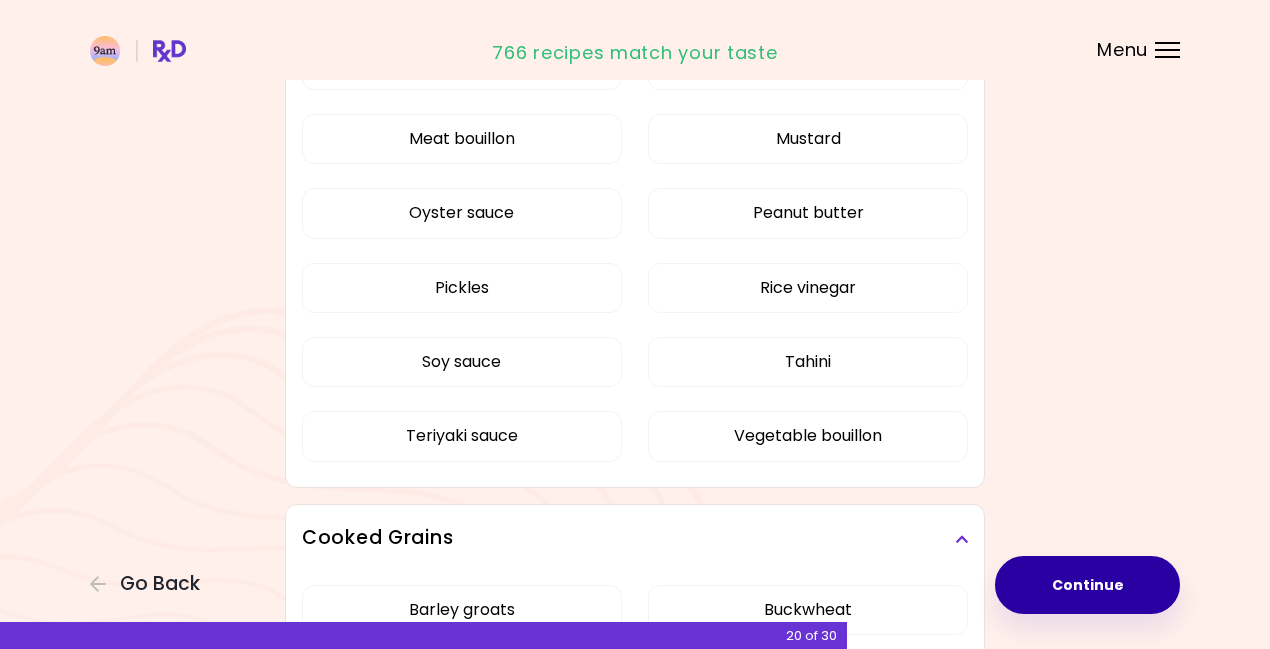 click on "Continue" at bounding box center (1087, 585) 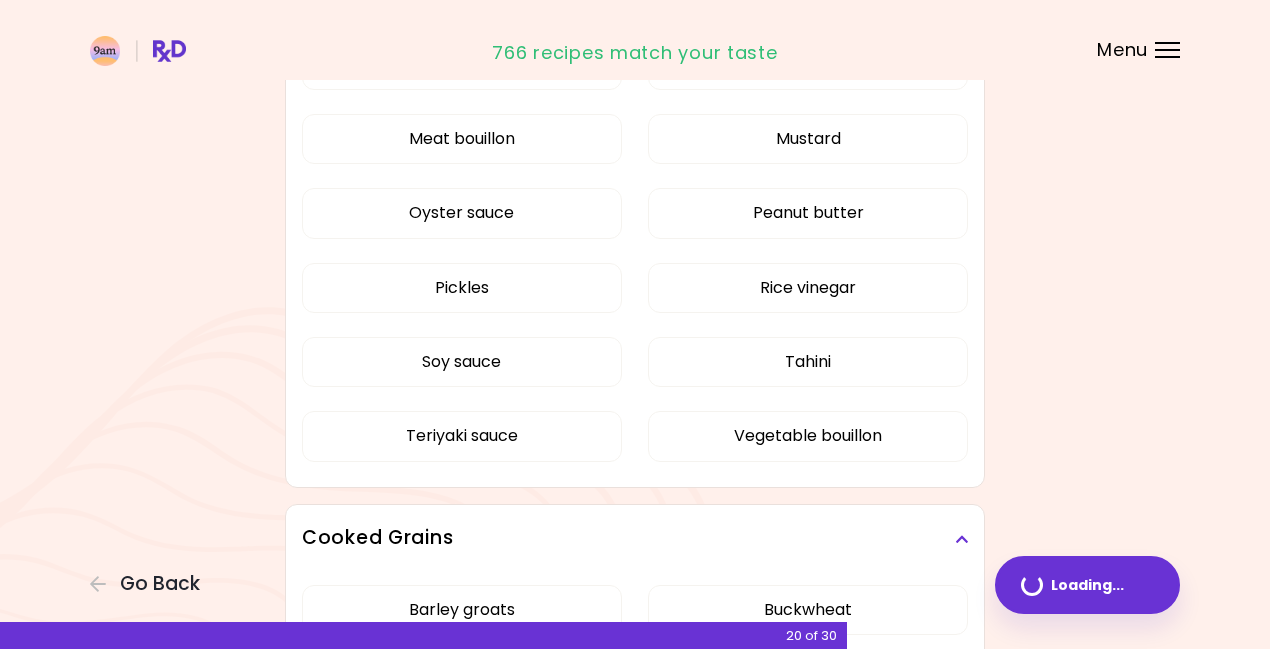 scroll, scrollTop: 0, scrollLeft: 0, axis: both 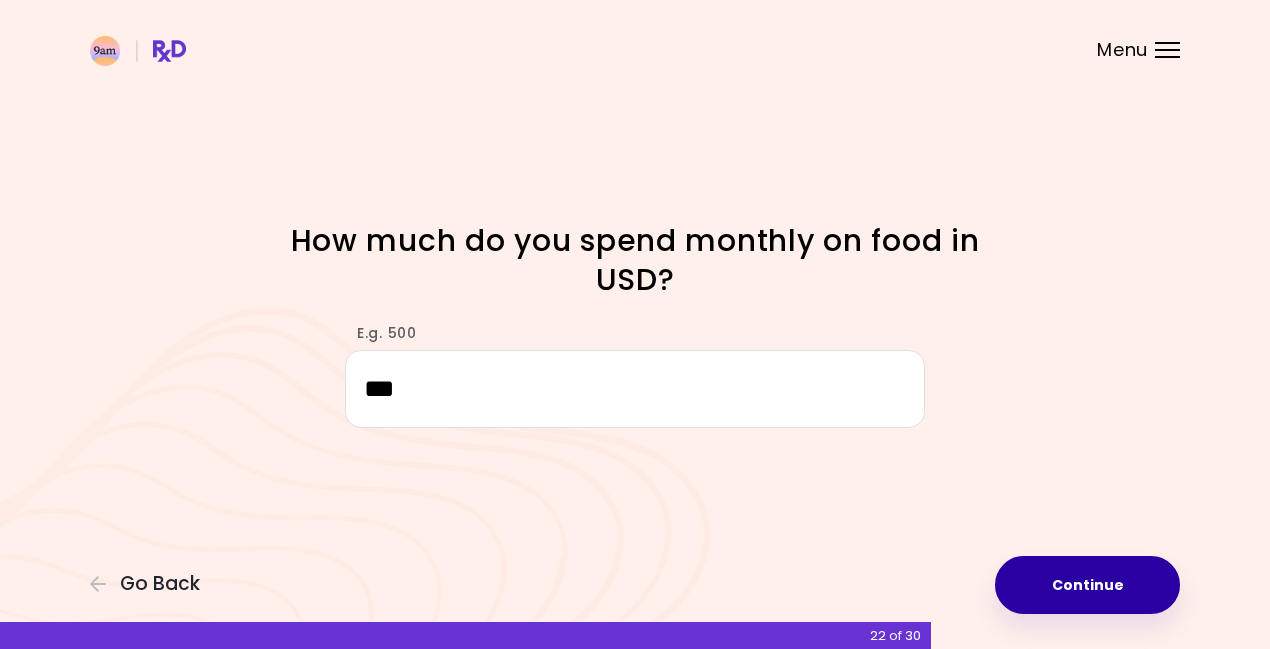 type on "***" 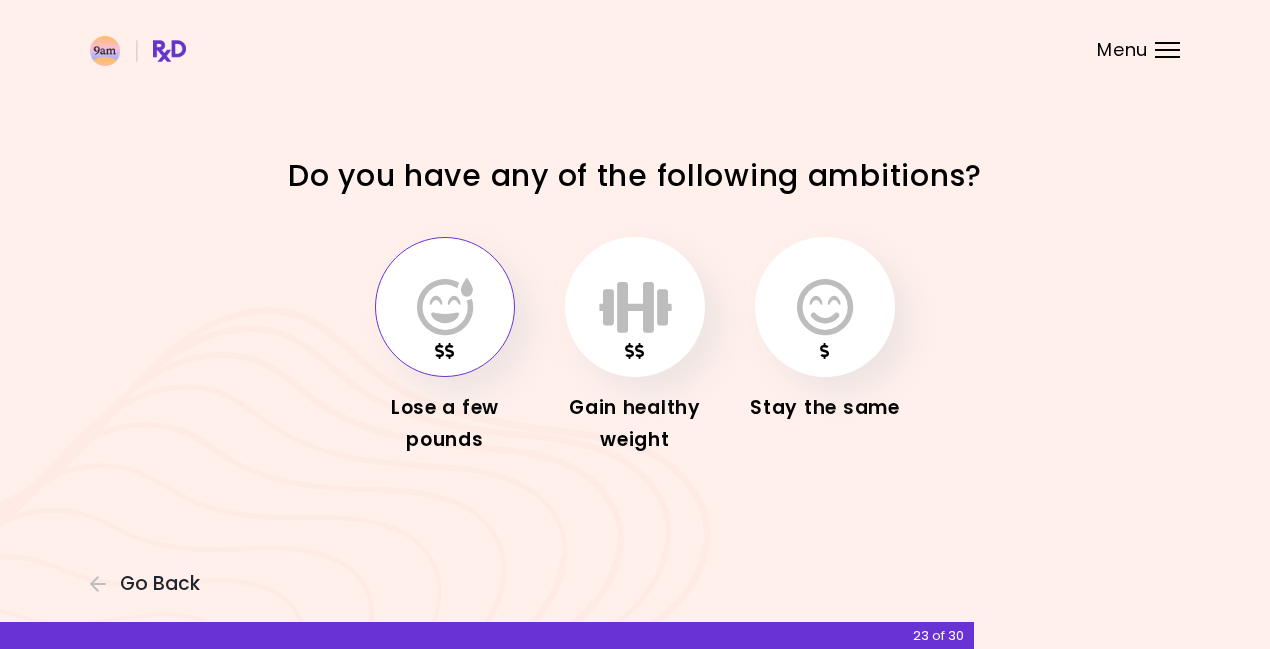 click at bounding box center [445, 307] 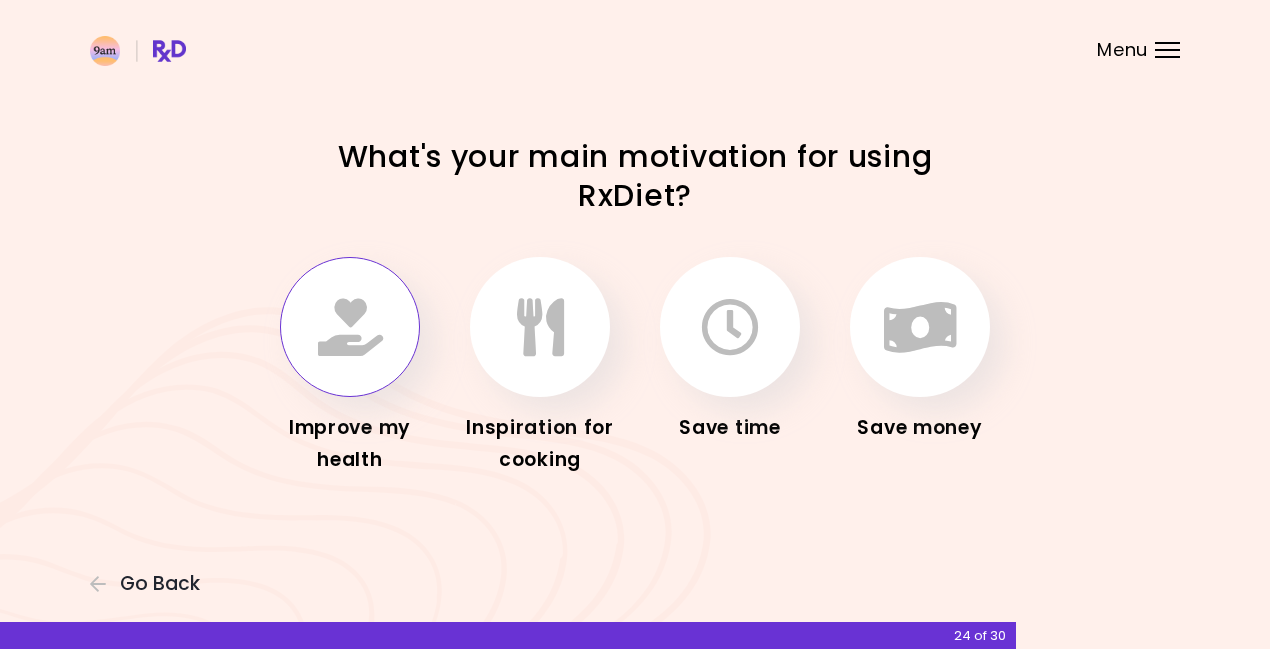 click at bounding box center [350, 327] 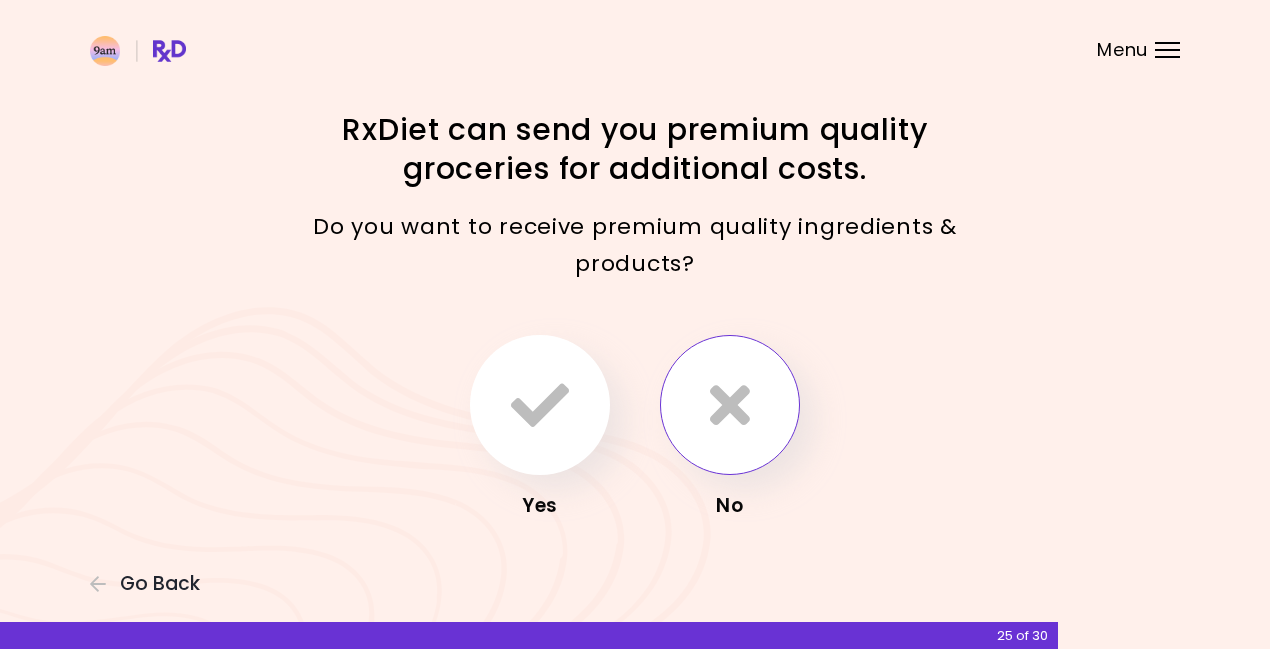 click at bounding box center (730, 405) 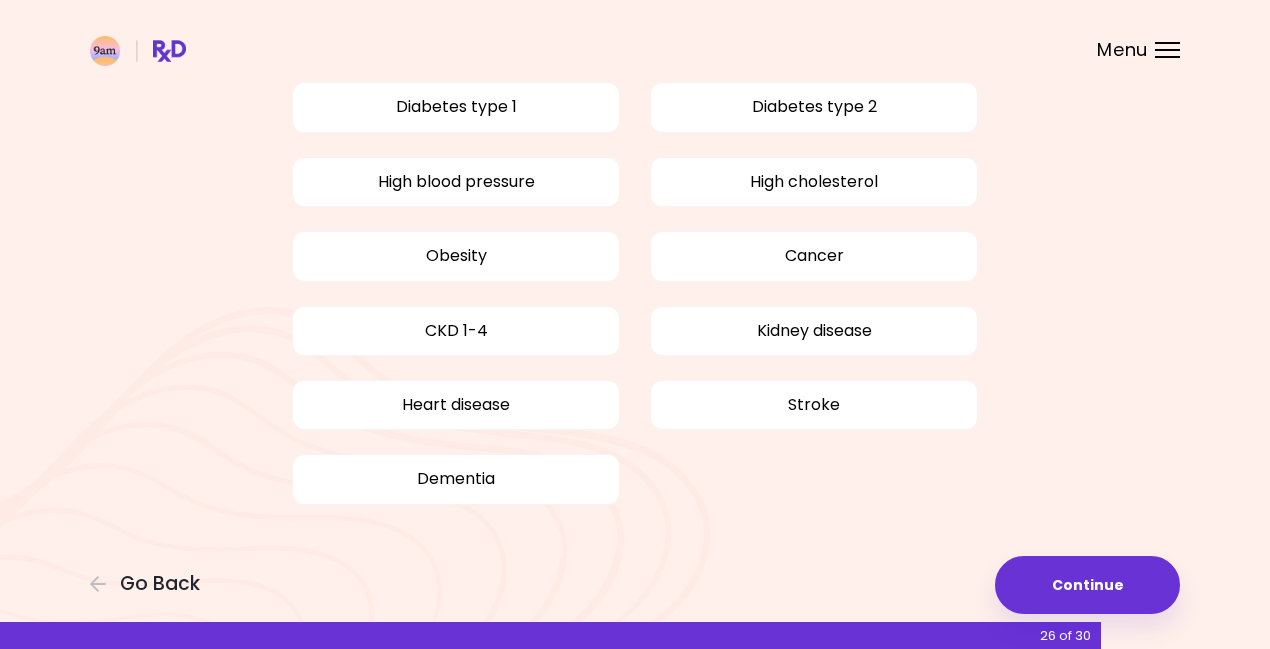 scroll, scrollTop: 175, scrollLeft: 0, axis: vertical 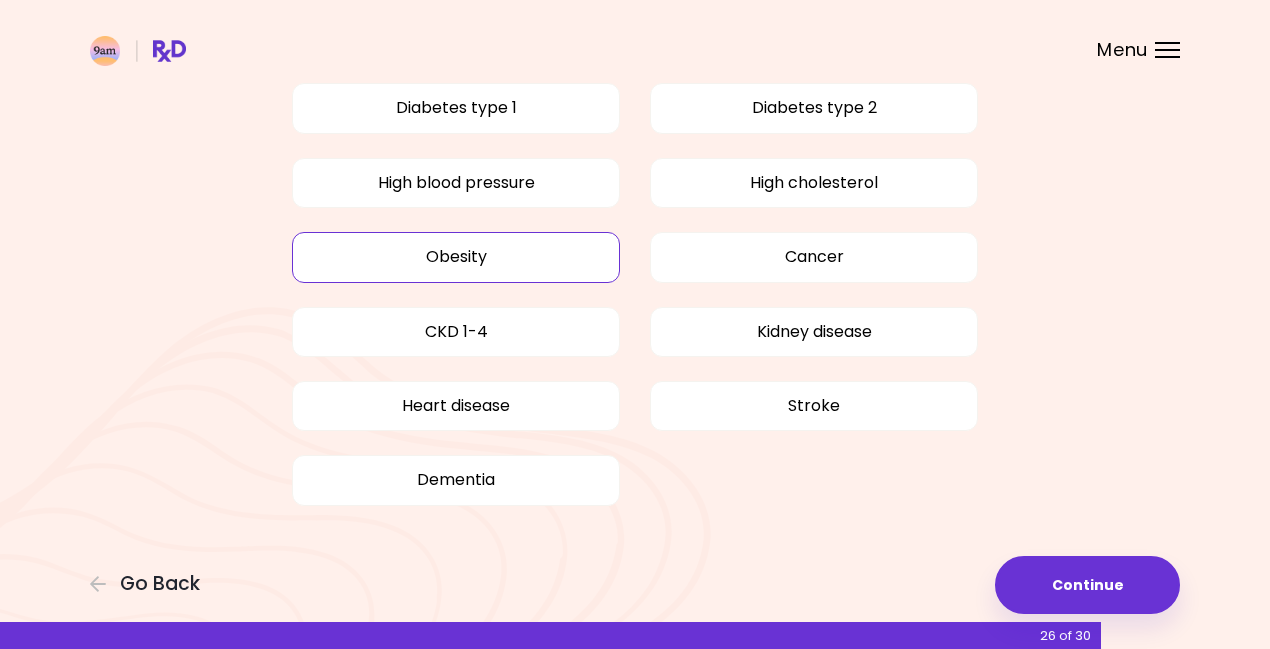 click on "Obesity" at bounding box center (456, 257) 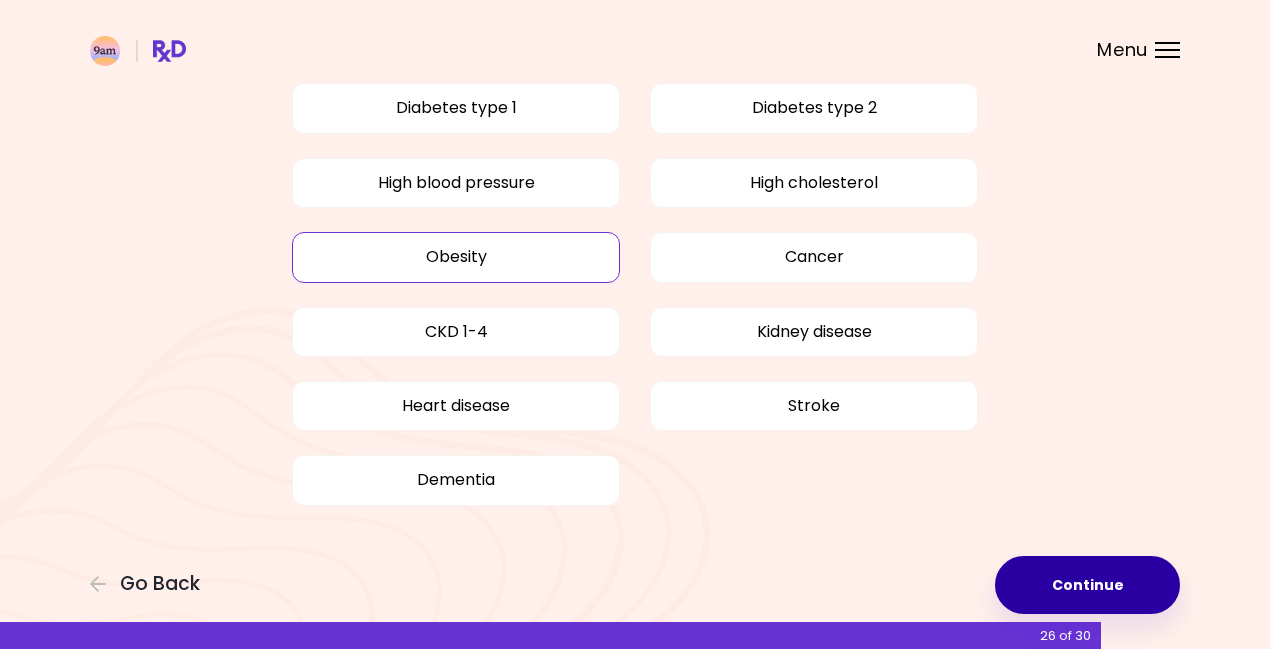 click on "Continue" at bounding box center [1087, 585] 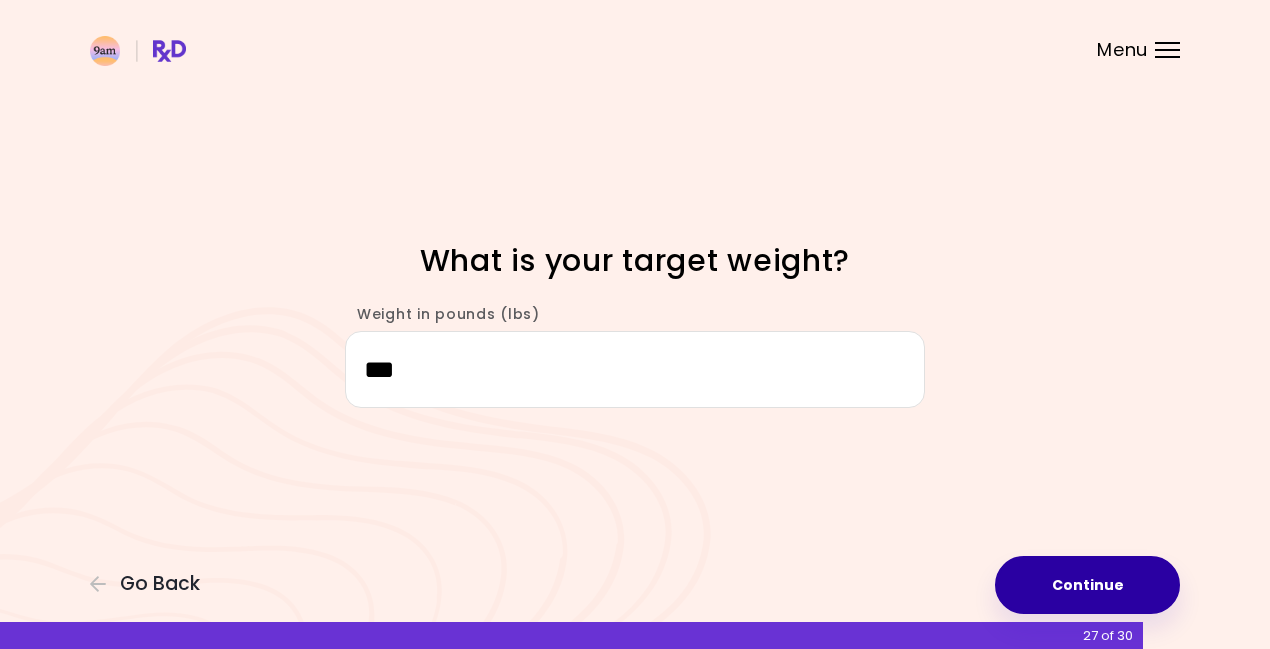 type on "***" 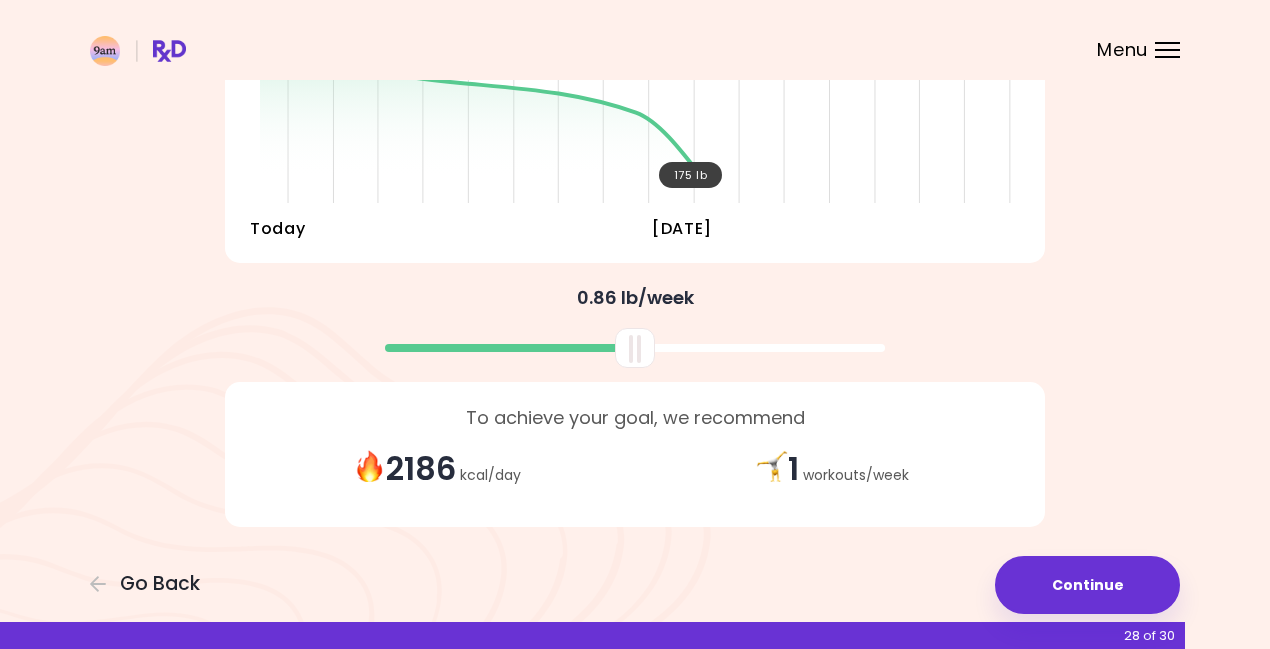 scroll, scrollTop: 382, scrollLeft: 0, axis: vertical 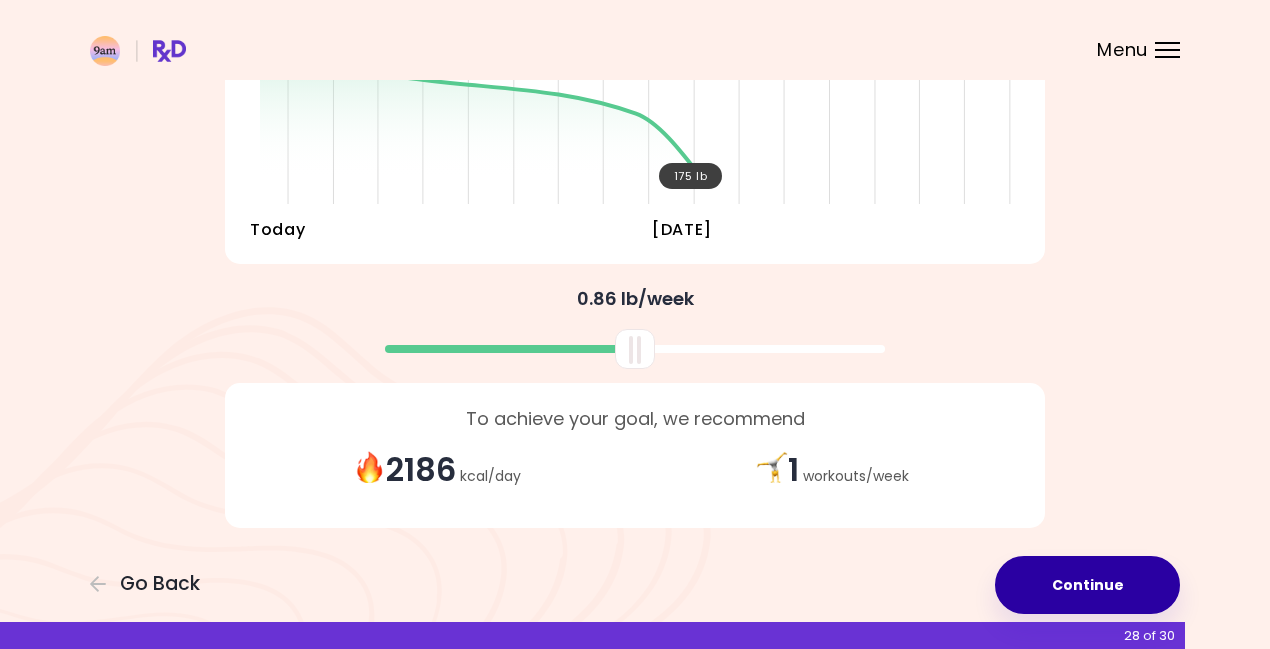 click on "Continue" at bounding box center [1087, 585] 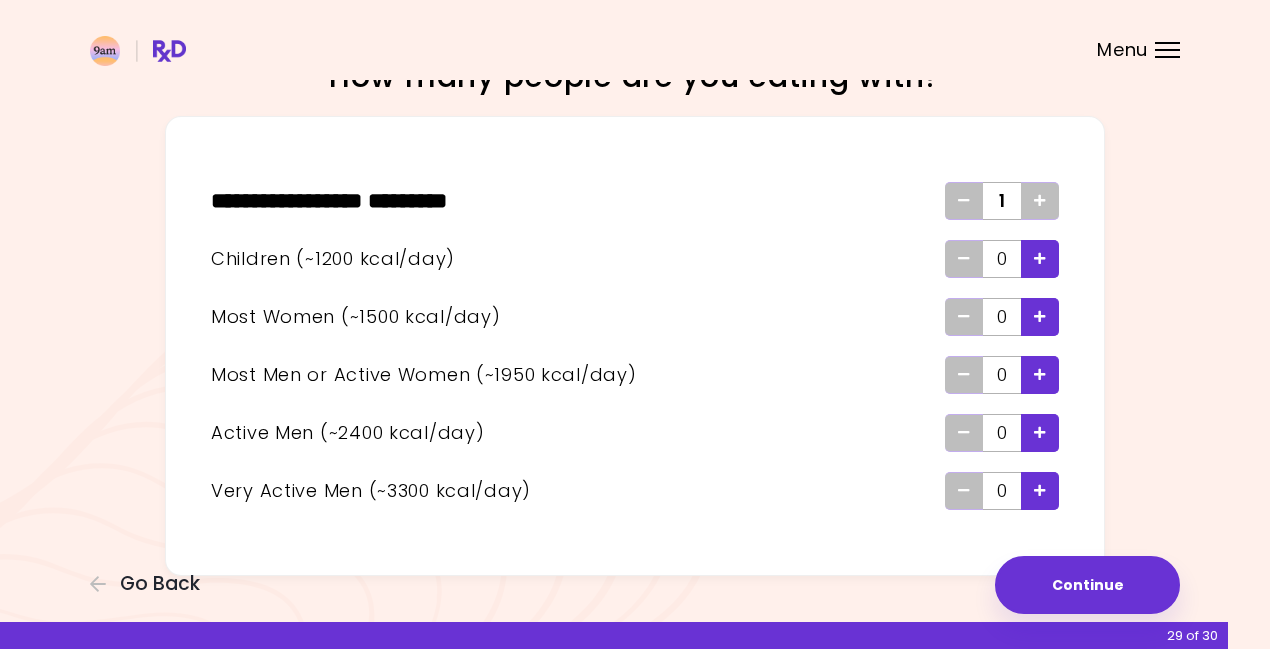 scroll, scrollTop: 55, scrollLeft: 0, axis: vertical 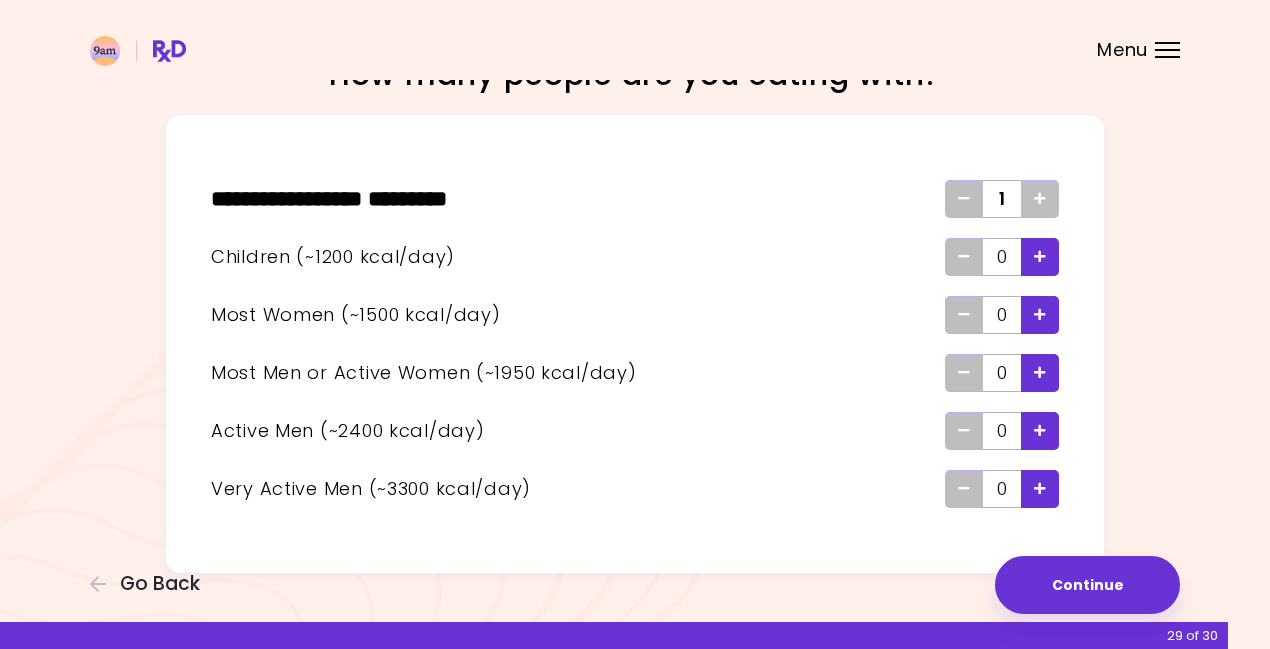 click at bounding box center (1040, 373) 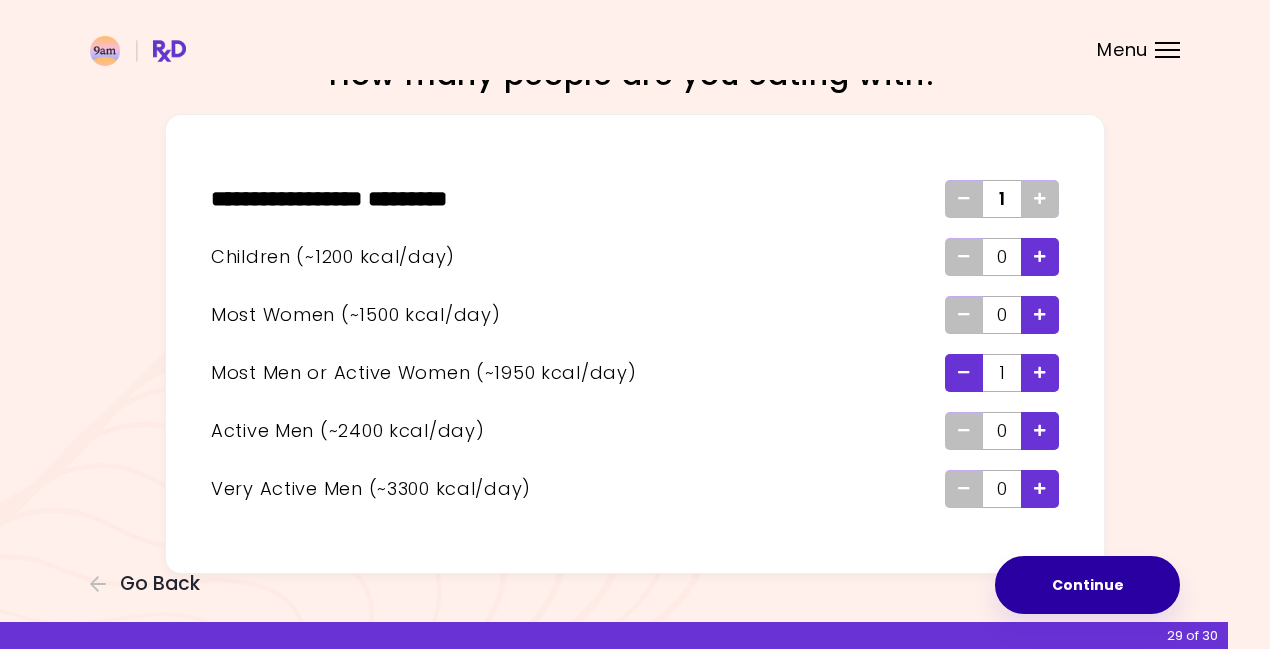 click on "Continue" at bounding box center (1087, 585) 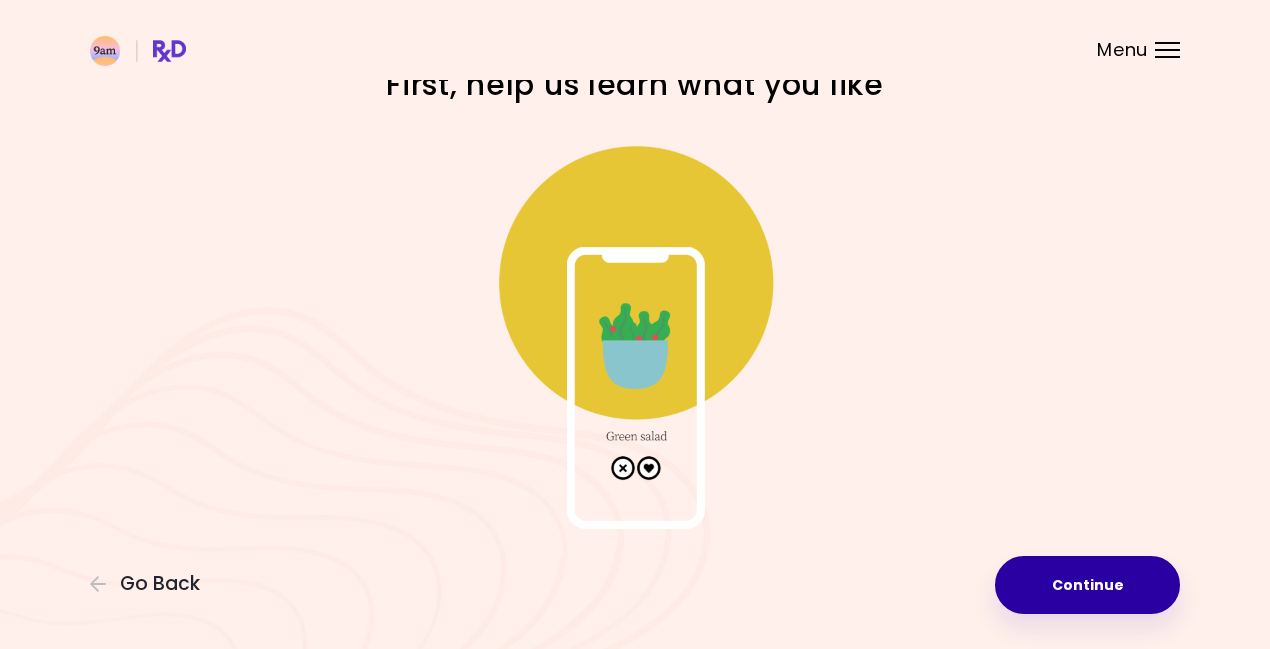 scroll, scrollTop: 0, scrollLeft: 0, axis: both 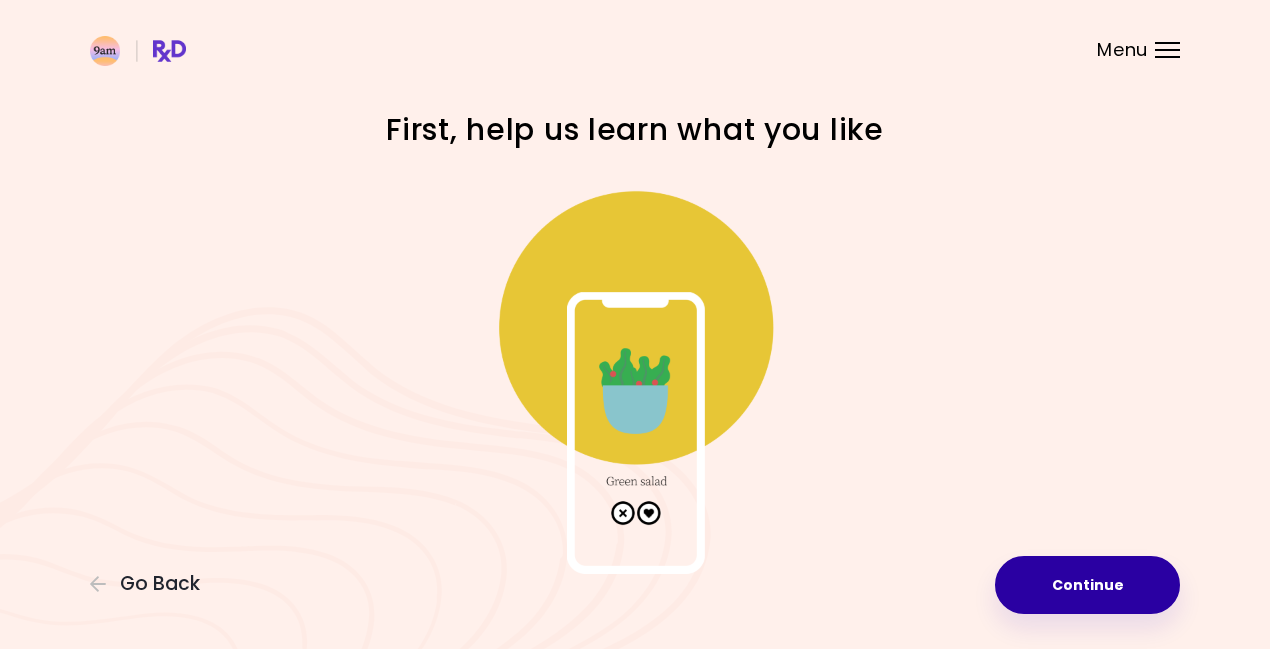 click on "Continue" at bounding box center [1087, 585] 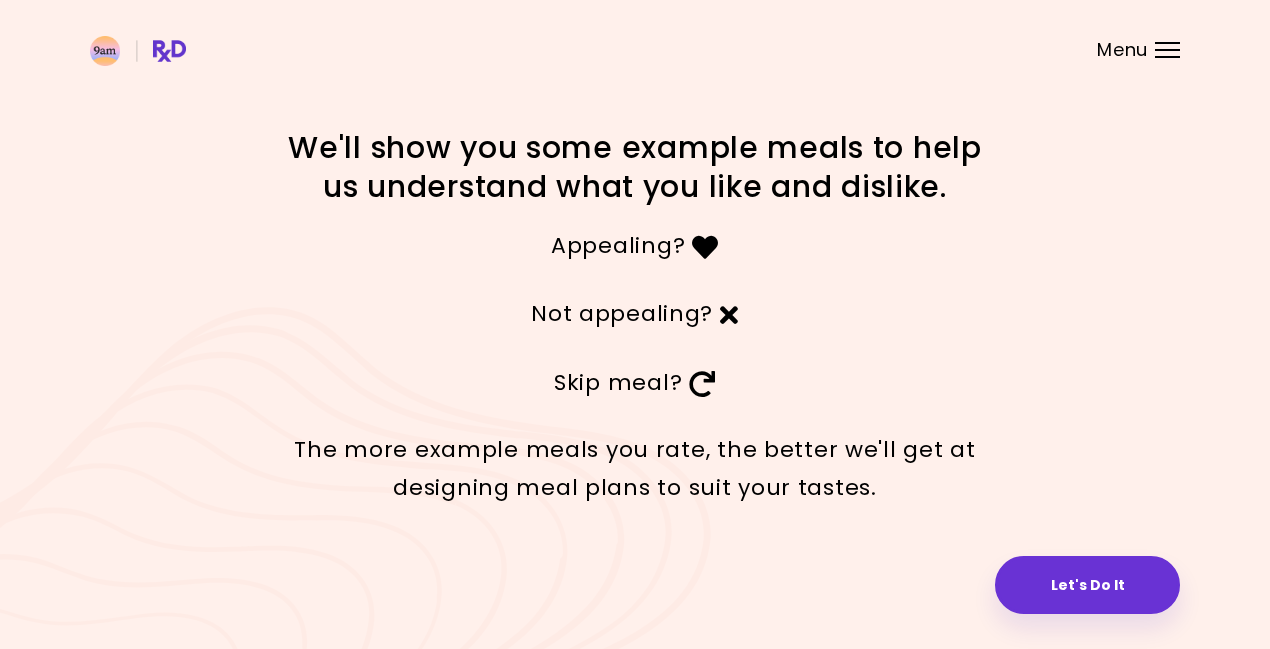 click on "We'll show you some example meals to help us understand what you like and dislike. Appealing? Not appealing? Skip meal? The more example meals you rate, the better we'll get at designing meal plans to suit your tastes. Let's Do It" at bounding box center (635, 324) 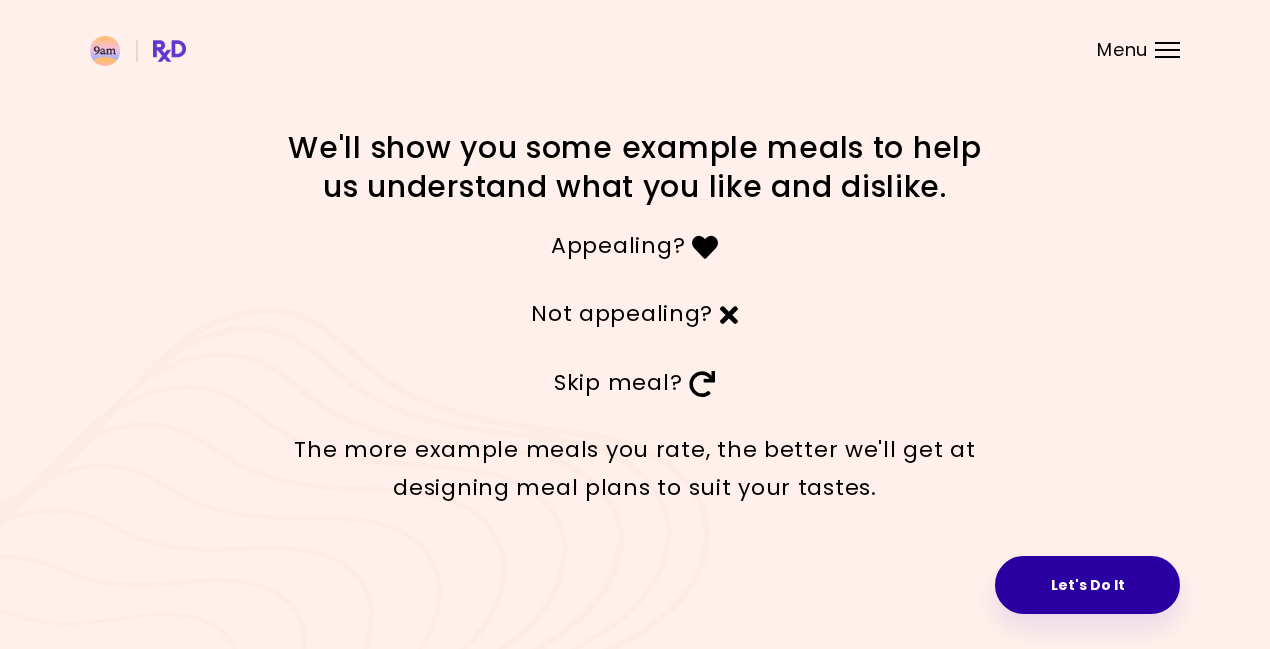 click on "Let's Do It" at bounding box center [1087, 585] 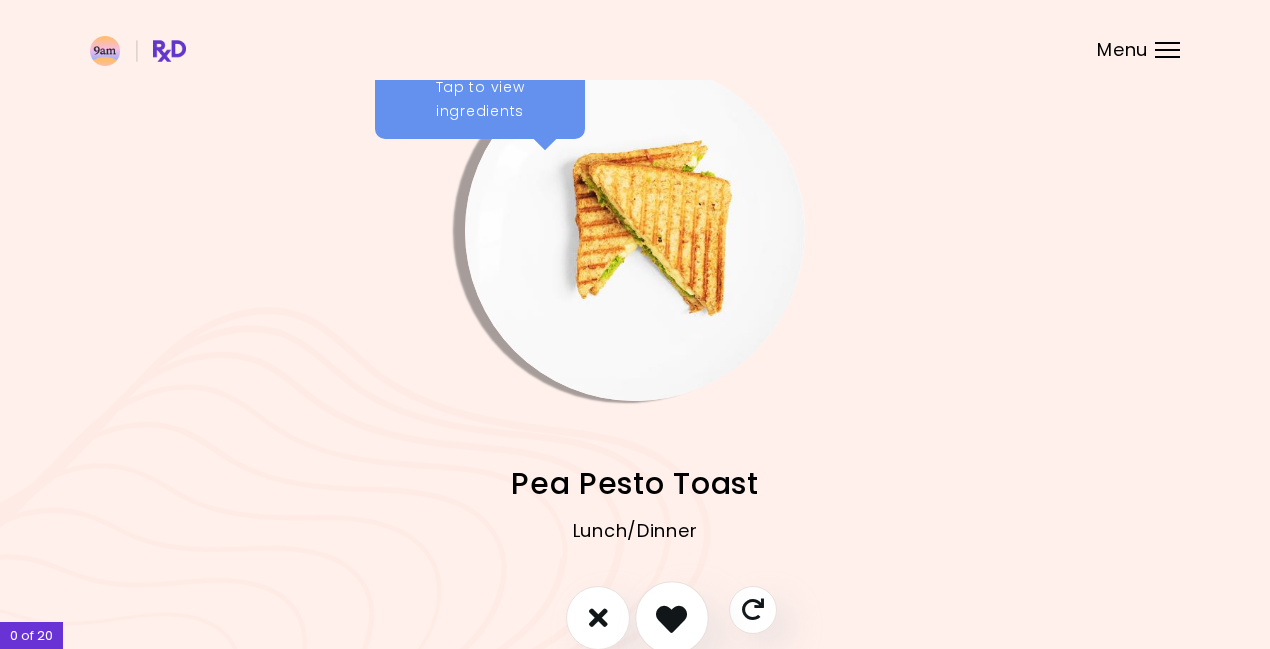 scroll, scrollTop: 26, scrollLeft: 0, axis: vertical 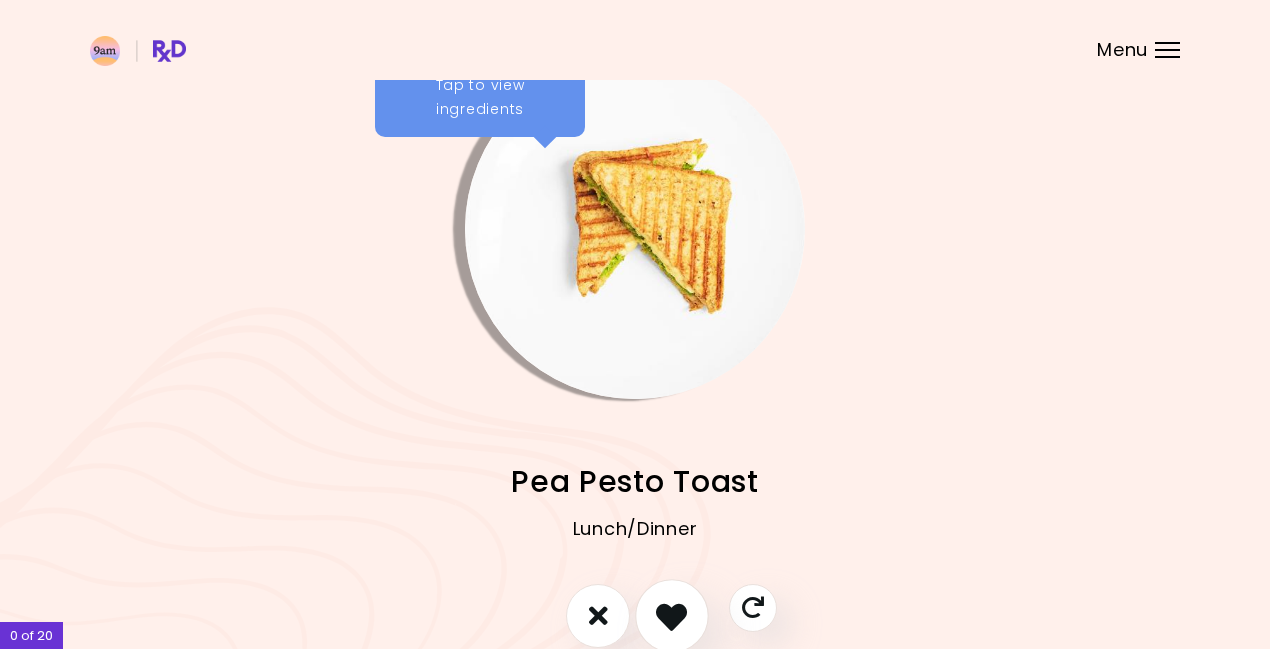 click at bounding box center (671, 615) 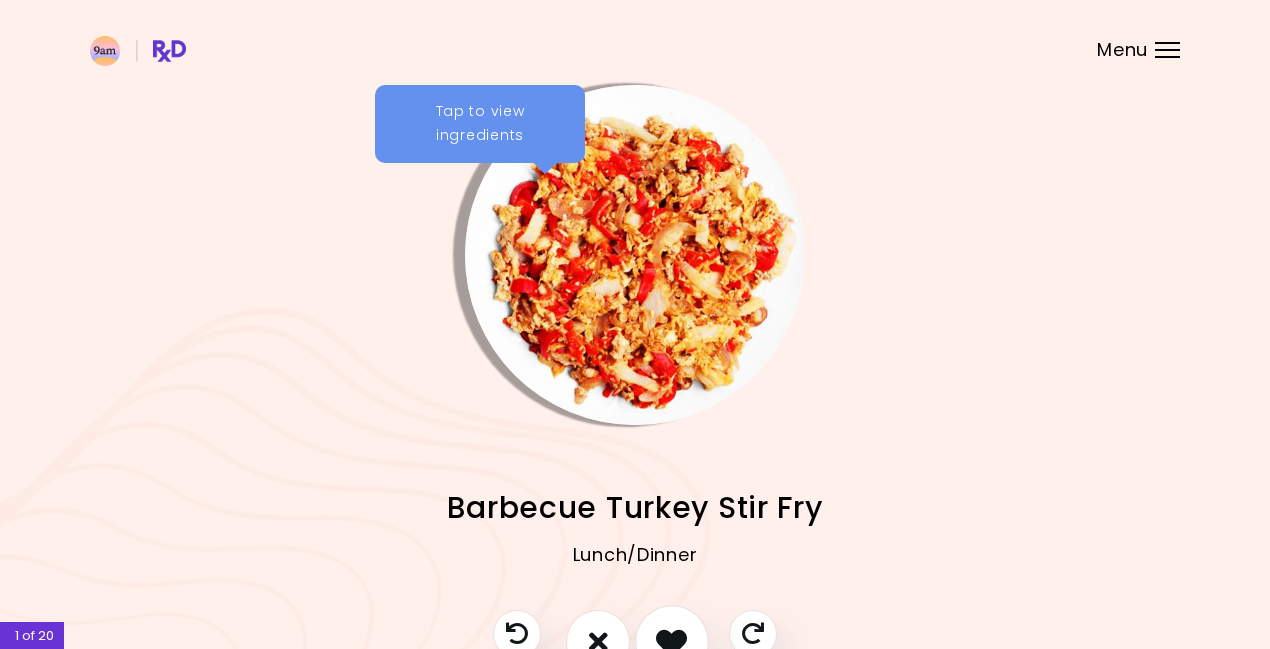scroll, scrollTop: 6, scrollLeft: 0, axis: vertical 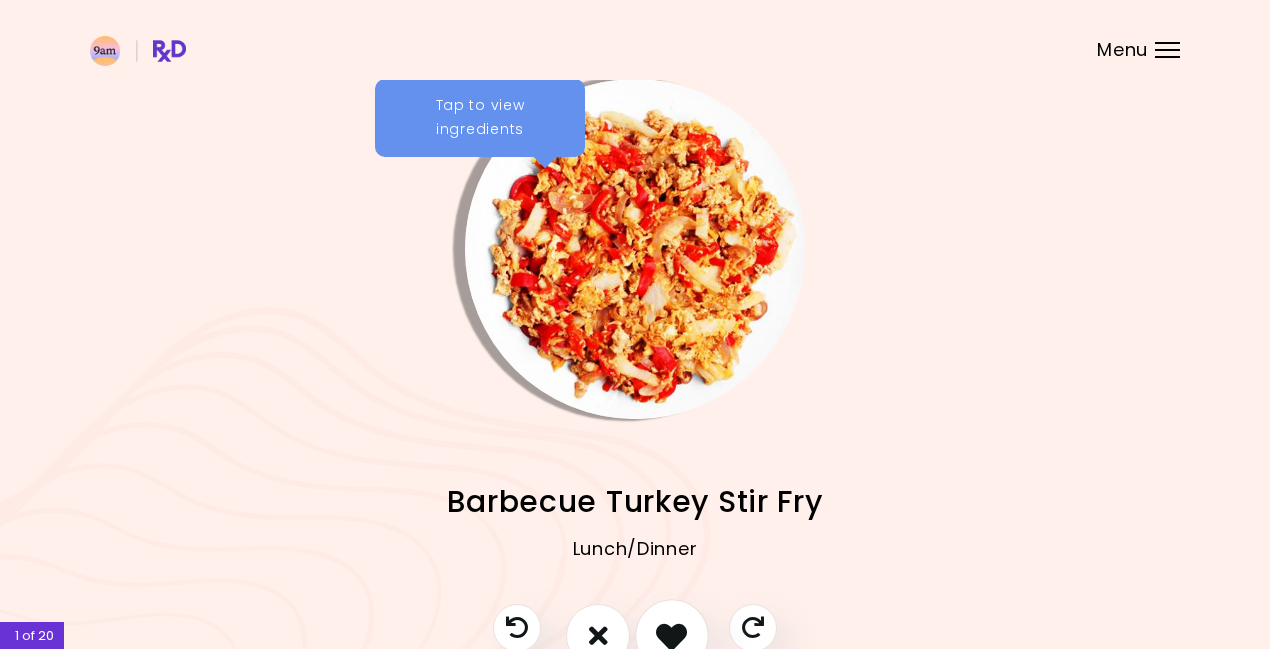 click at bounding box center [671, 635] 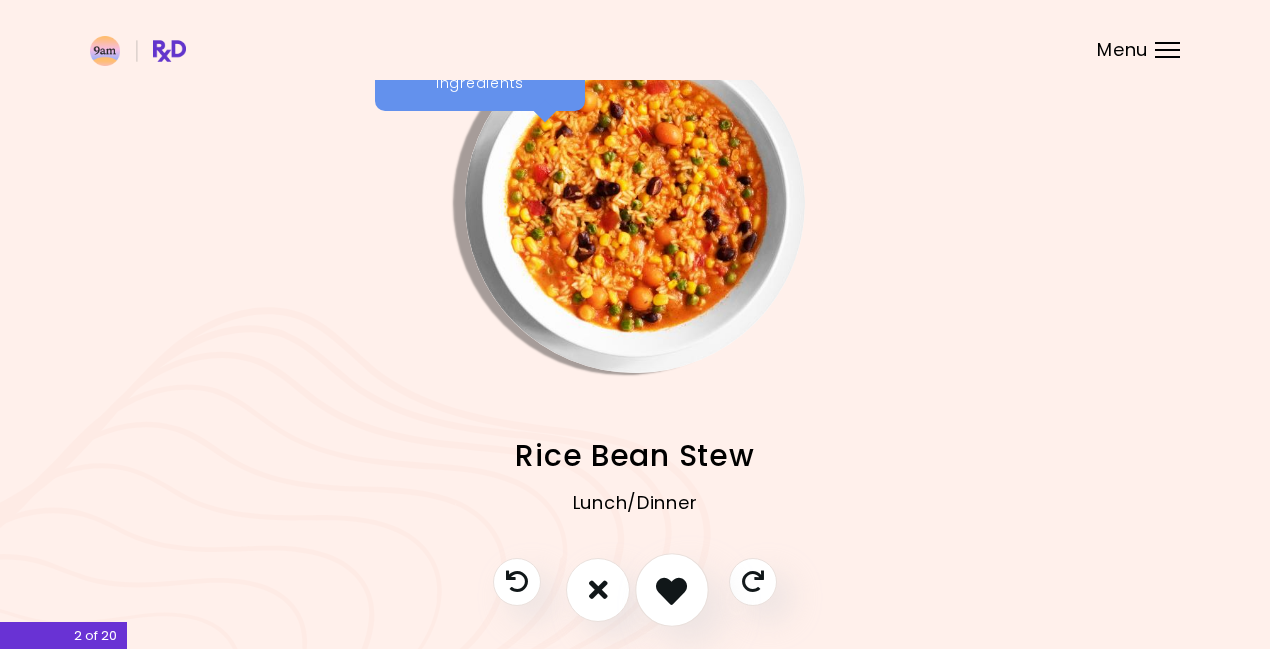 scroll, scrollTop: 54, scrollLeft: 0, axis: vertical 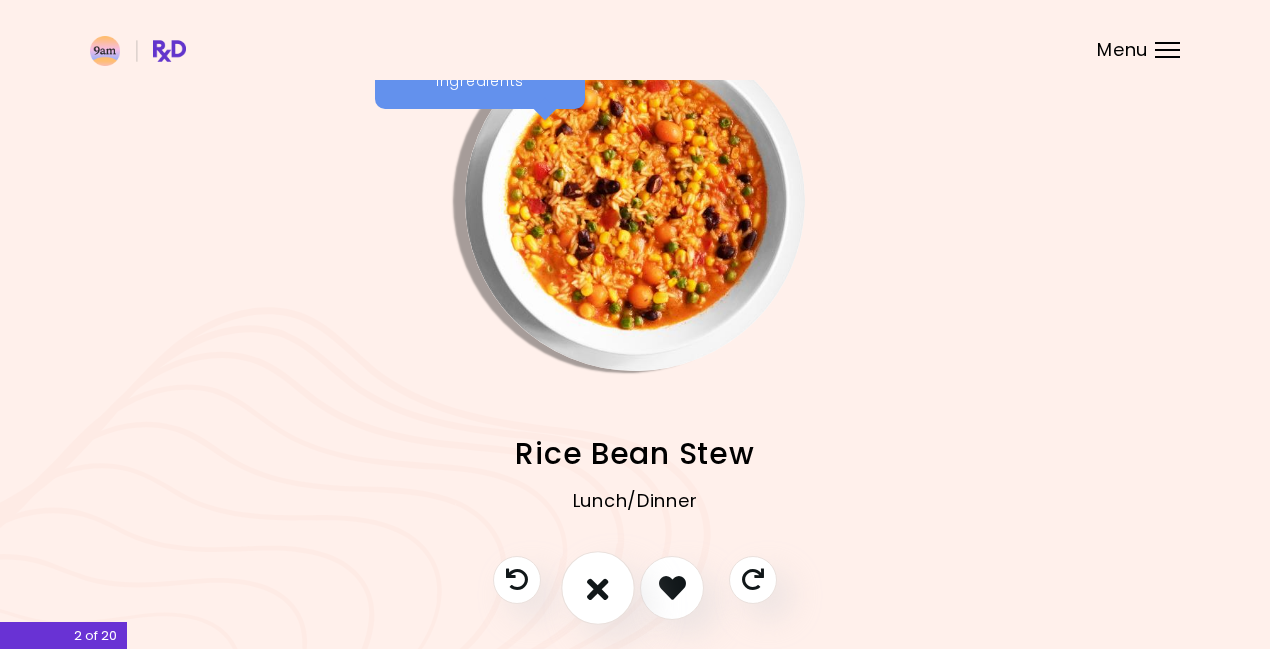 click at bounding box center (598, 588) 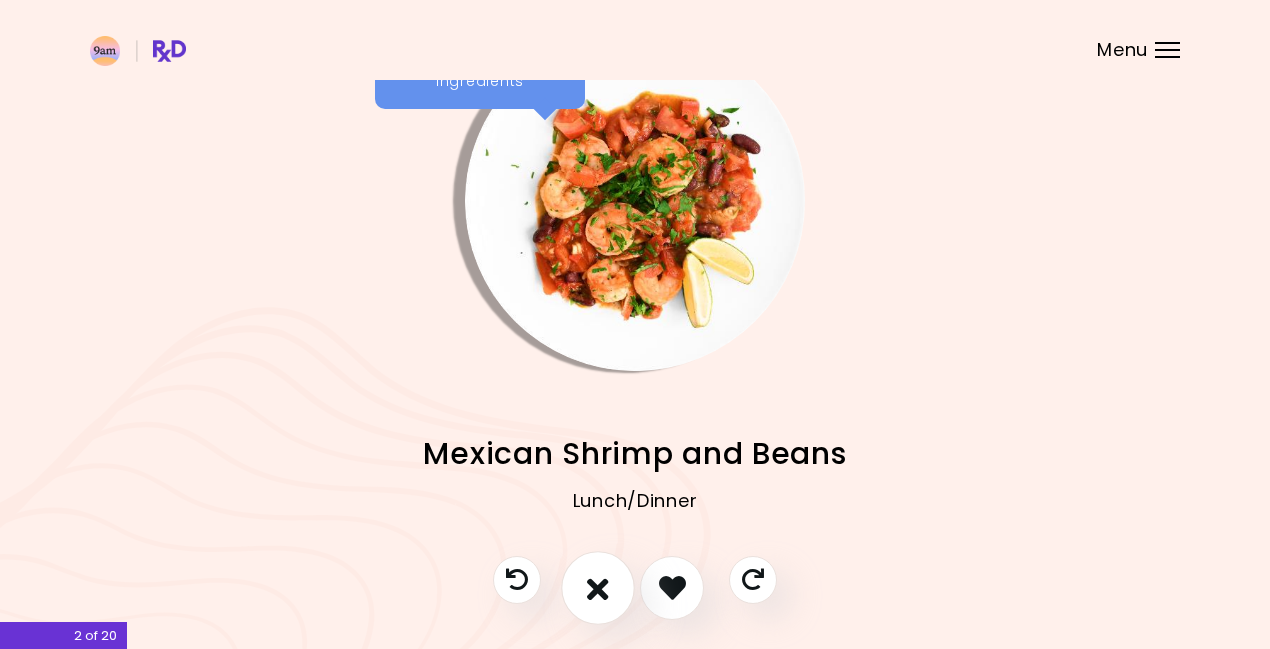 click at bounding box center [598, 588] 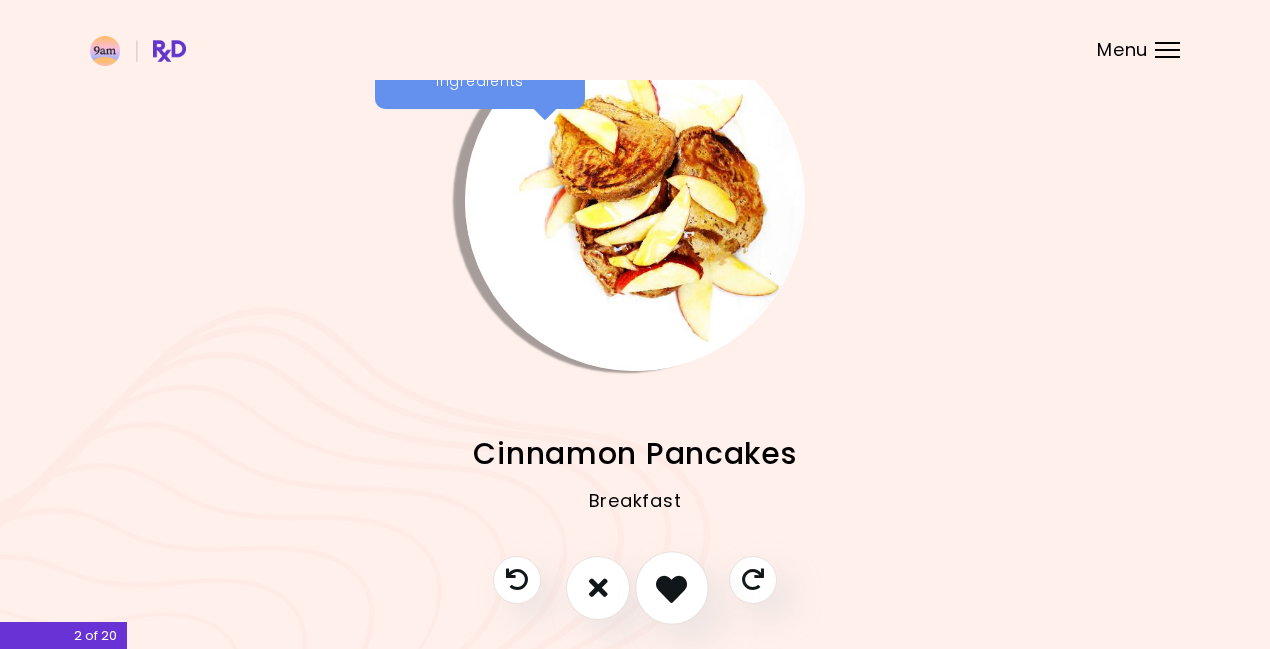 click at bounding box center (671, 587) 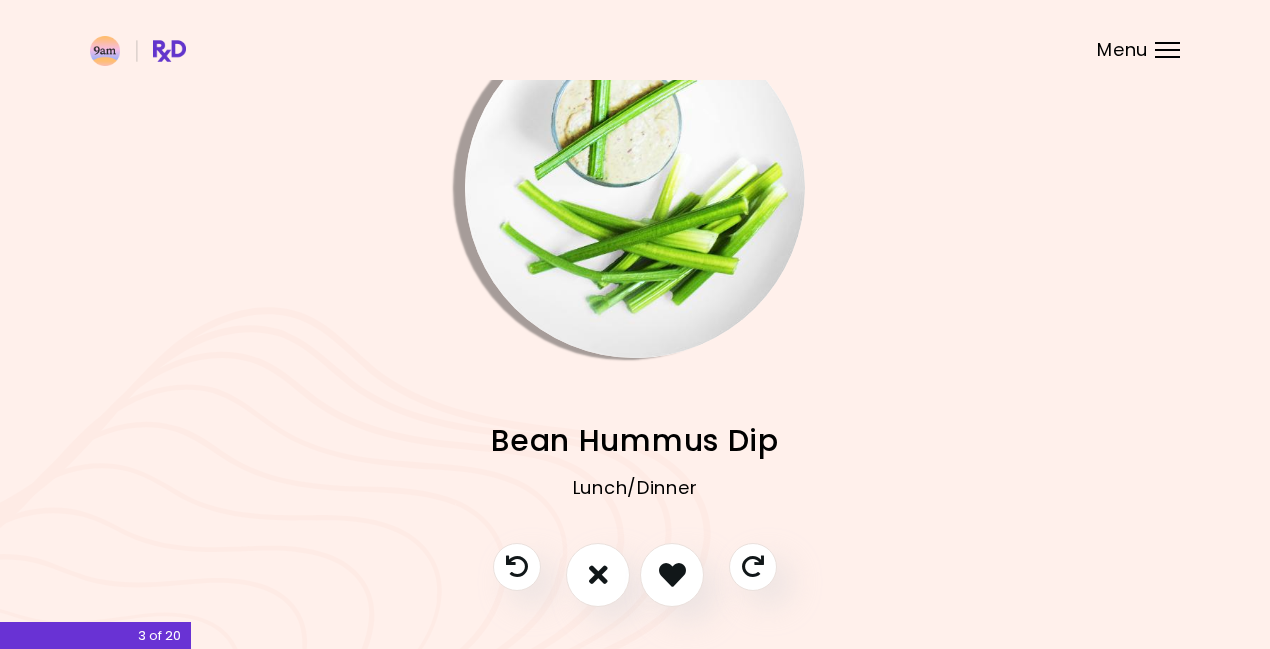 scroll, scrollTop: 69, scrollLeft: 0, axis: vertical 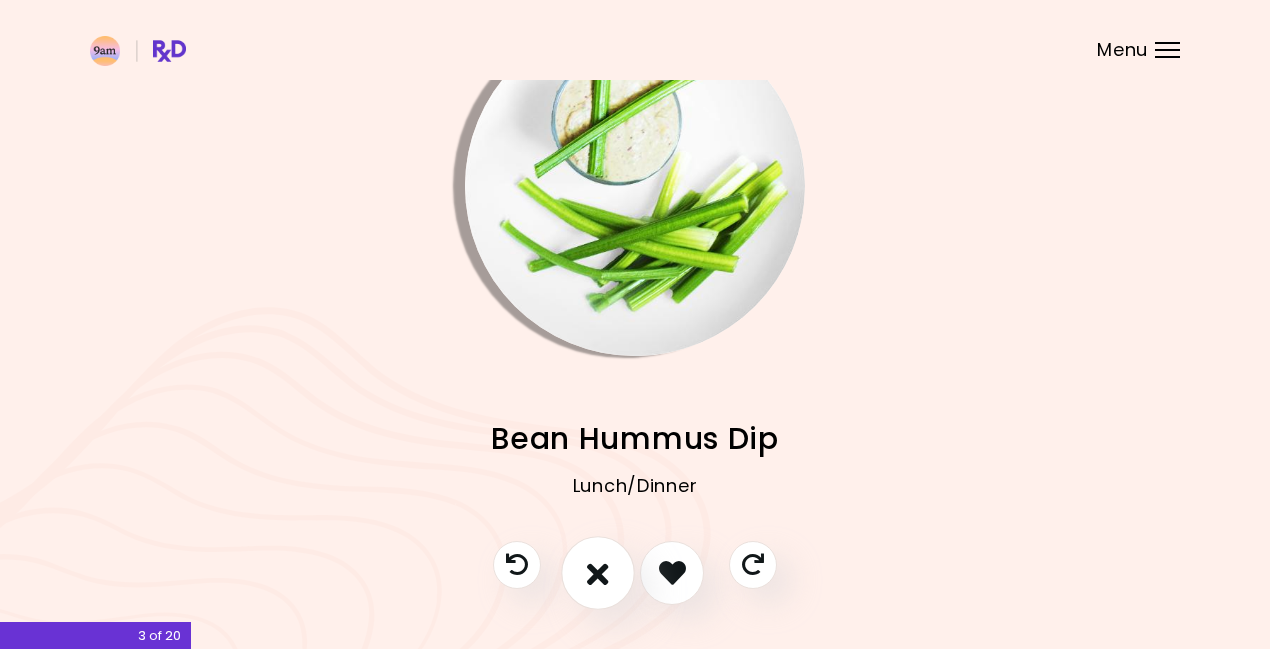 click at bounding box center (598, 572) 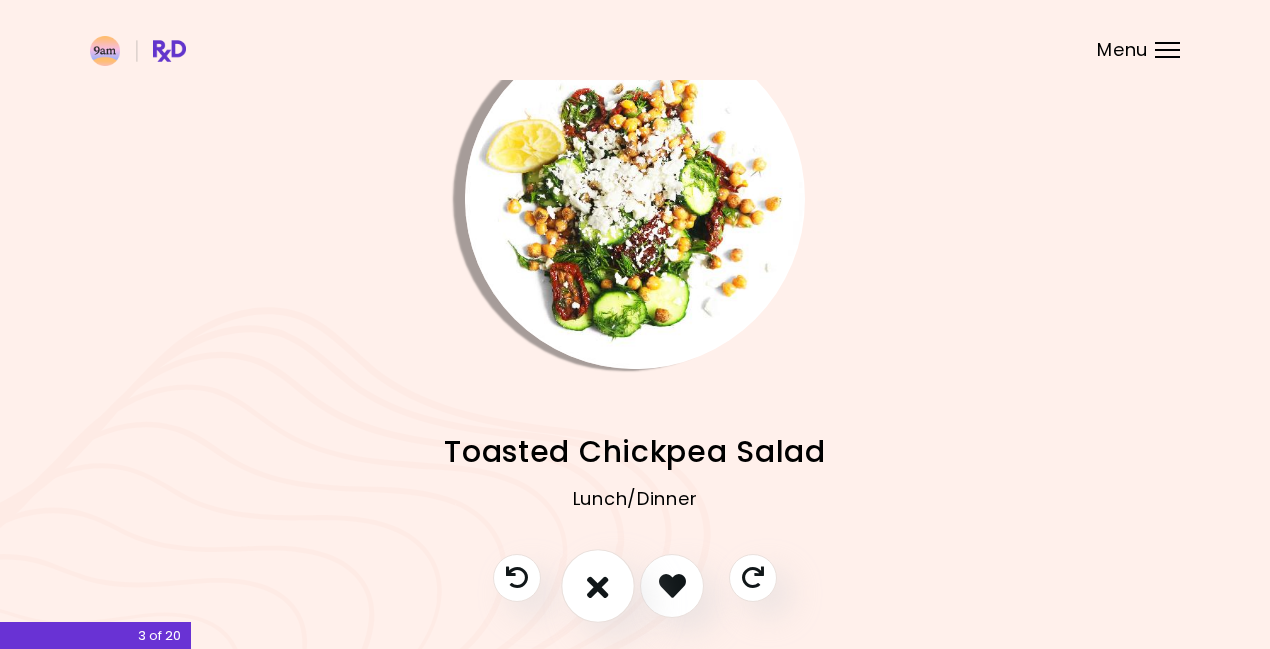 scroll, scrollTop: 53, scrollLeft: 0, axis: vertical 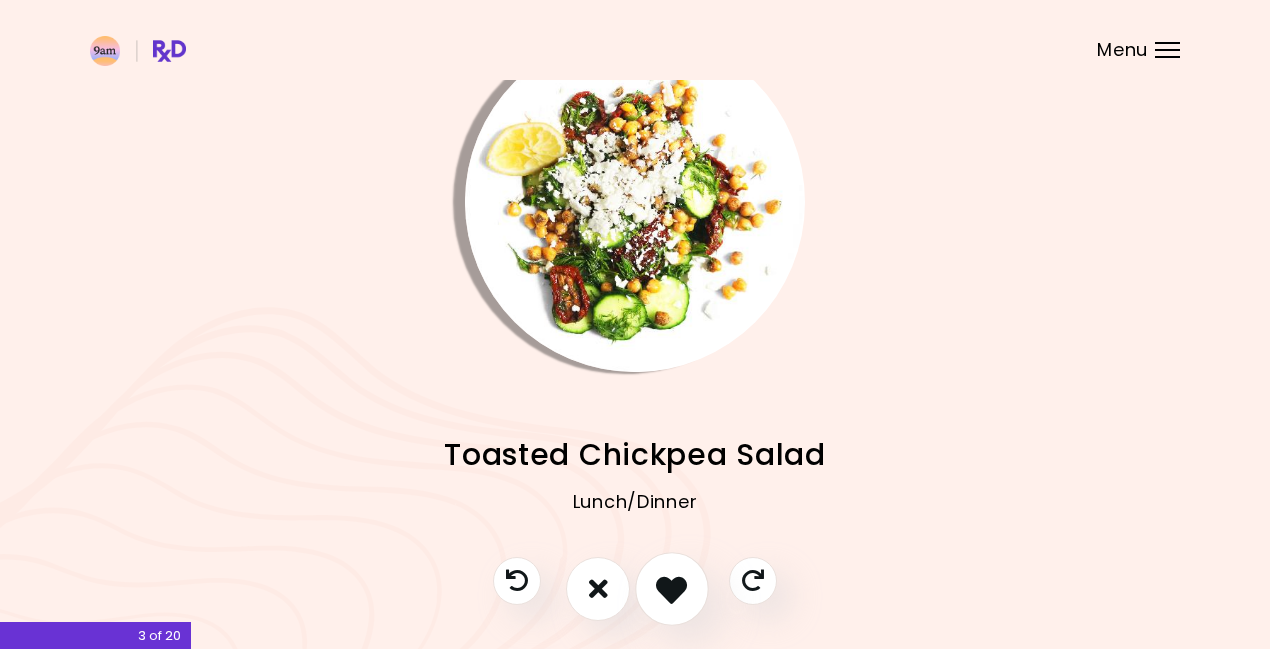 click at bounding box center (672, 589) 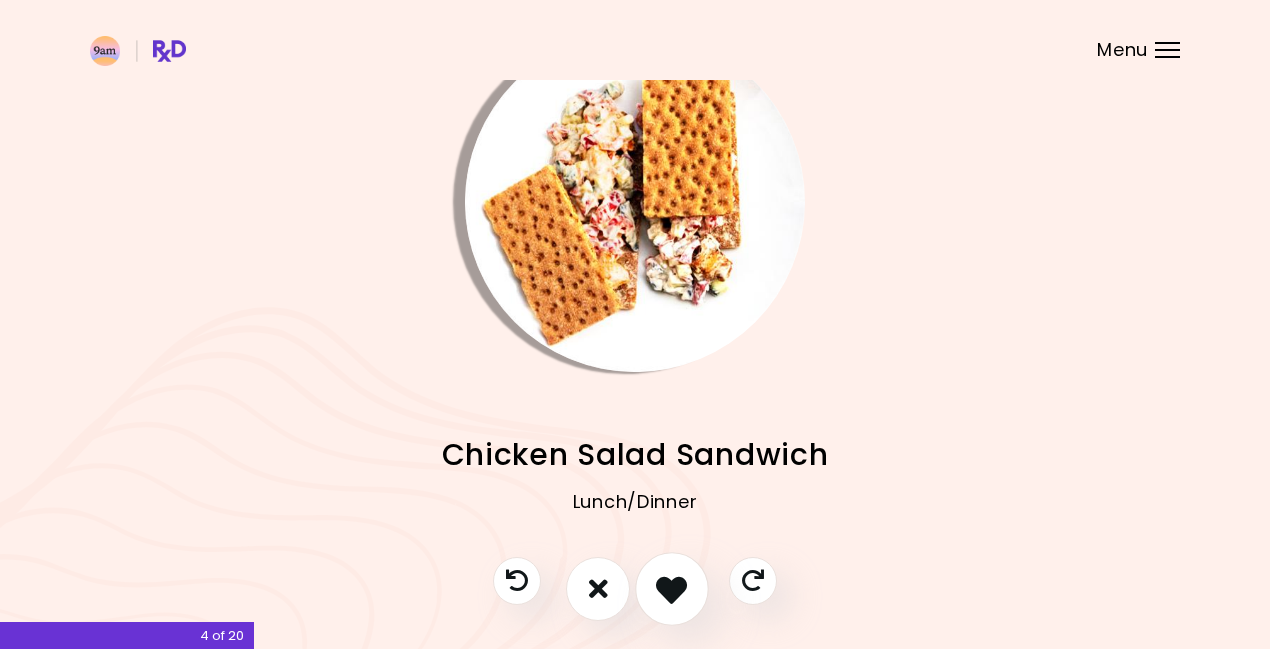 click at bounding box center (672, 589) 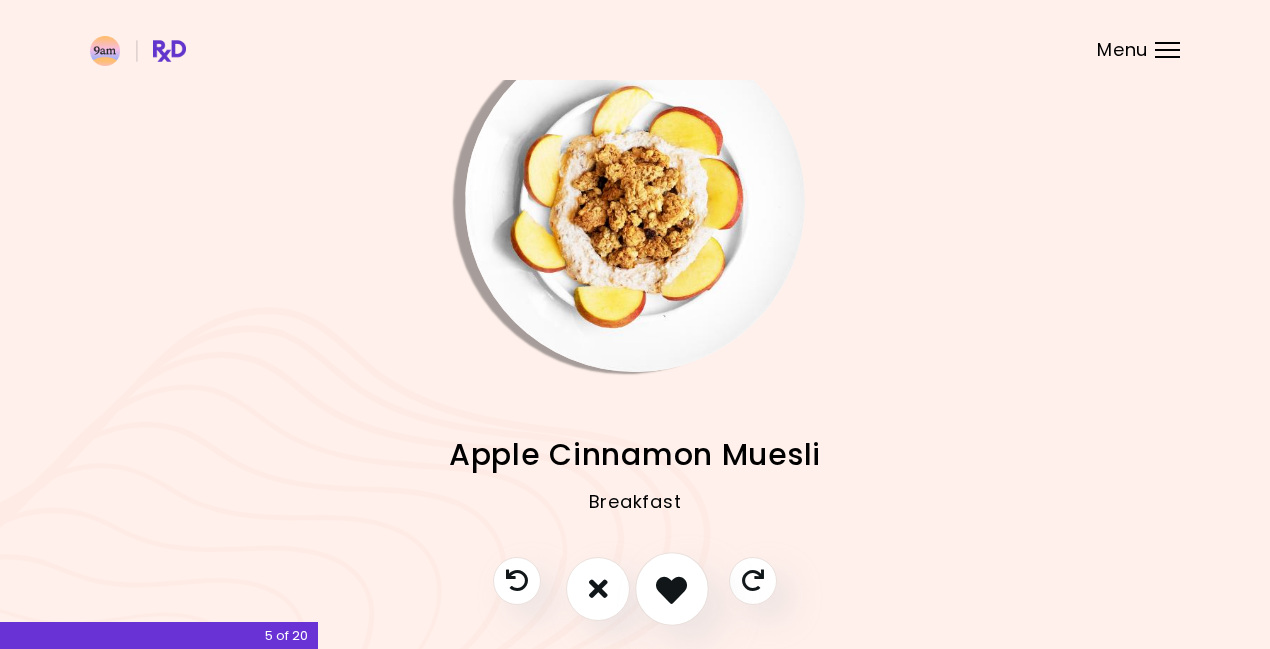 click at bounding box center [671, 588] 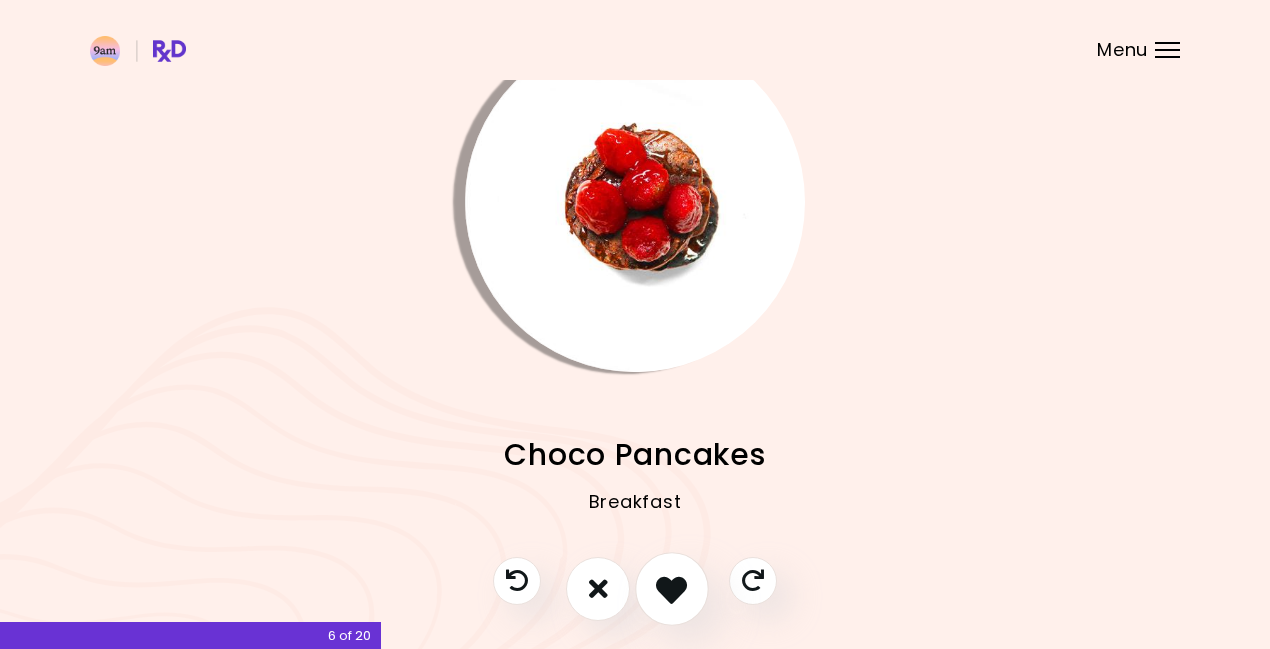 click at bounding box center (671, 588) 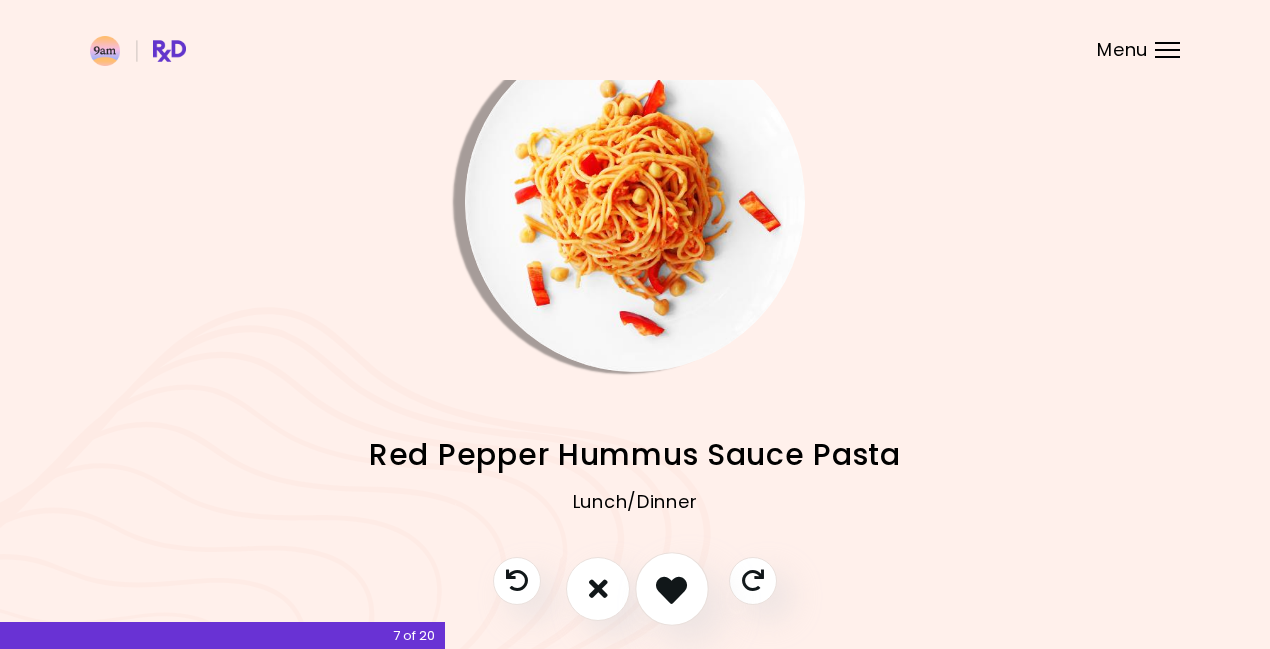 click at bounding box center [672, 589] 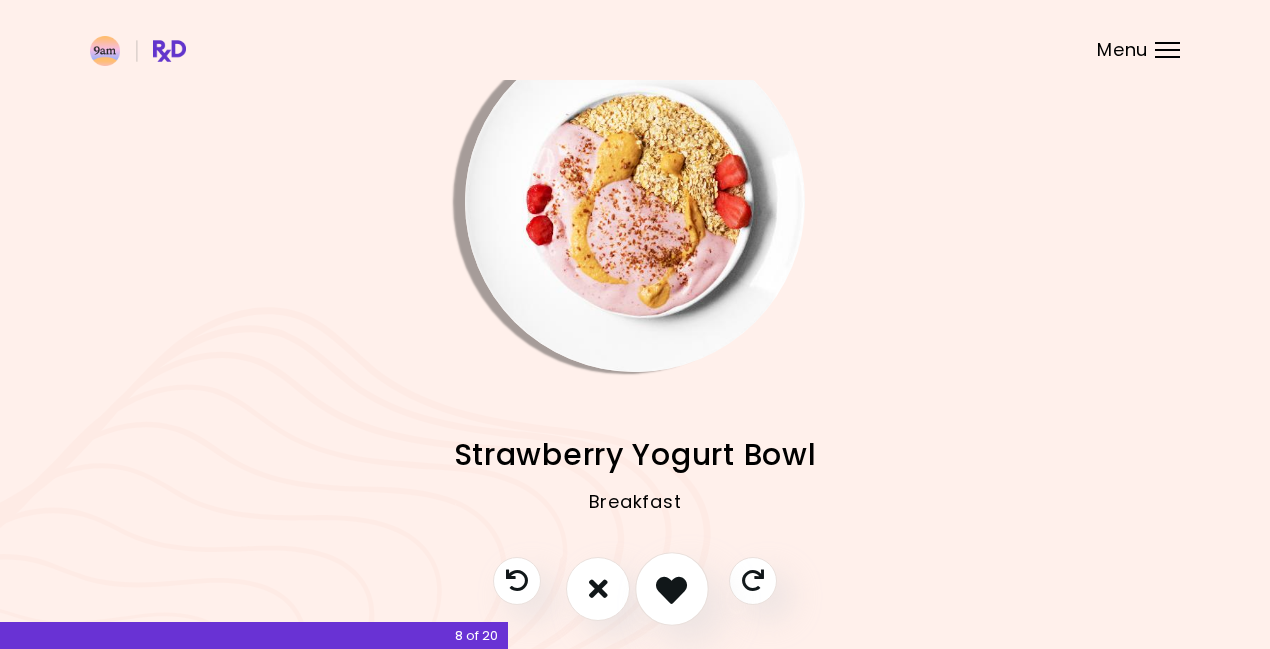 click at bounding box center [671, 588] 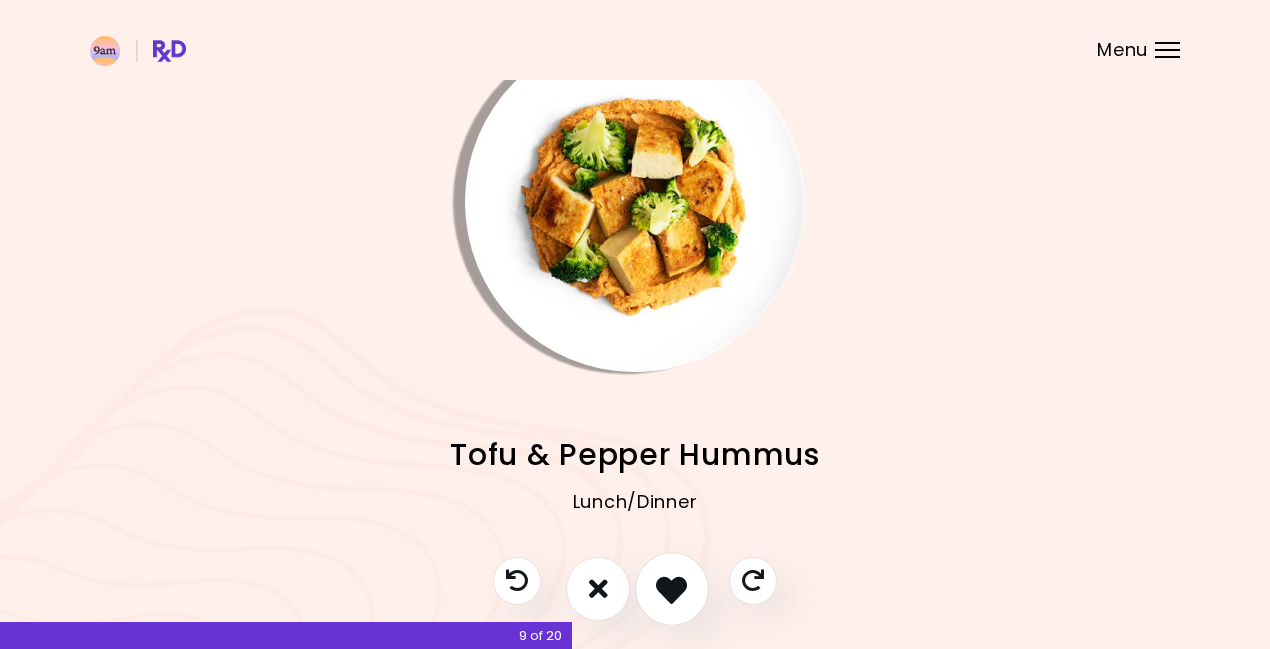 click at bounding box center [671, 588] 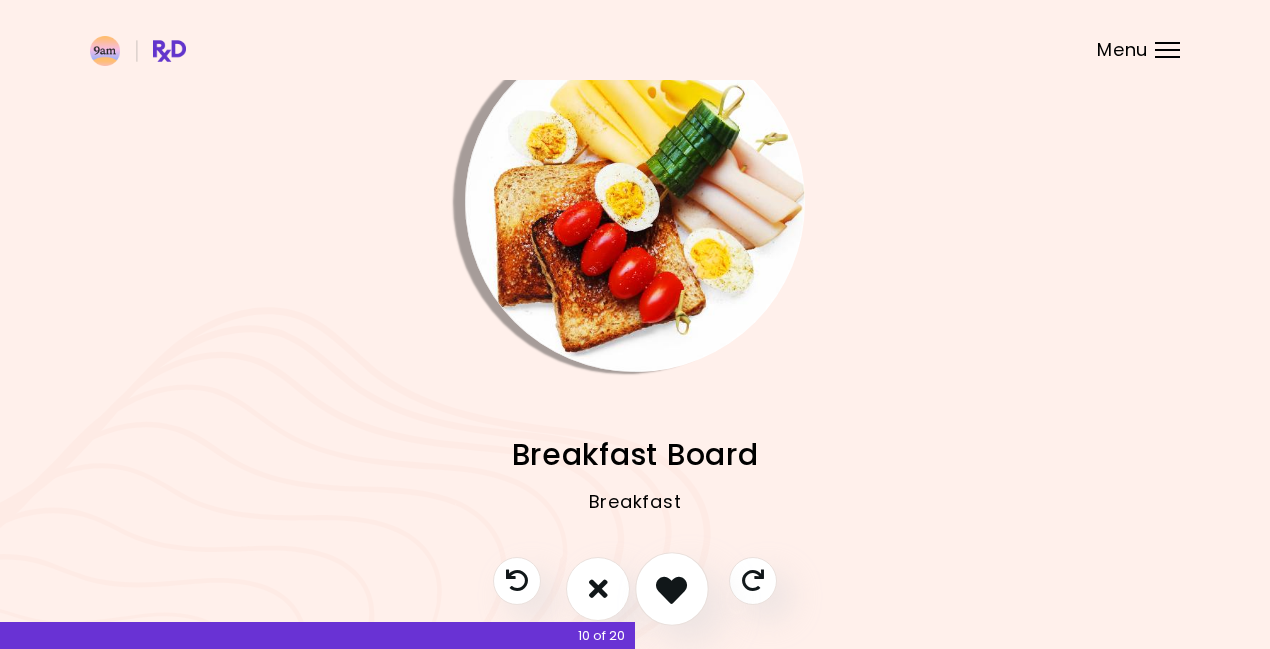 click at bounding box center (671, 588) 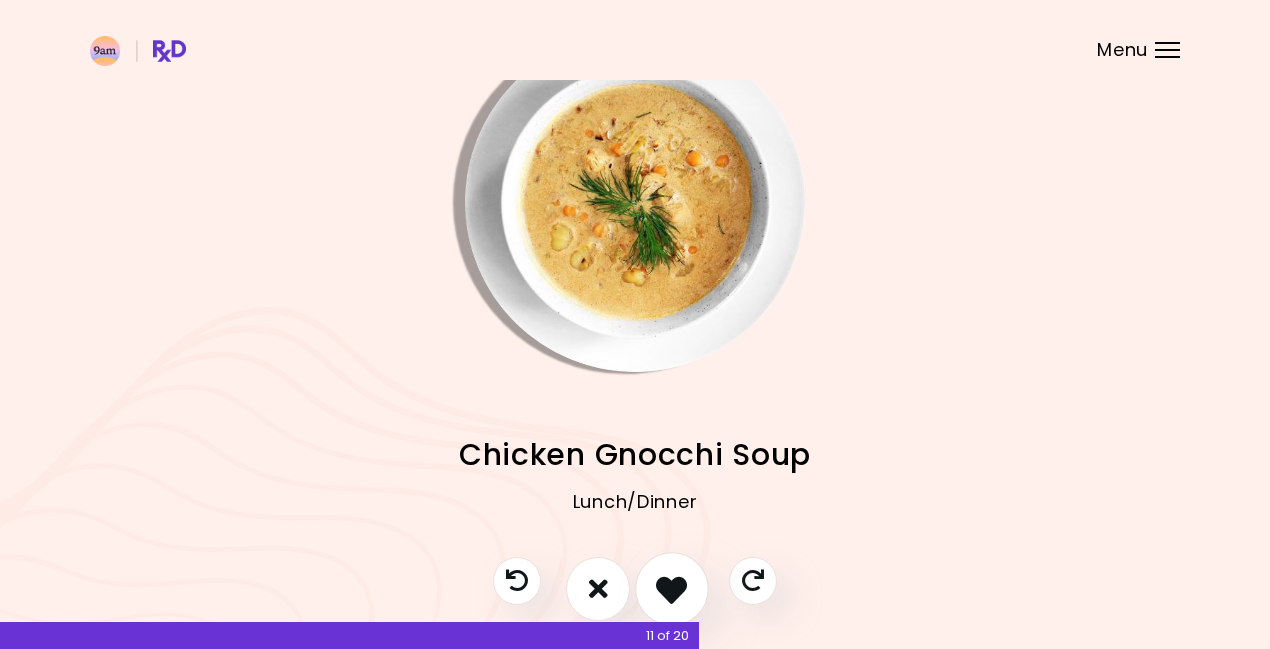 click at bounding box center (671, 588) 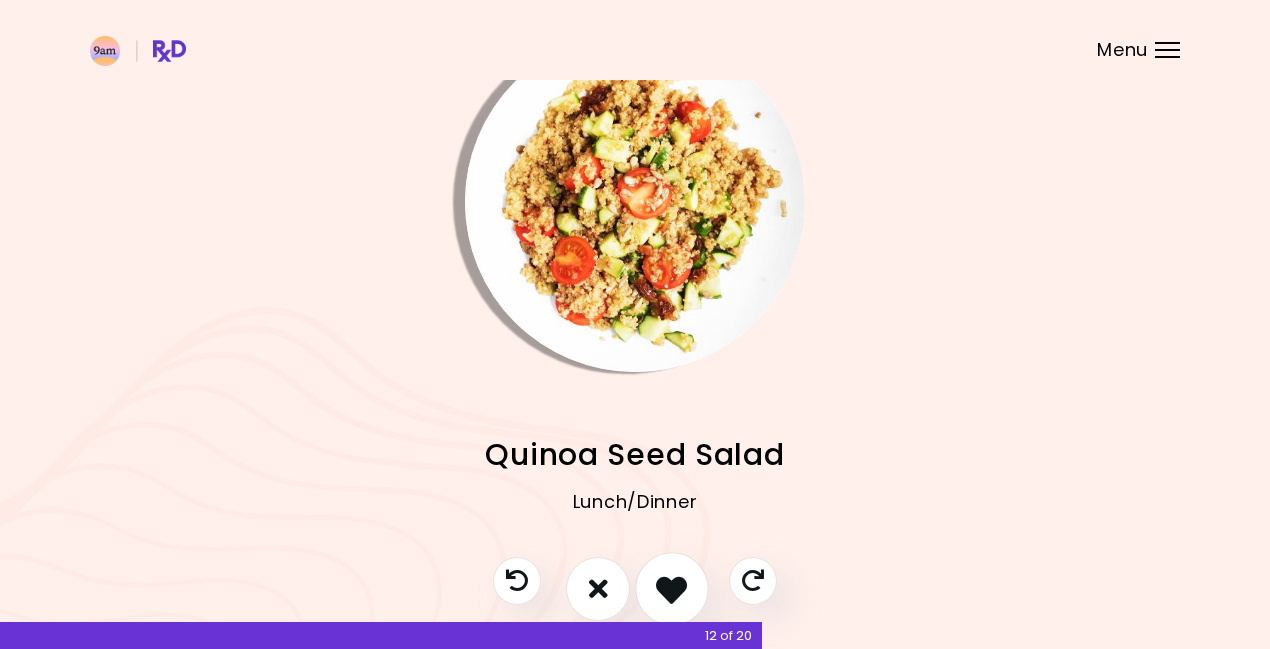 click at bounding box center [671, 588] 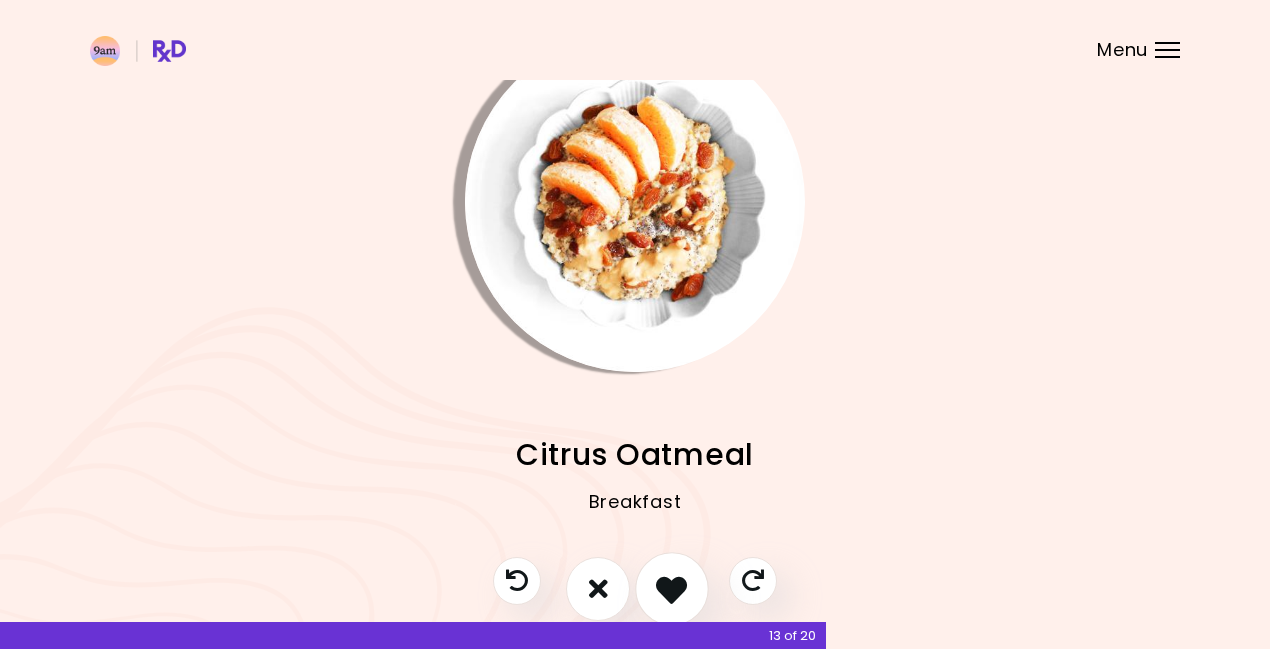click at bounding box center [671, 588] 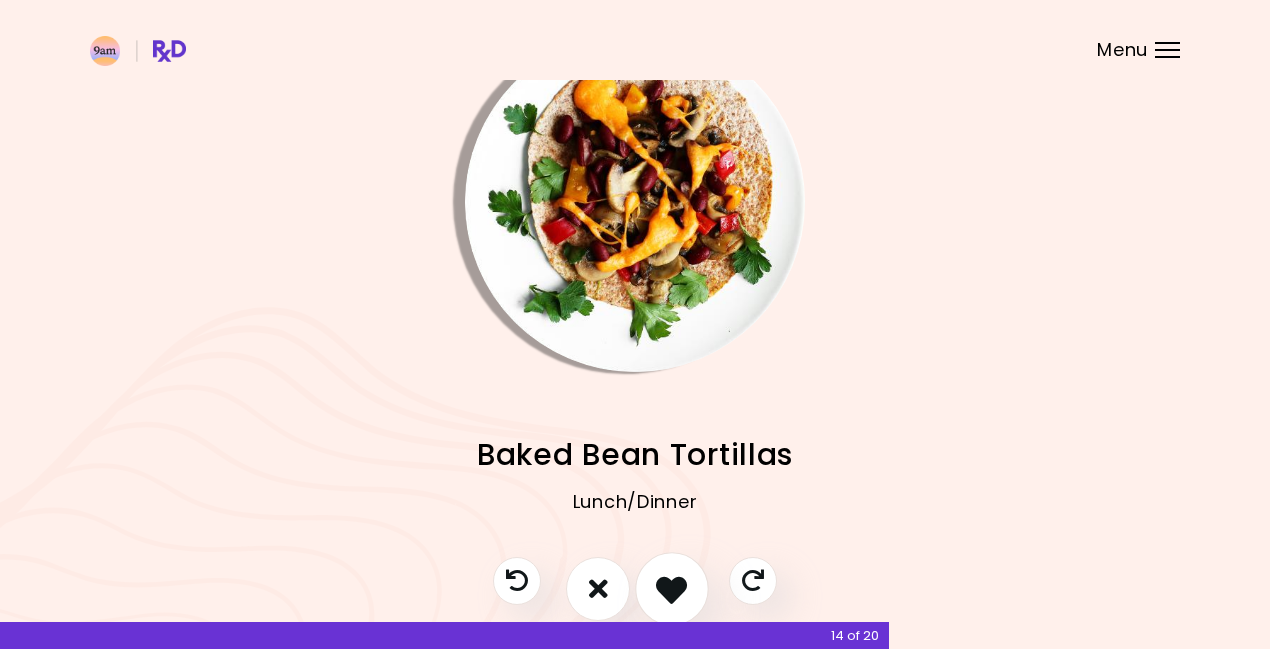 click at bounding box center [671, 588] 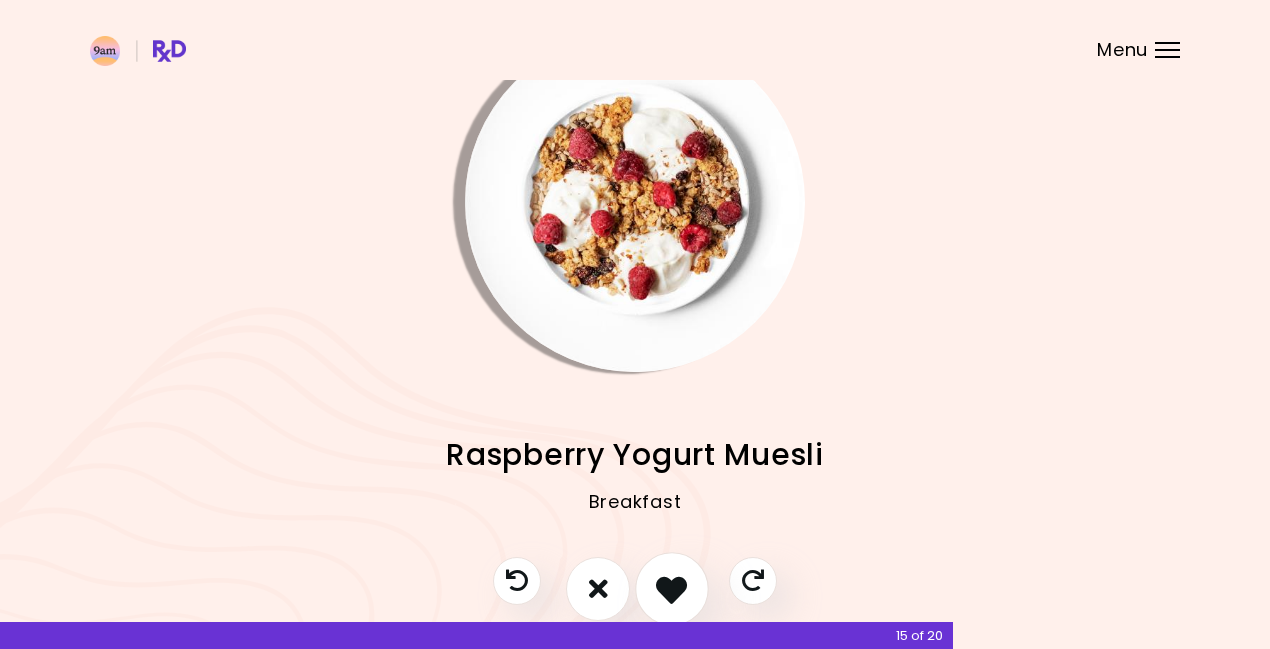 click at bounding box center (671, 588) 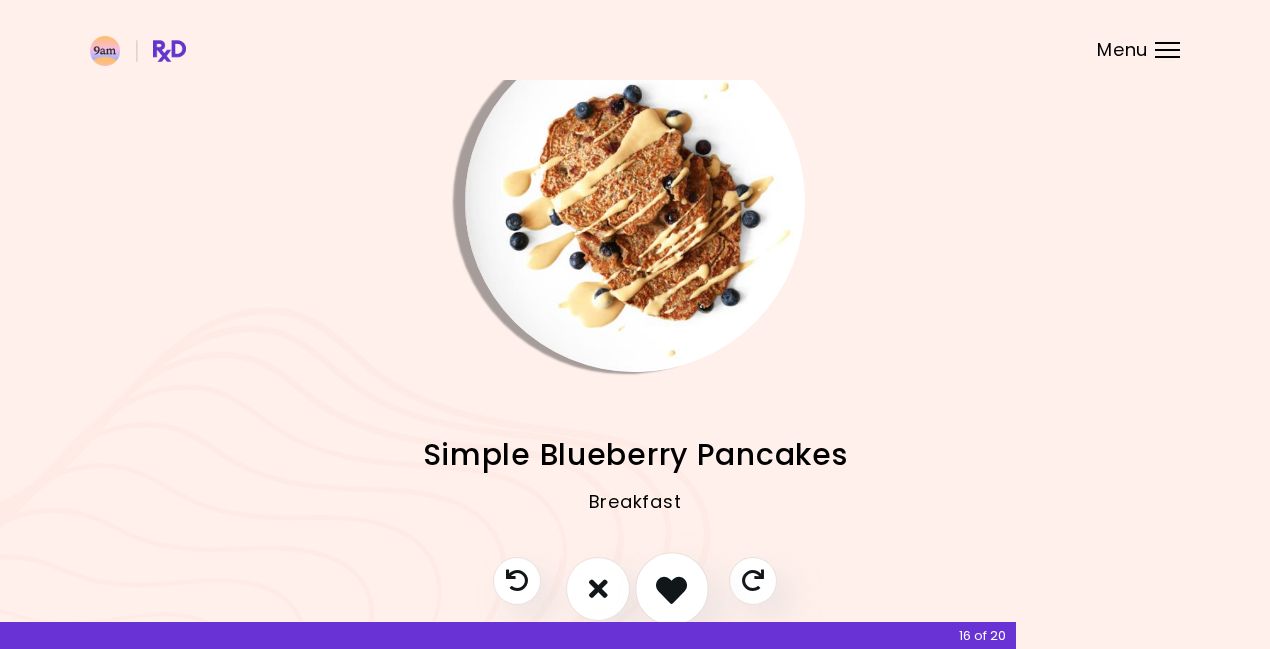click at bounding box center (671, 588) 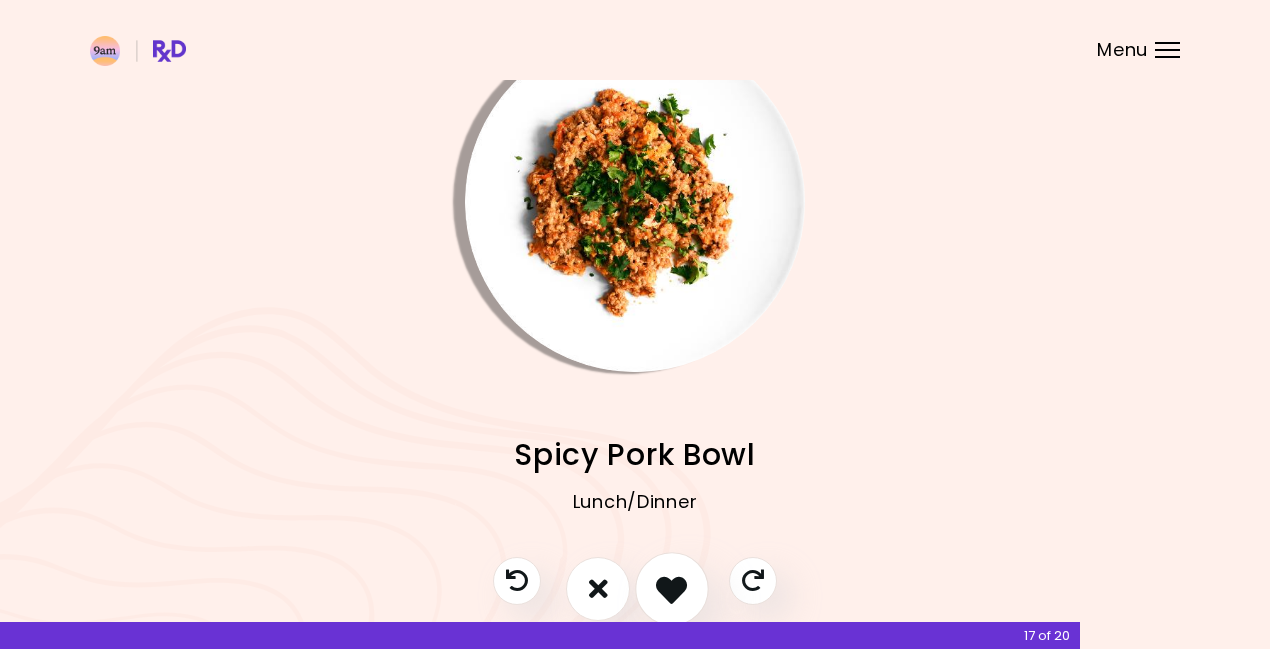 click at bounding box center [671, 588] 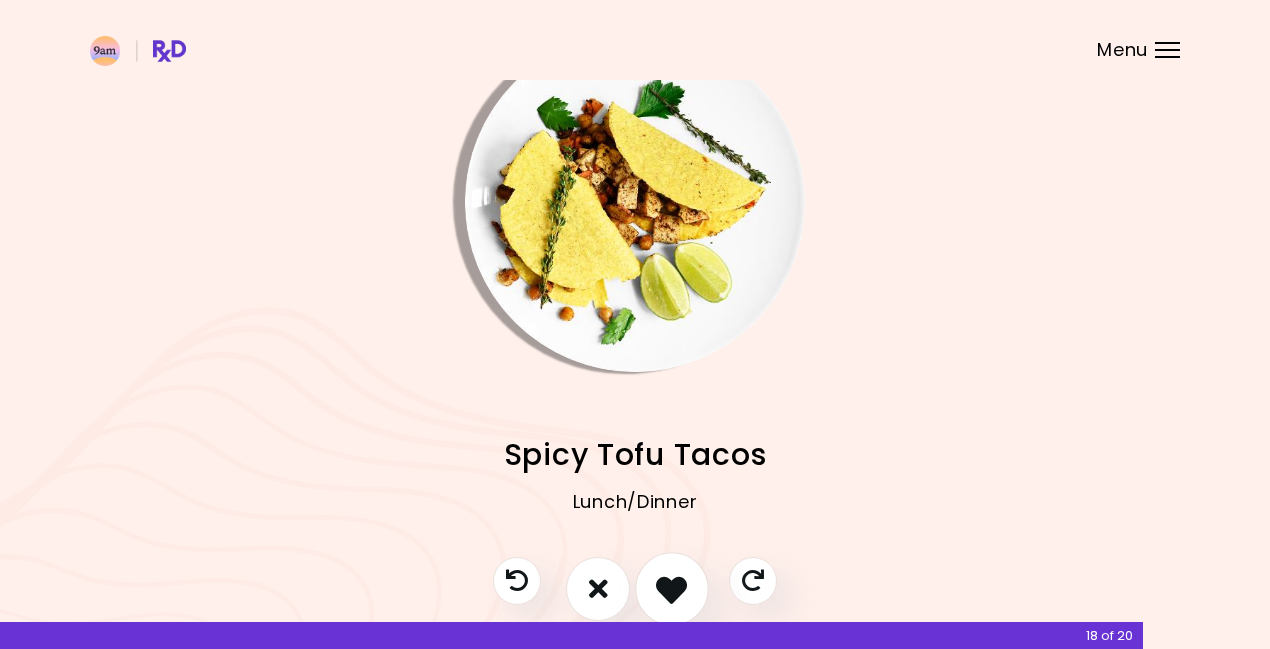 click at bounding box center [671, 588] 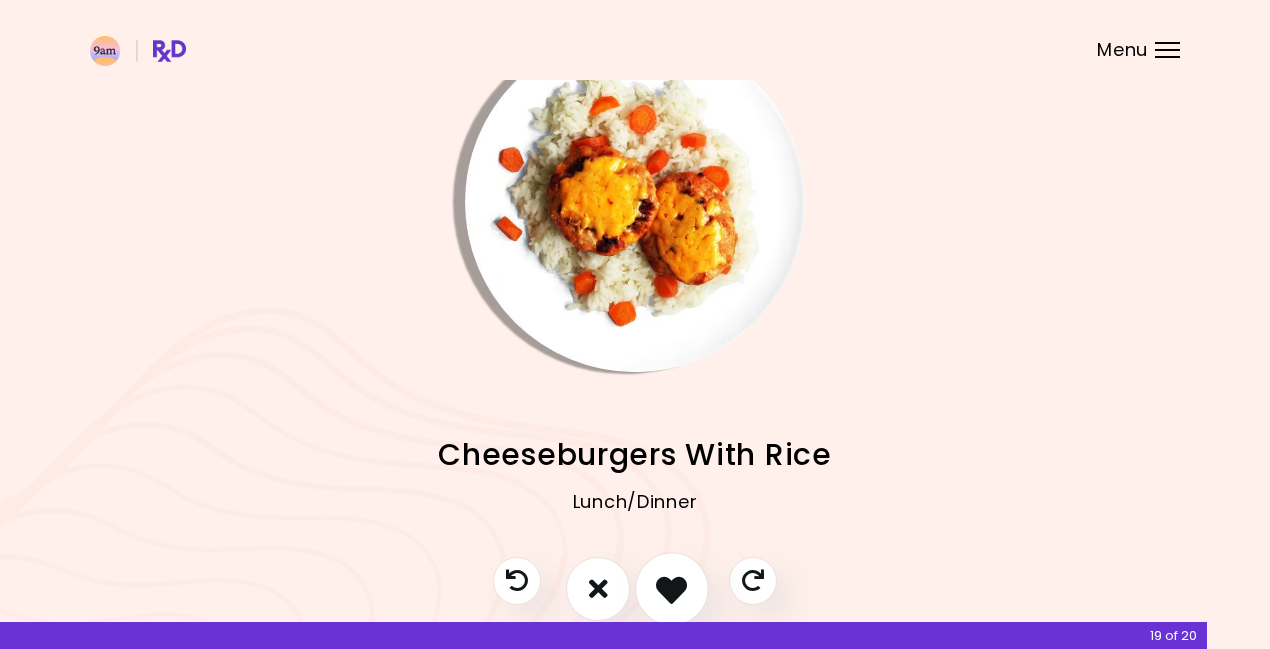 click at bounding box center (671, 588) 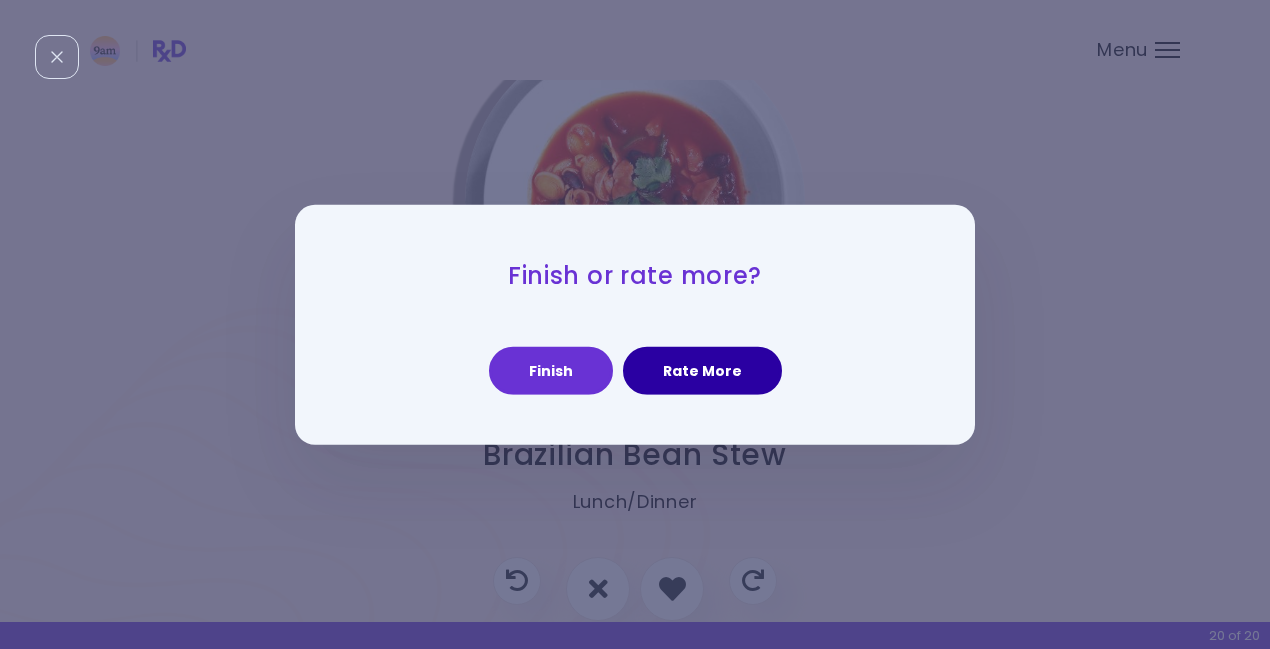 click on "Rate More" at bounding box center [702, 371] 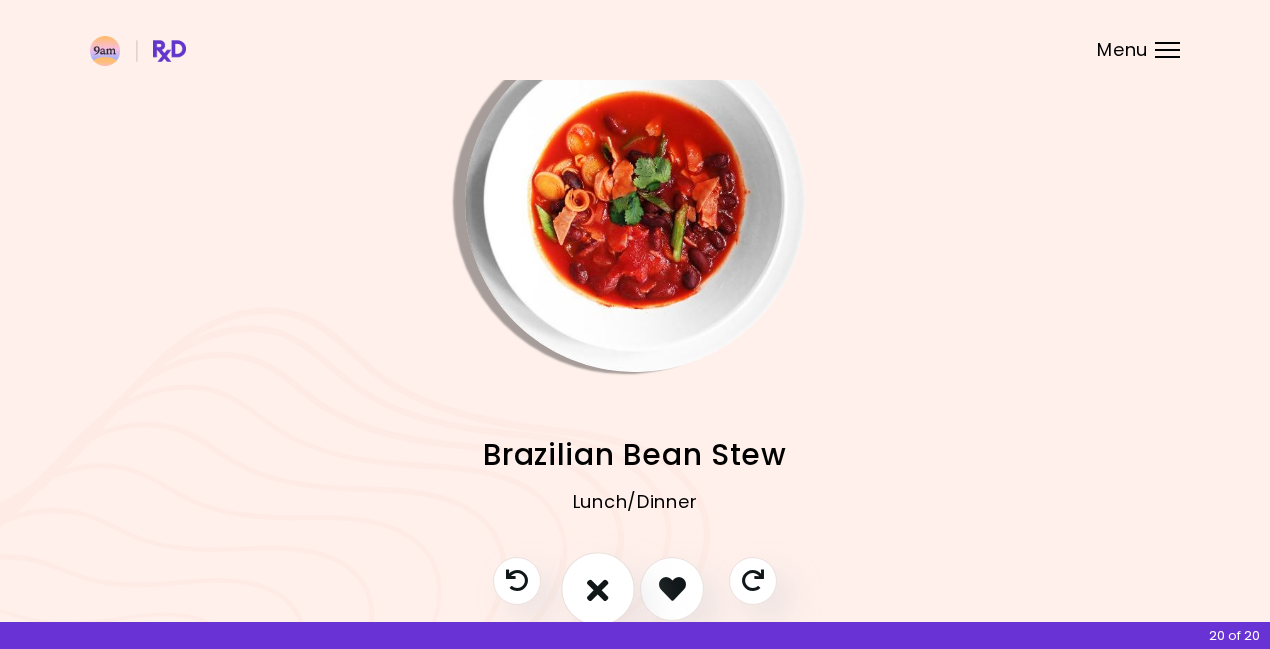 click at bounding box center (598, 589) 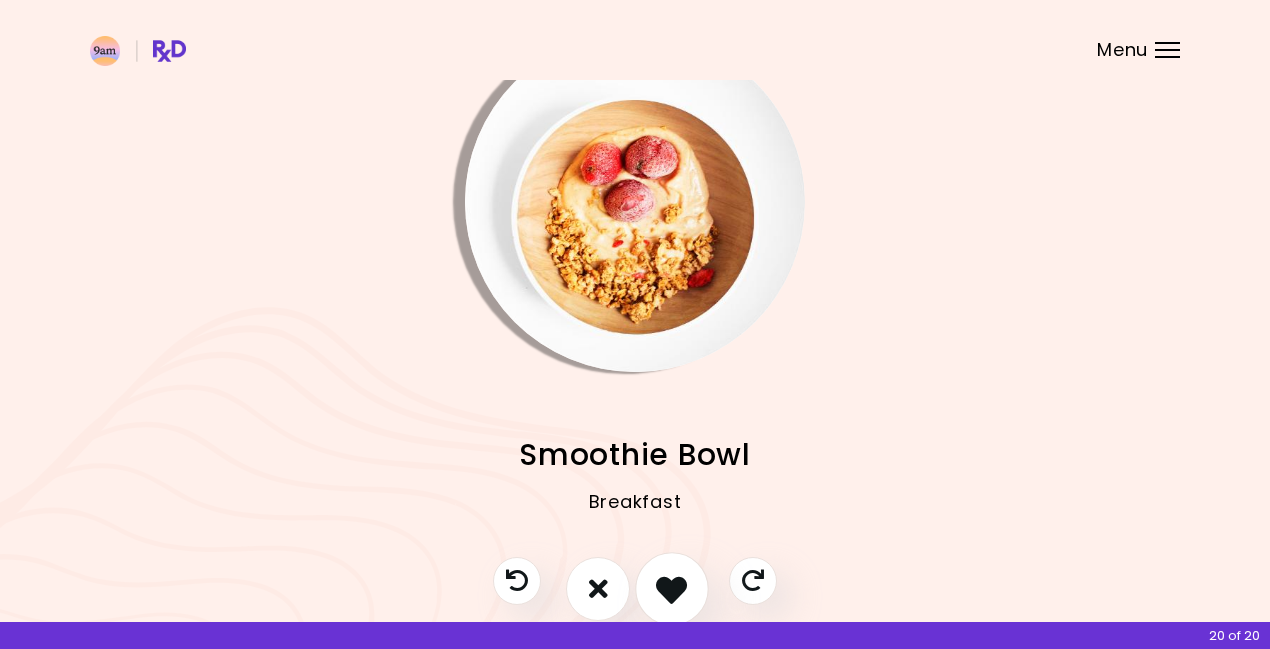 click at bounding box center (671, 588) 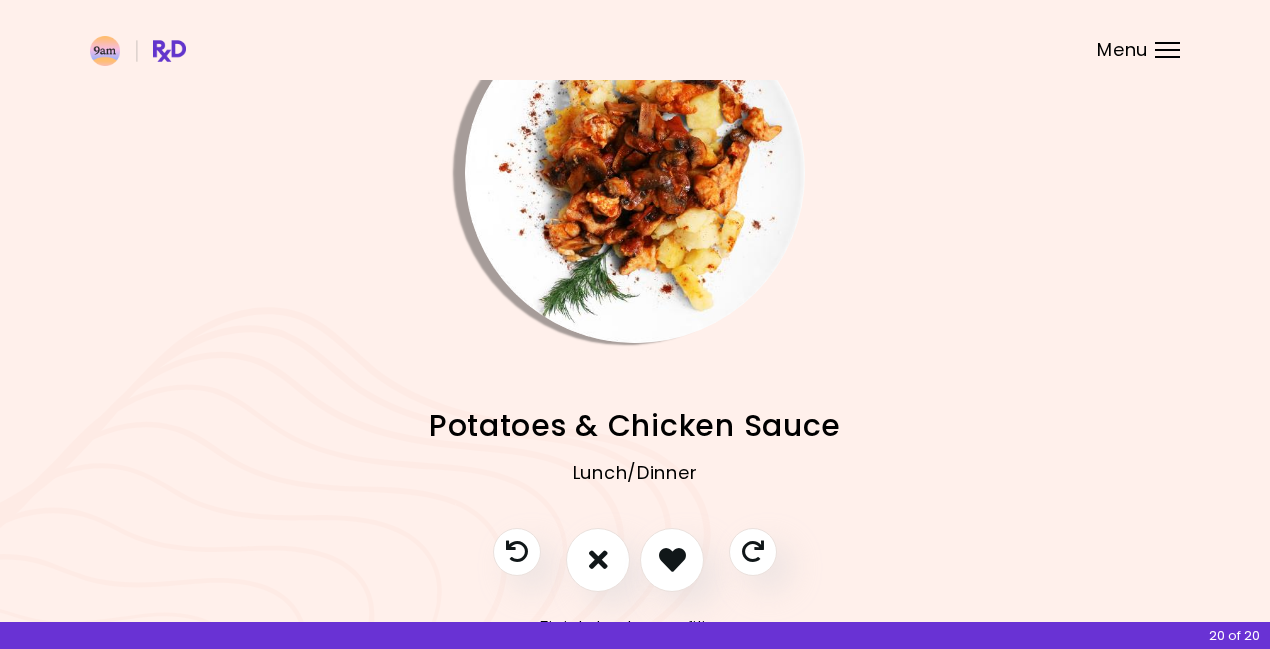 scroll, scrollTop: 80, scrollLeft: 0, axis: vertical 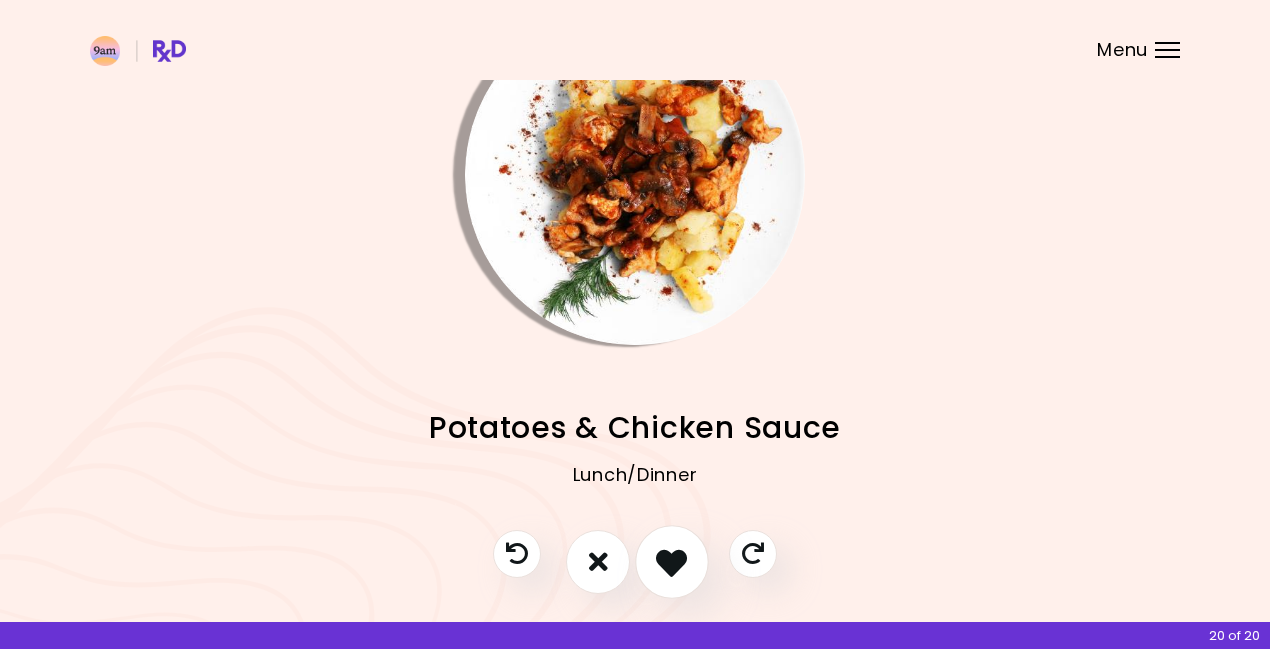 click at bounding box center [671, 561] 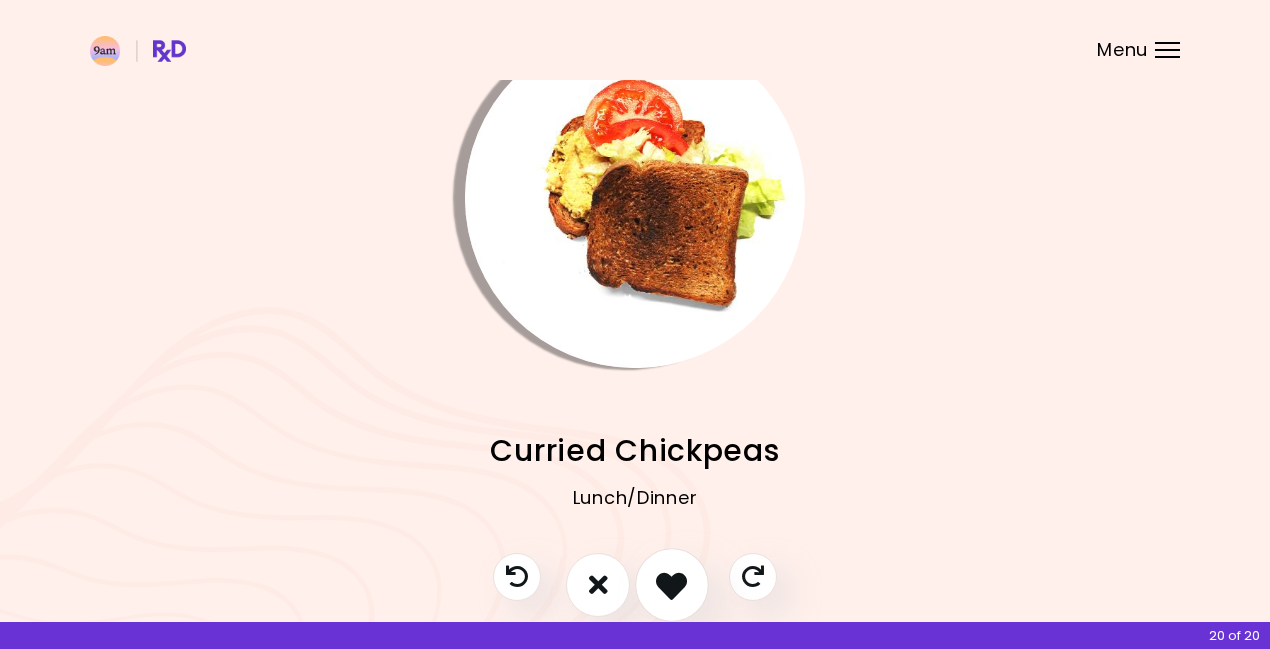 scroll, scrollTop: 89, scrollLeft: 0, axis: vertical 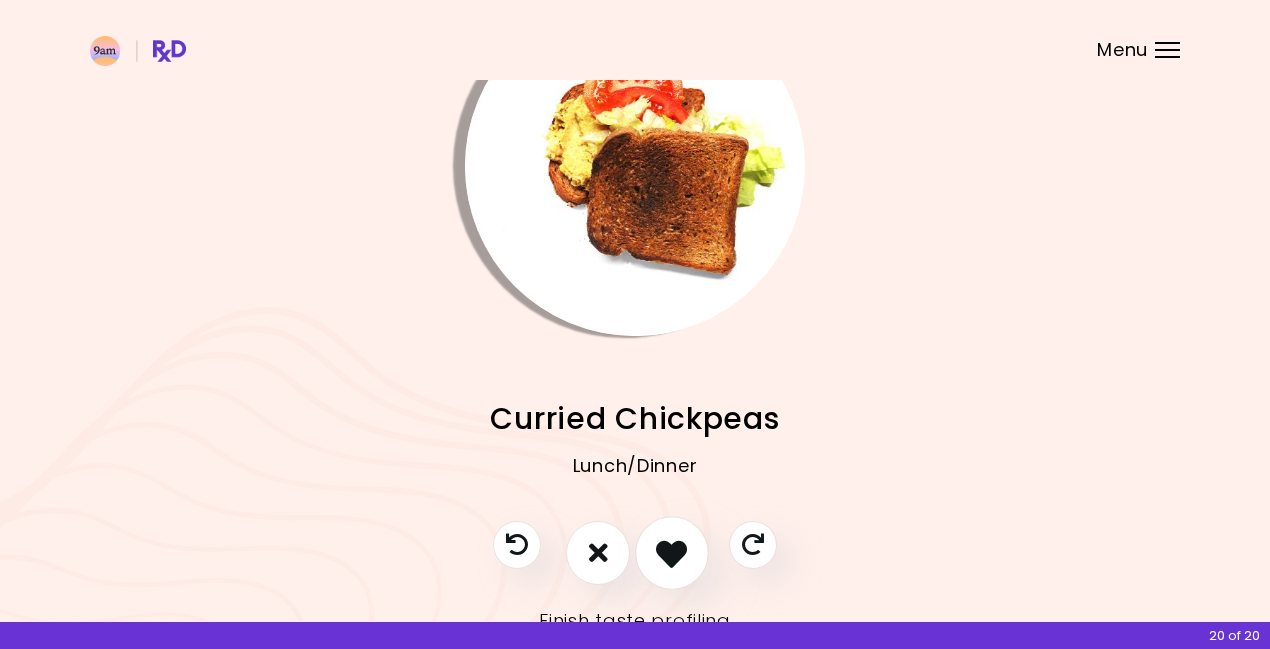 click at bounding box center (672, 553) 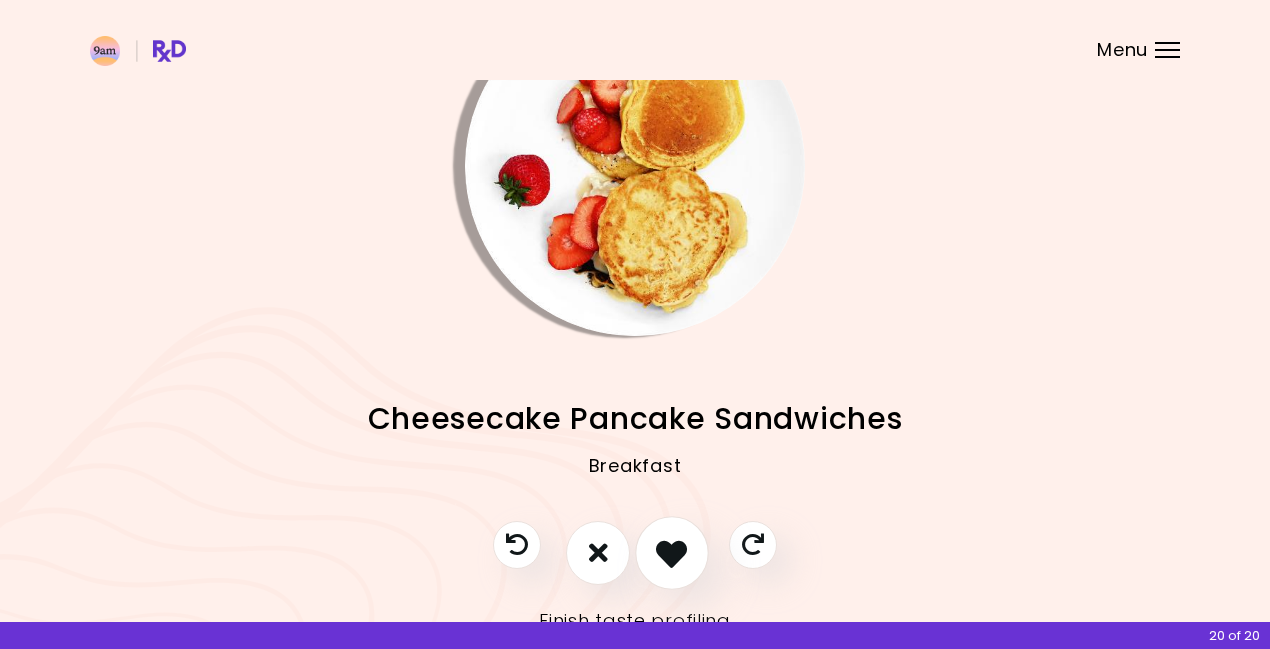 click at bounding box center (671, 552) 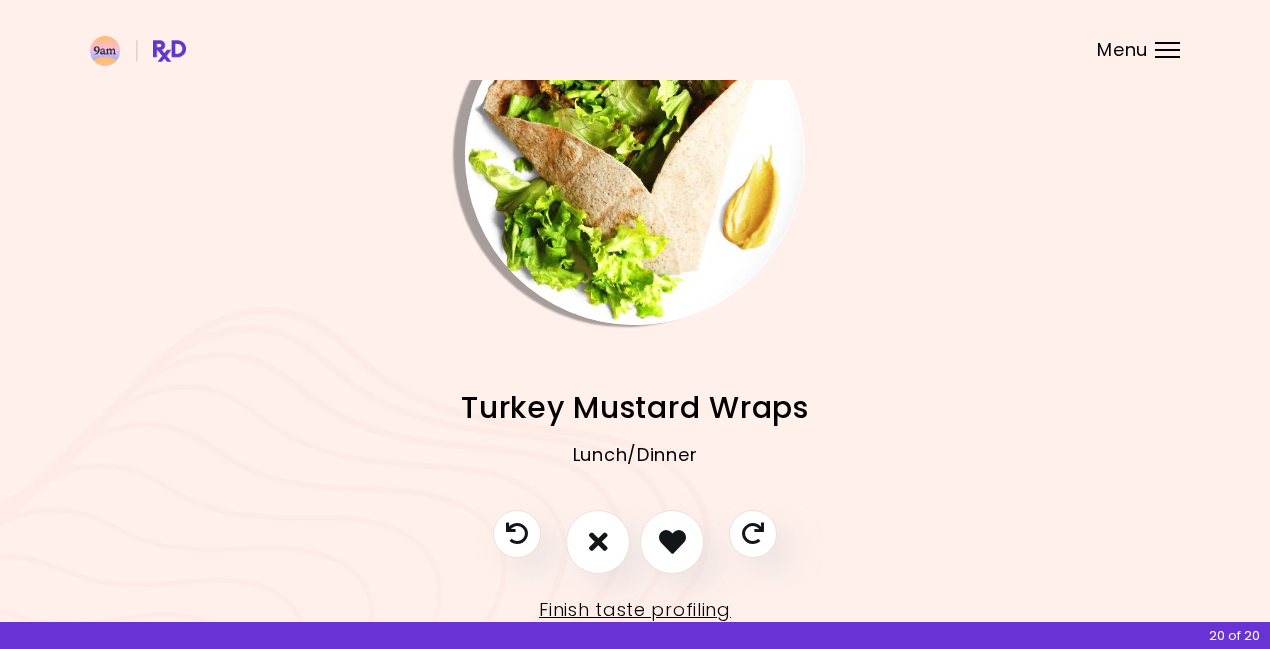 scroll, scrollTop: 102, scrollLeft: 0, axis: vertical 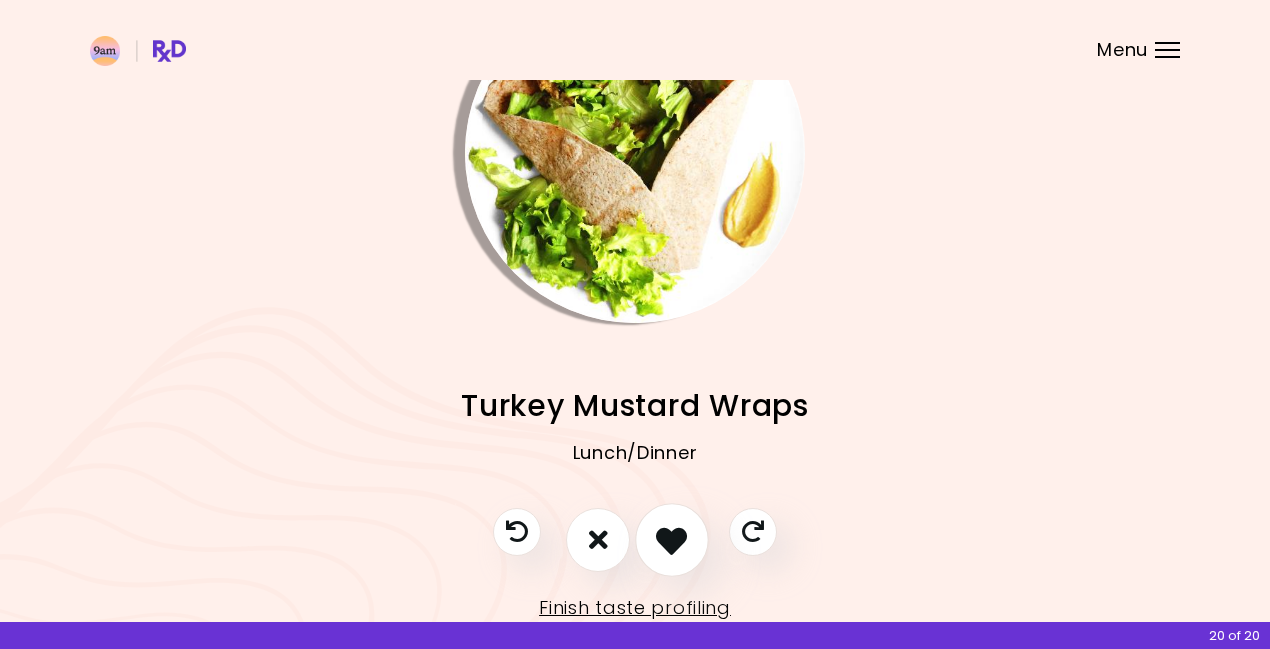 click at bounding box center [672, 540] 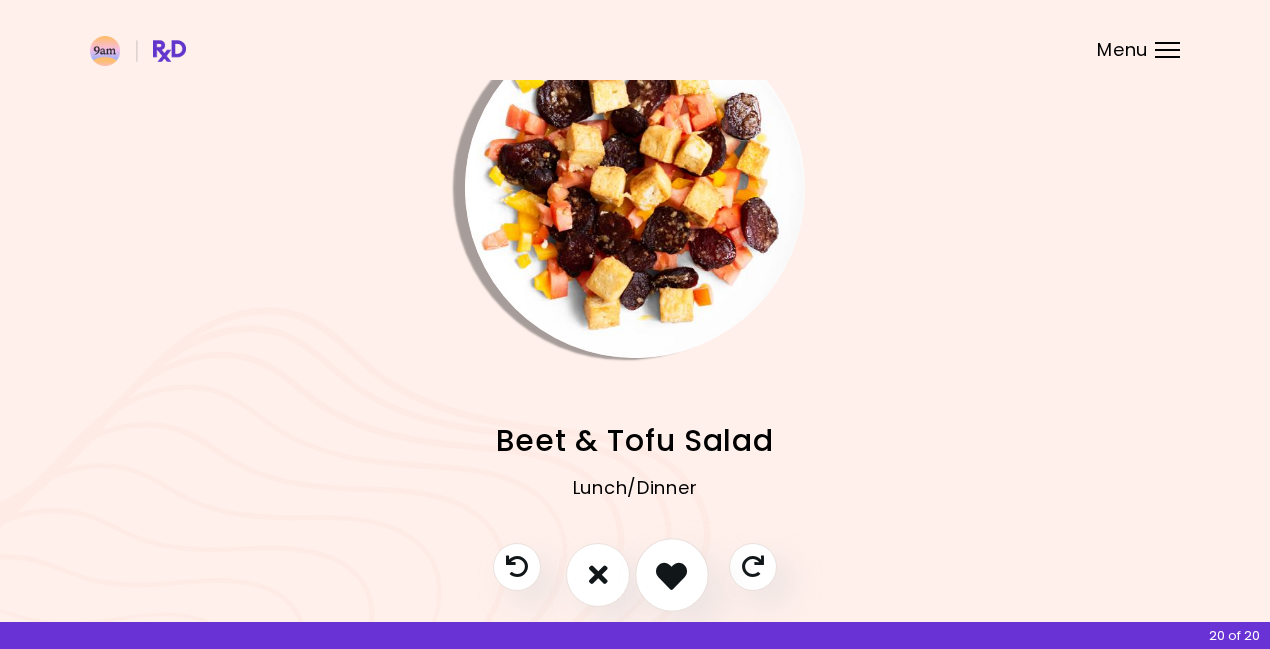scroll, scrollTop: 91, scrollLeft: 0, axis: vertical 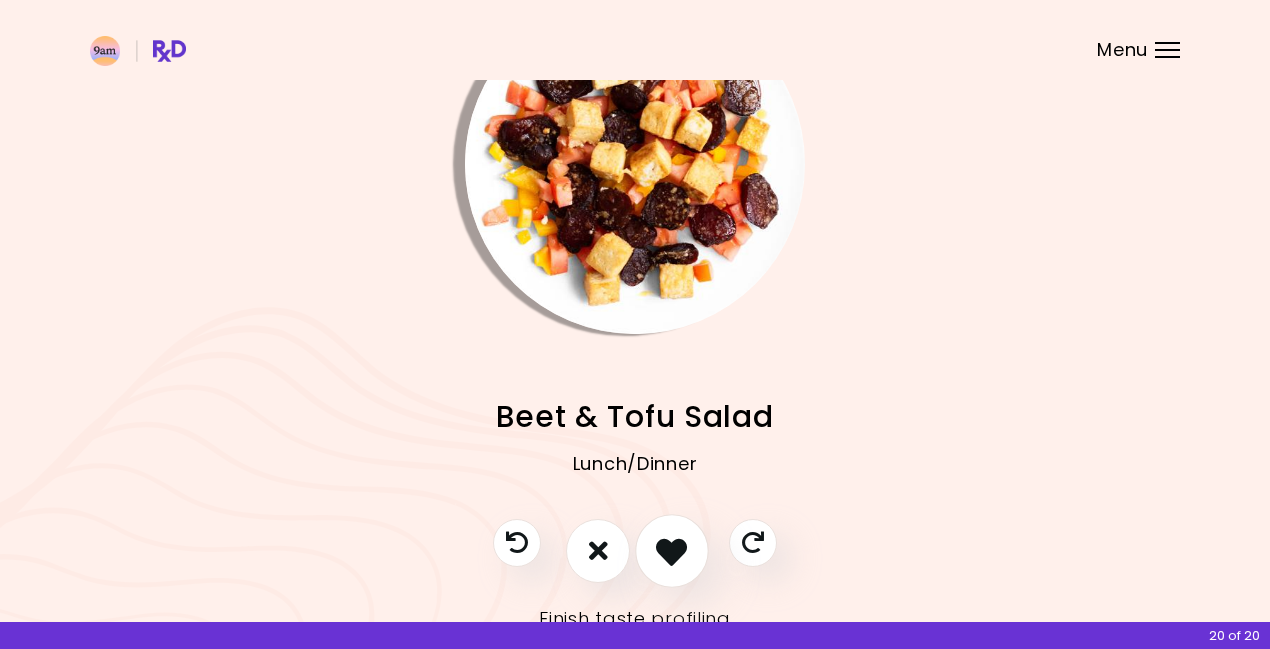 click at bounding box center (671, 550) 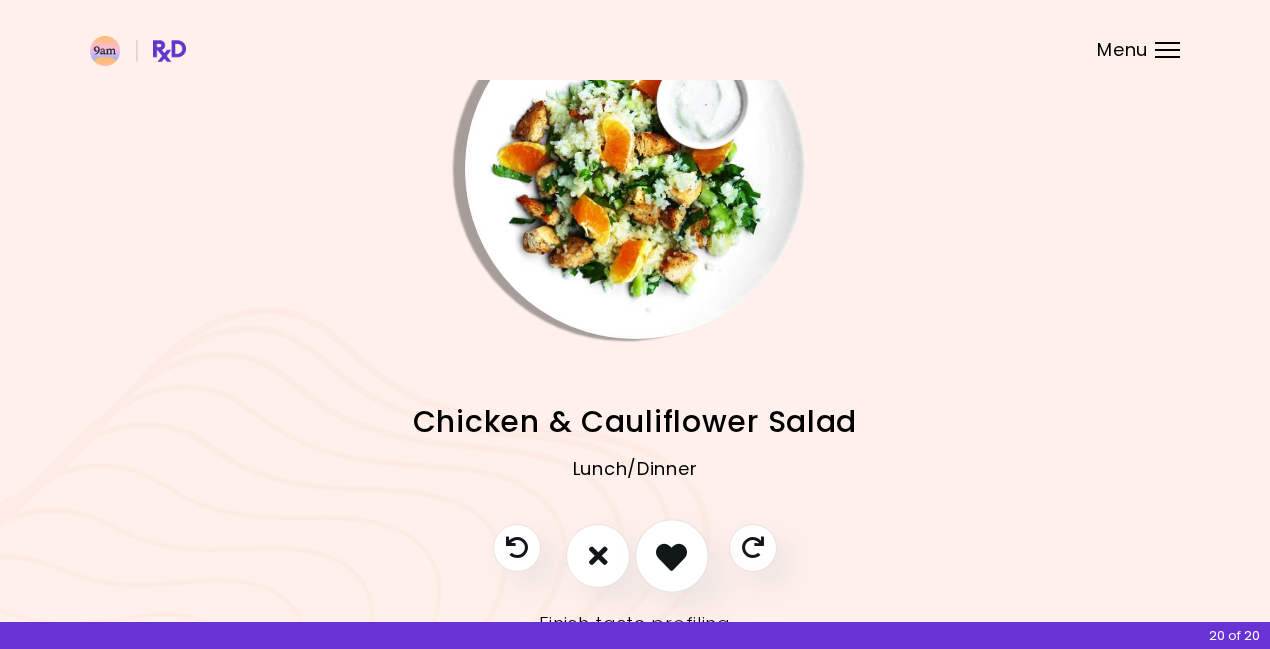 scroll, scrollTop: 96, scrollLeft: 0, axis: vertical 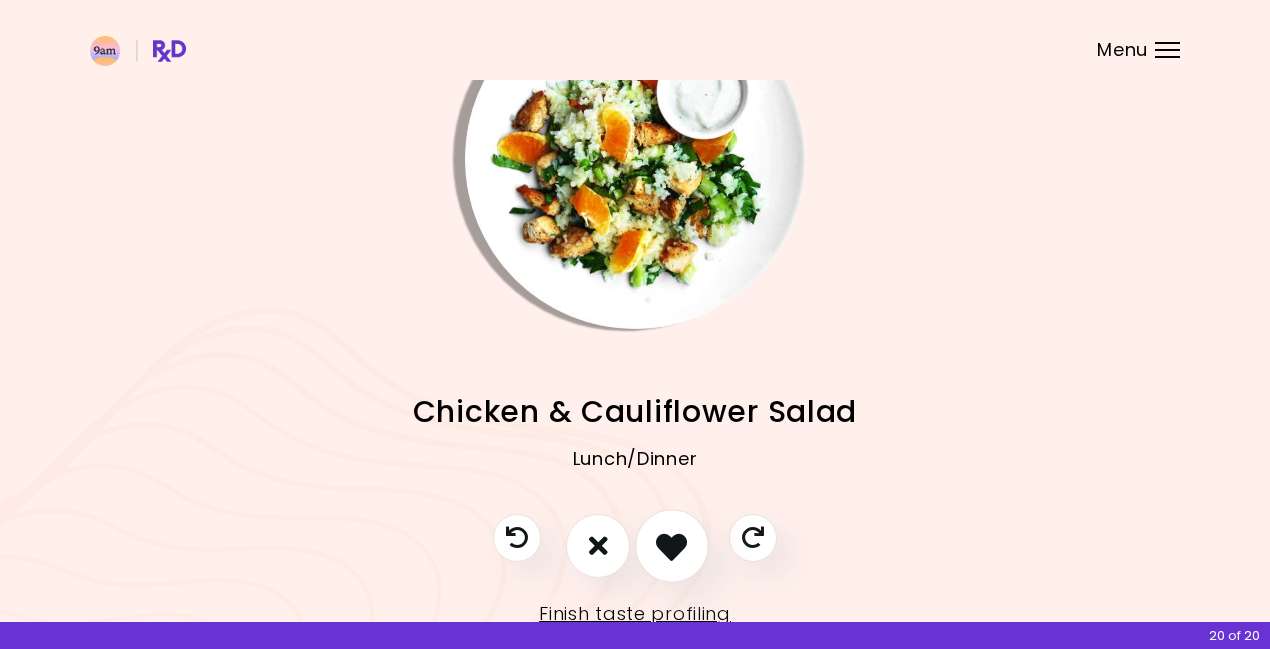 click at bounding box center [671, 545] 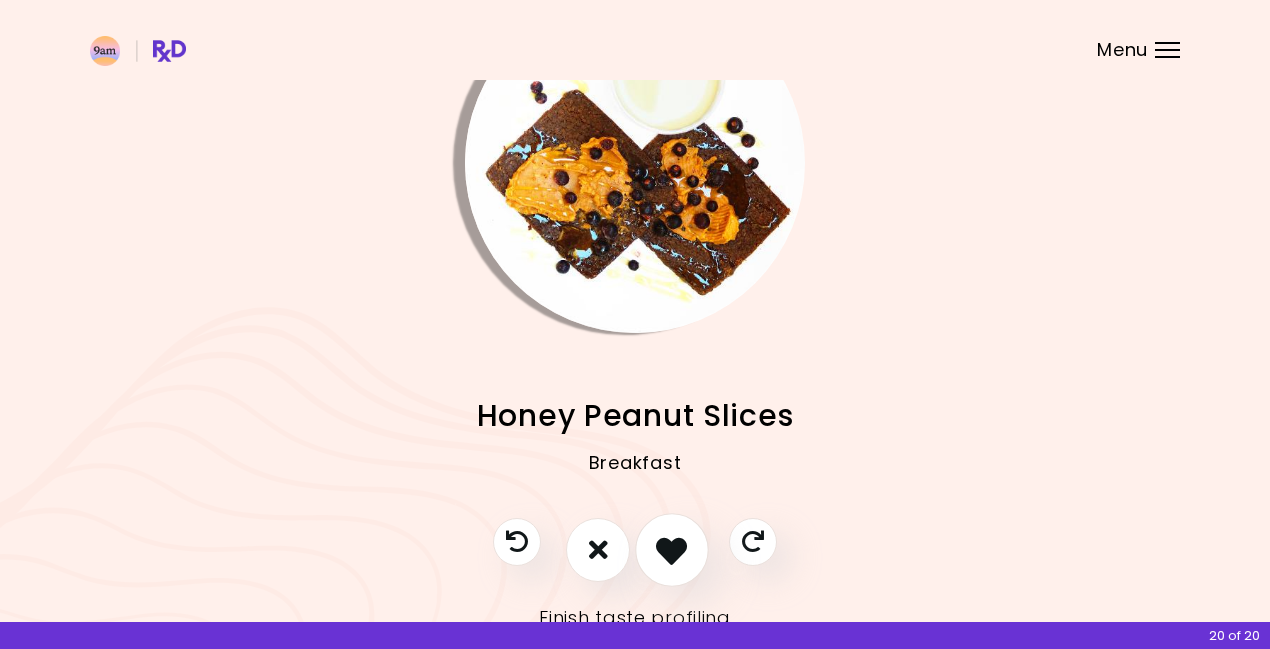 scroll, scrollTop: 90, scrollLeft: 0, axis: vertical 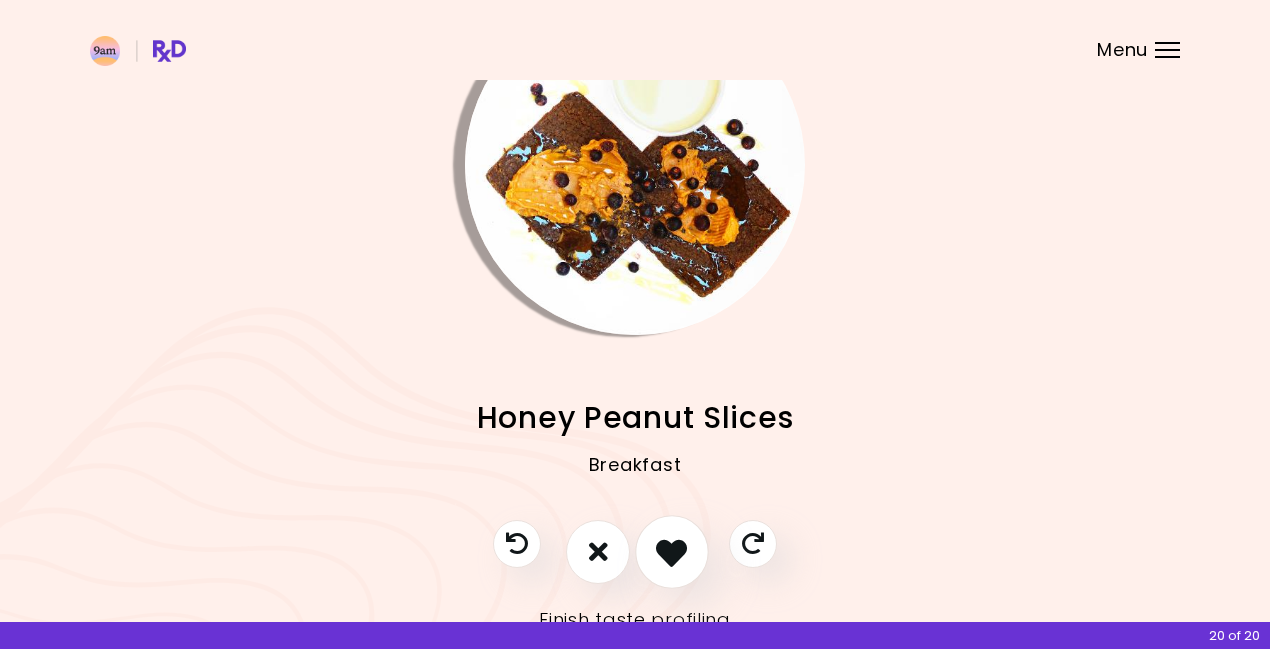 click at bounding box center (671, 551) 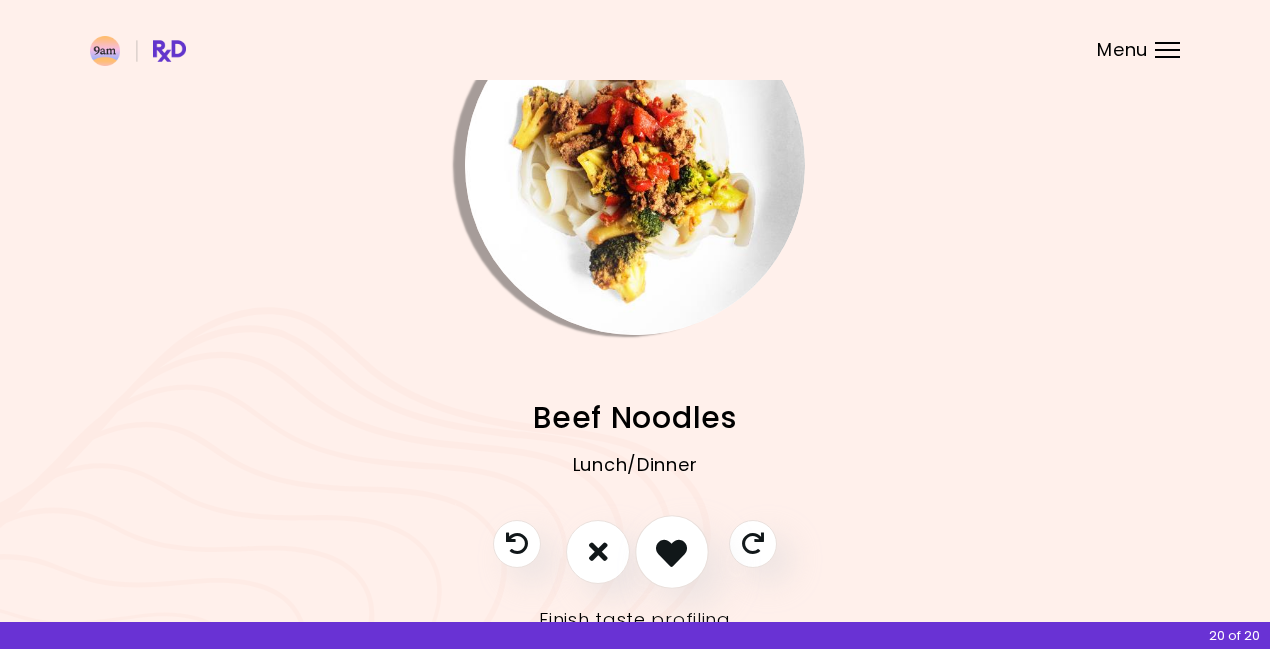 click at bounding box center [671, 551] 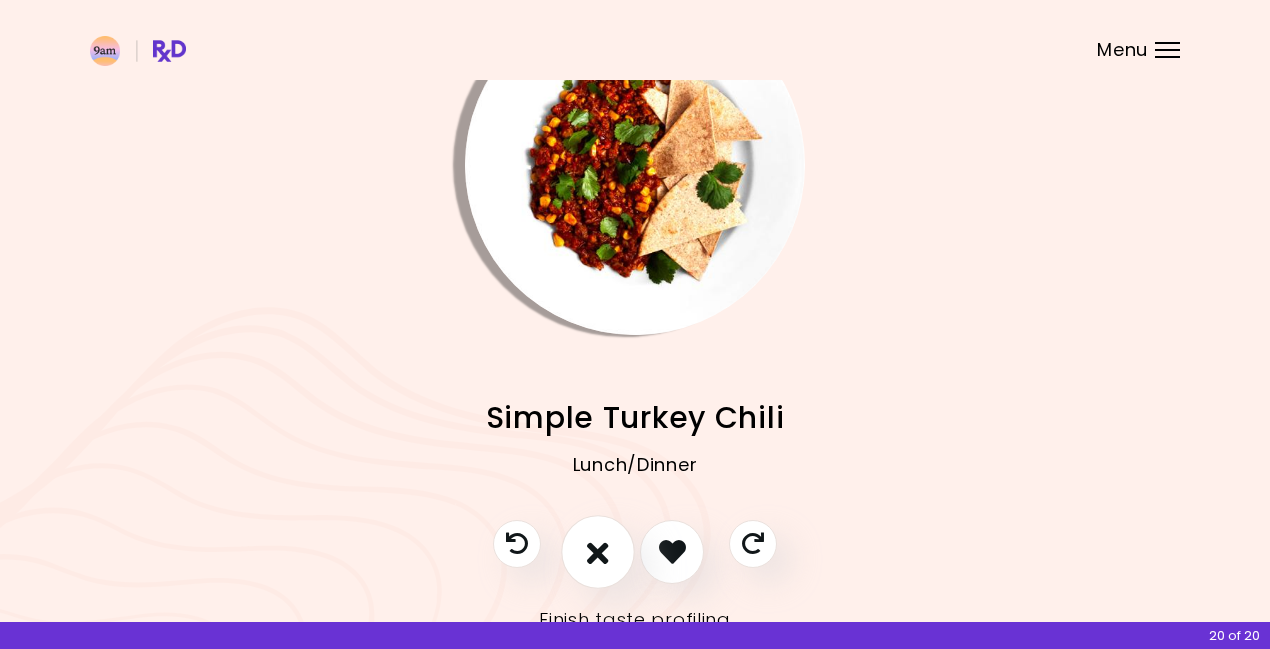 click at bounding box center [598, 551] 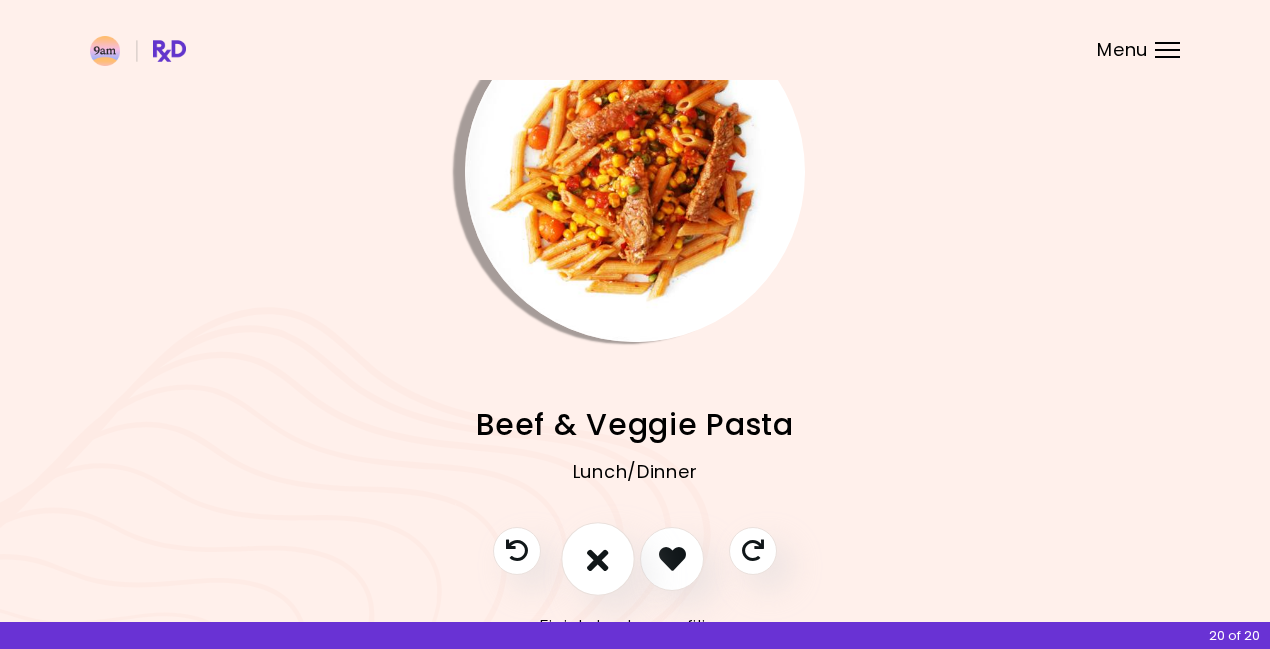 scroll, scrollTop: 86, scrollLeft: 0, axis: vertical 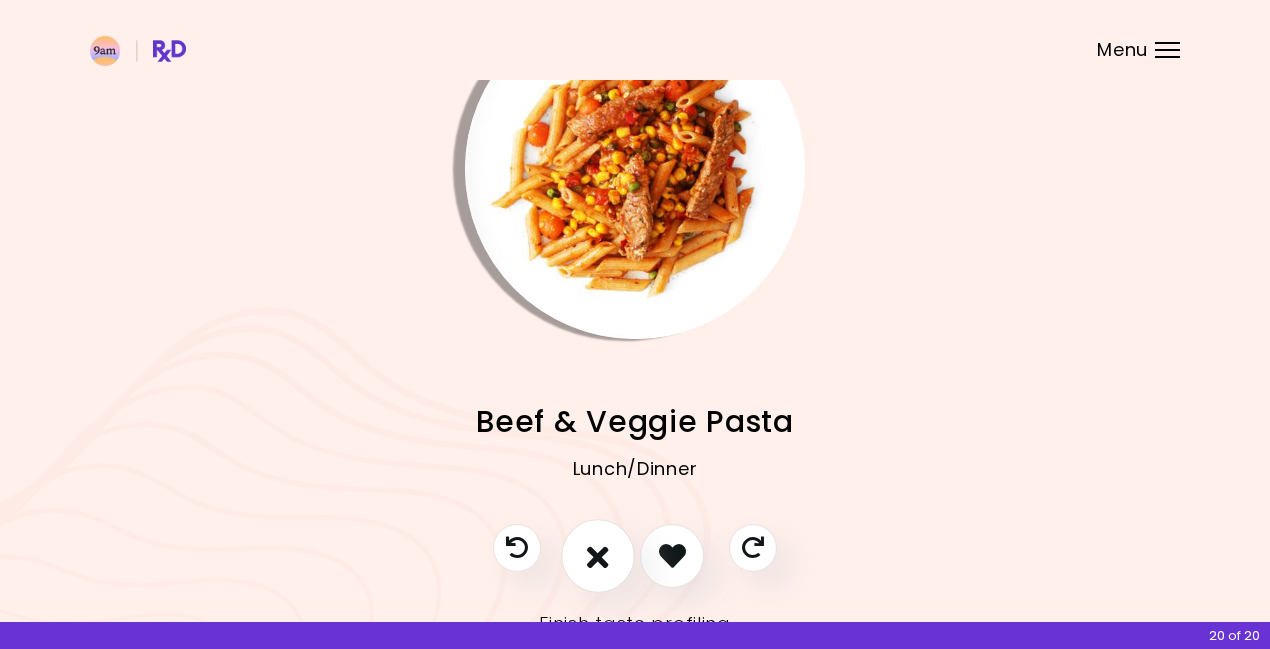 click at bounding box center (598, 555) 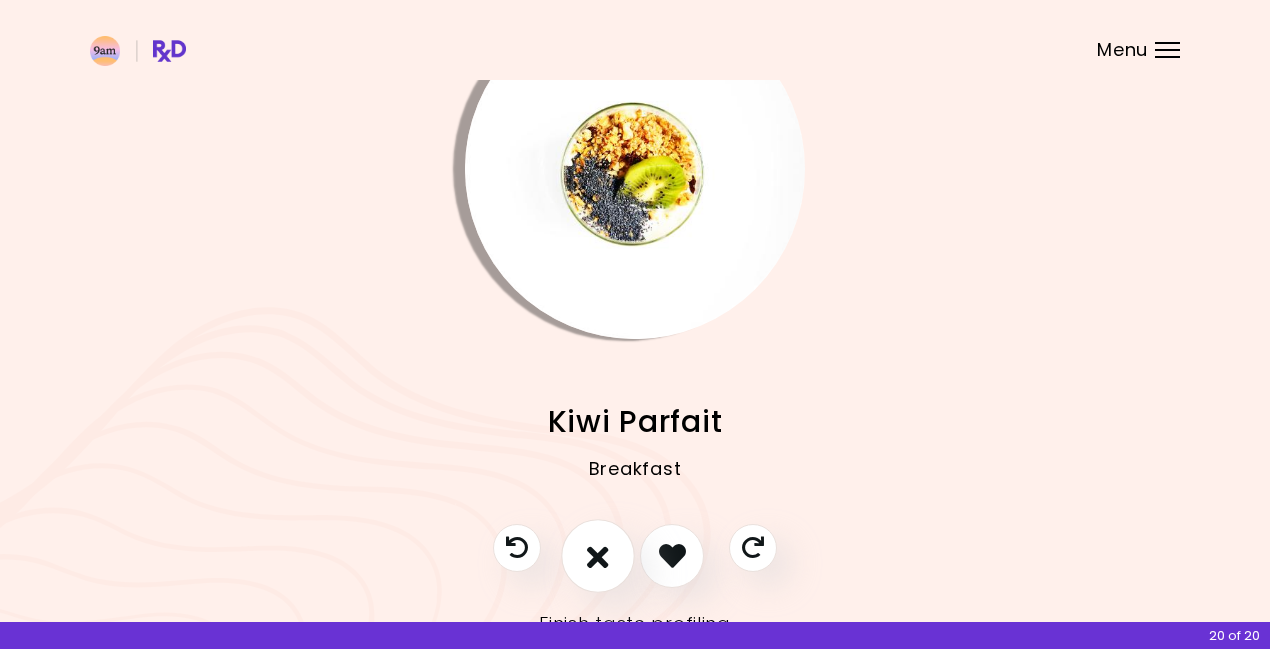 click at bounding box center (598, 555) 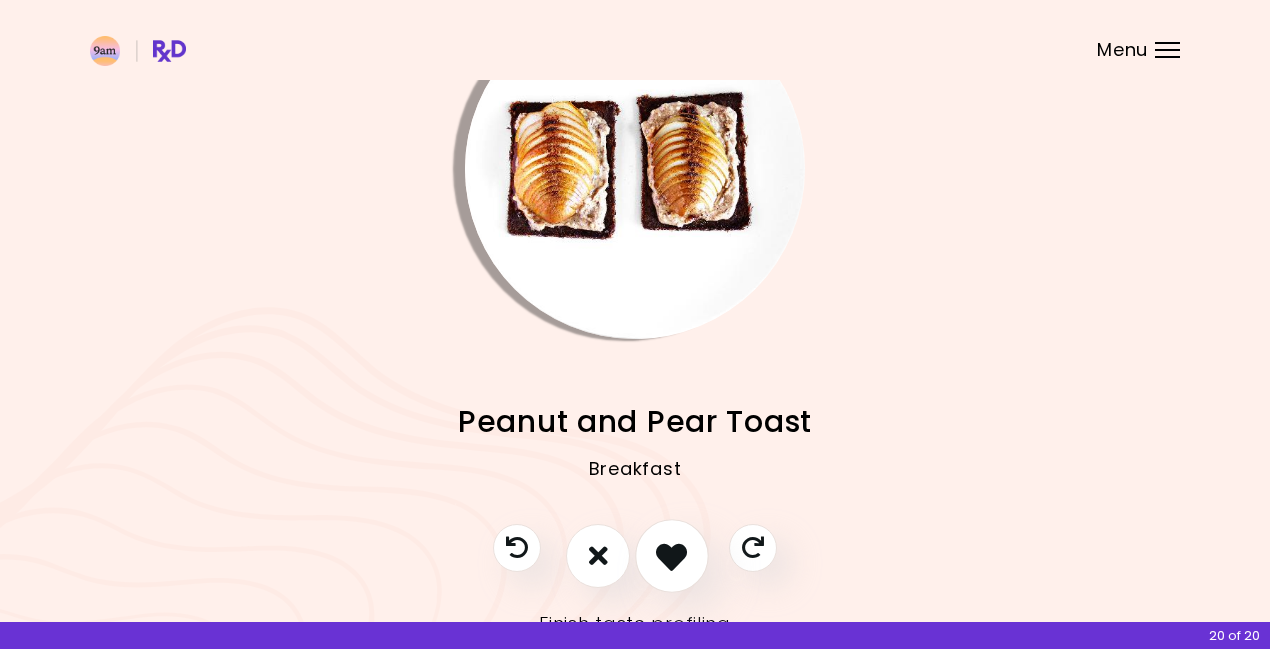 click at bounding box center (671, 555) 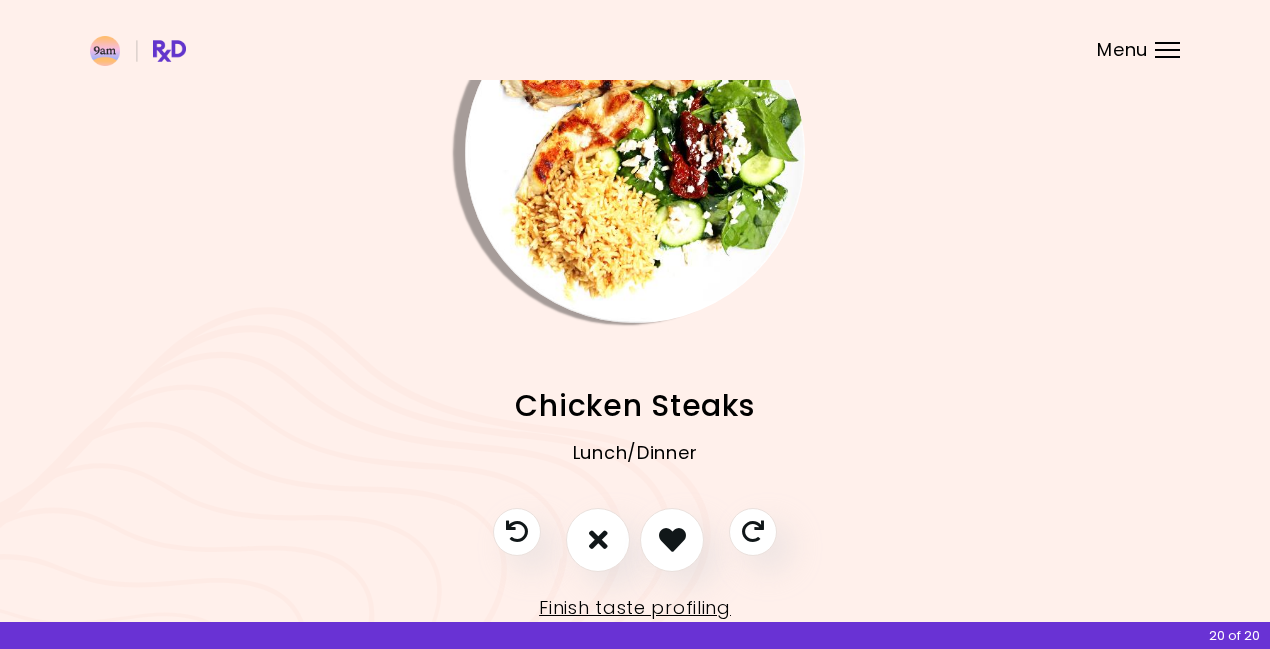 scroll, scrollTop: 124, scrollLeft: 0, axis: vertical 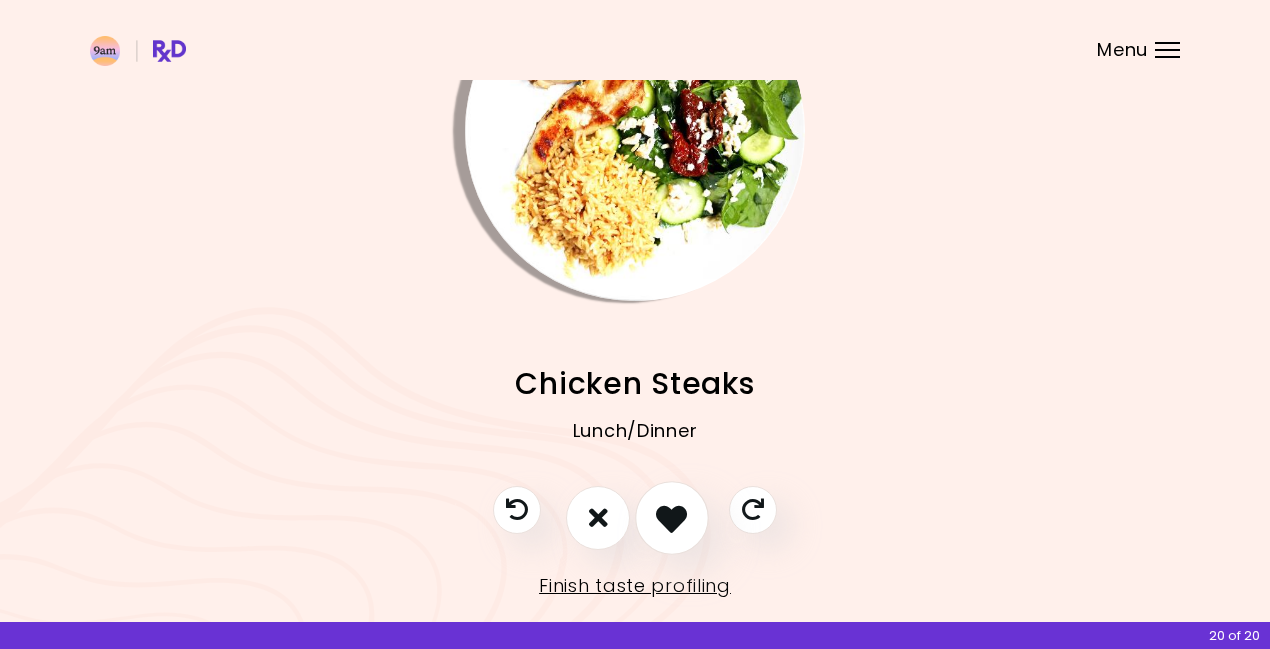 click at bounding box center (671, 517) 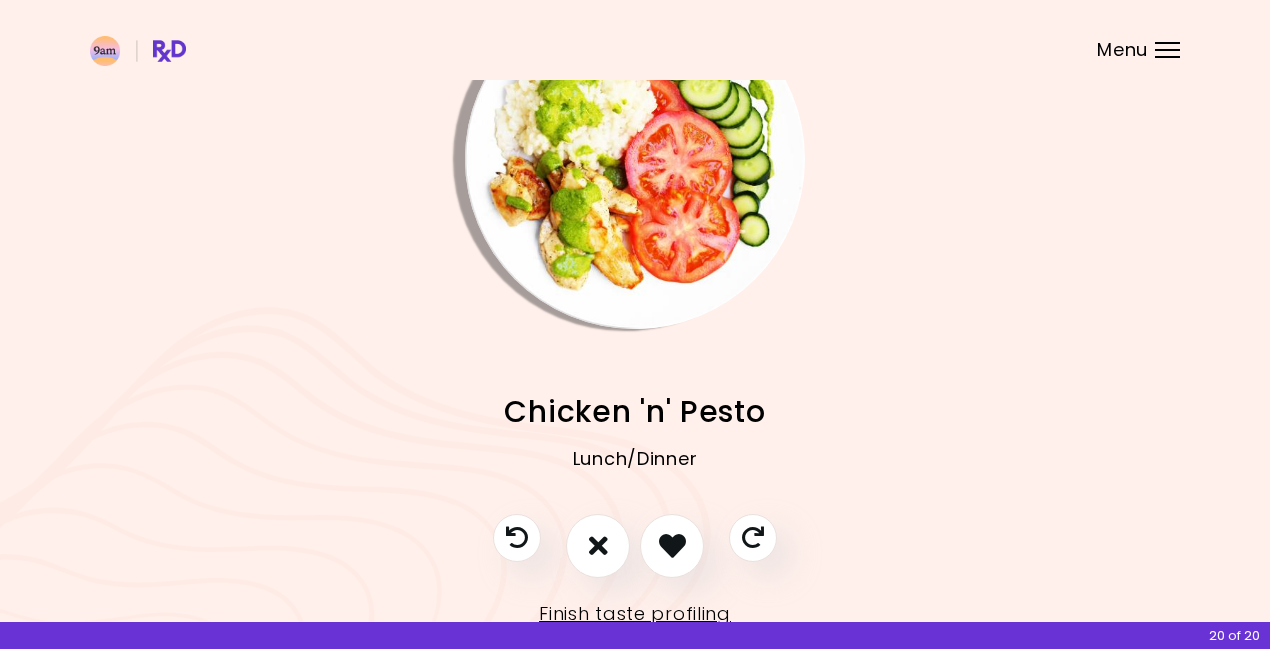 scroll, scrollTop: 111, scrollLeft: 0, axis: vertical 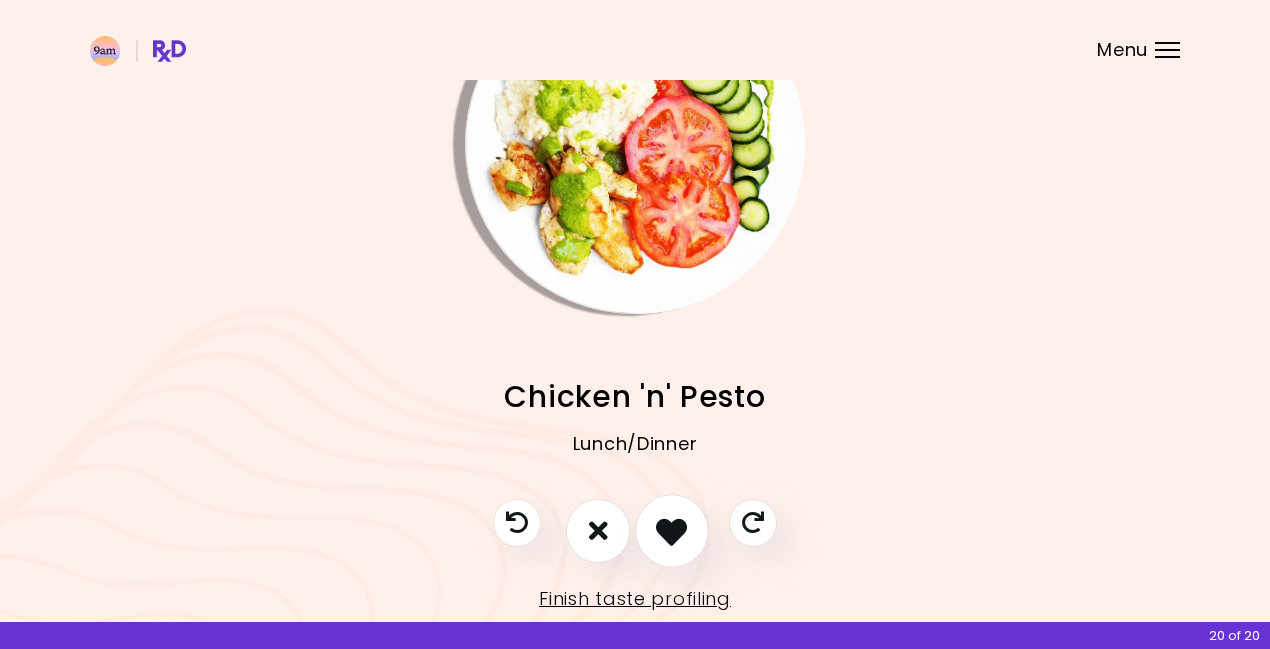 click at bounding box center [671, 530] 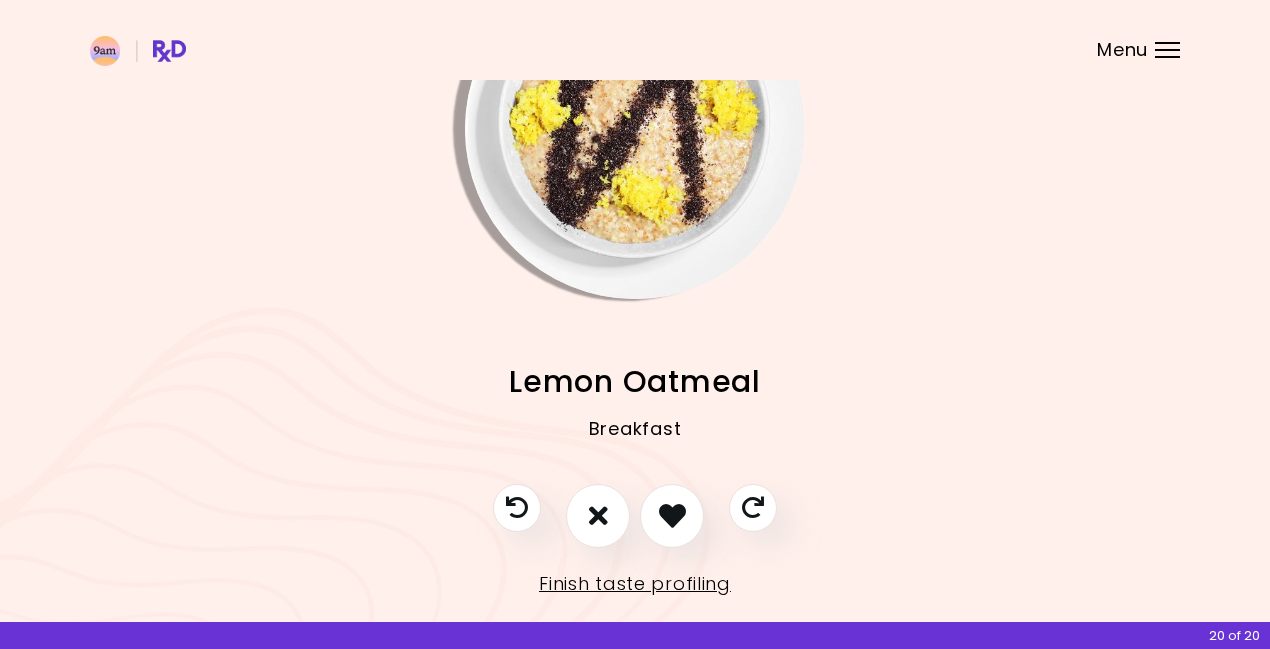 scroll, scrollTop: 127, scrollLeft: 0, axis: vertical 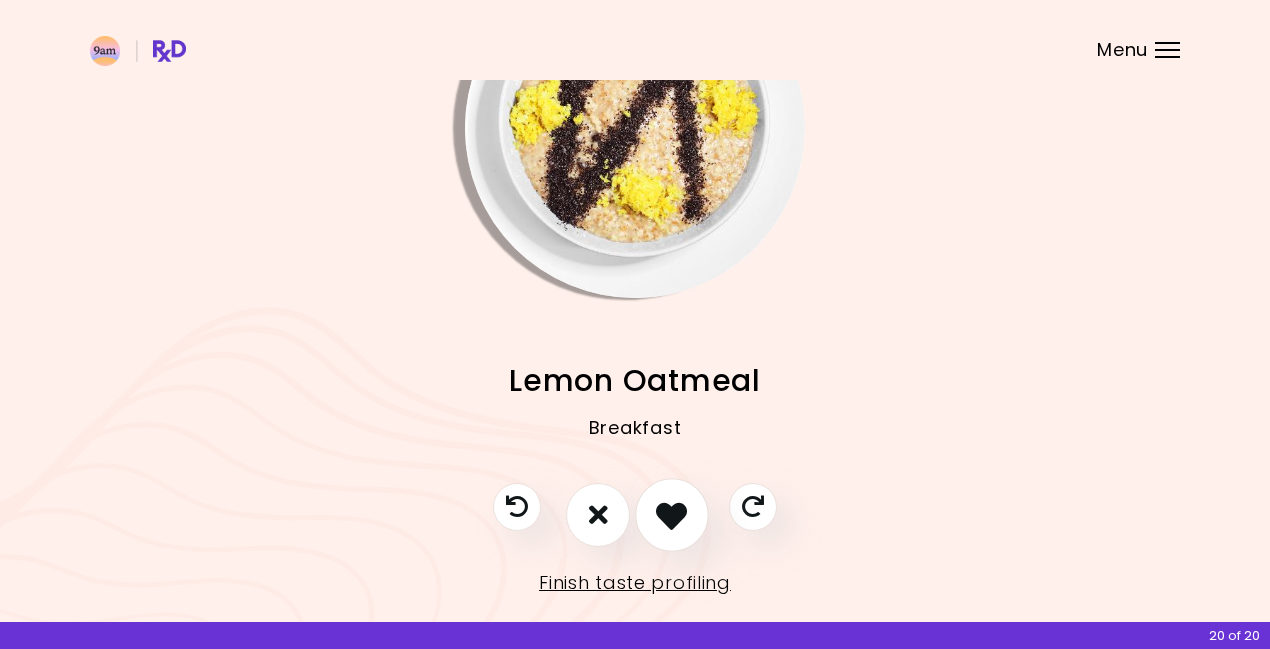 click at bounding box center (672, 515) 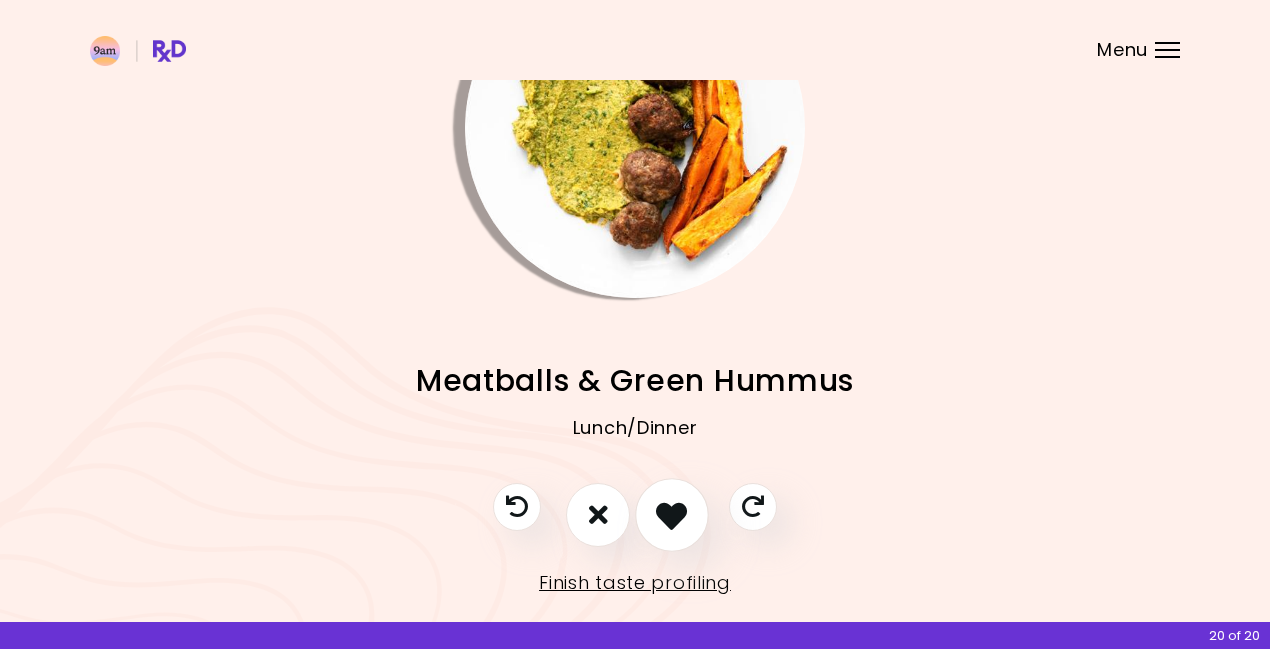 click at bounding box center (671, 514) 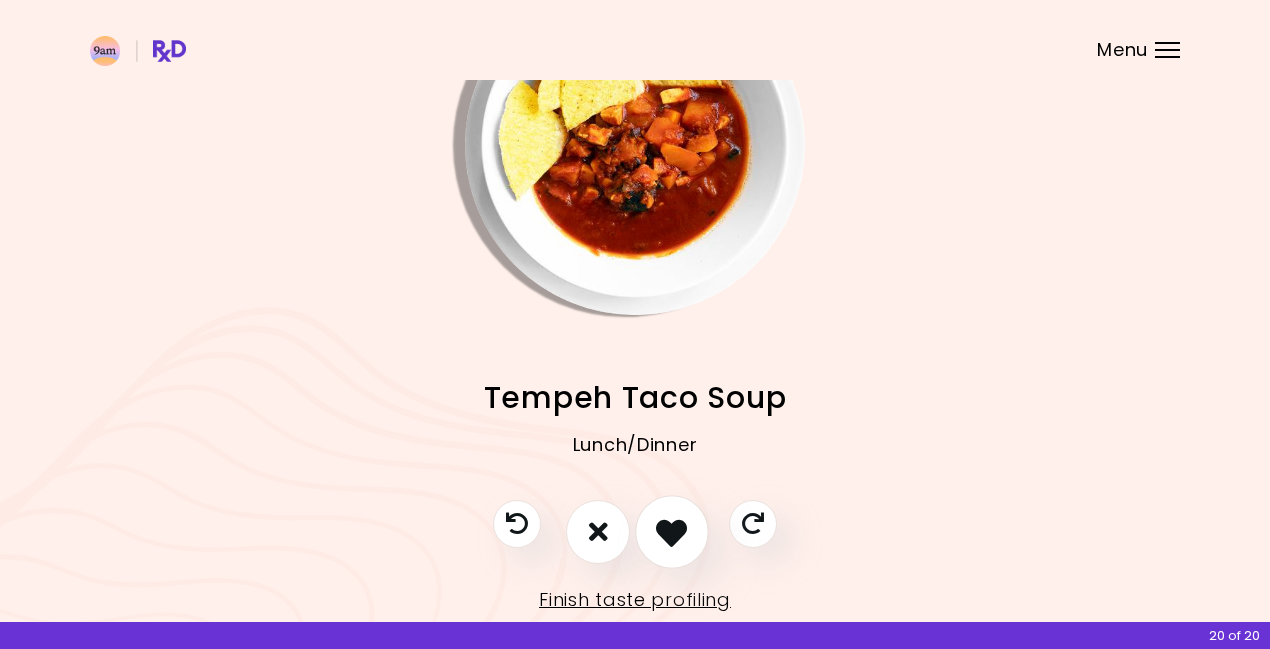 scroll, scrollTop: 112, scrollLeft: 0, axis: vertical 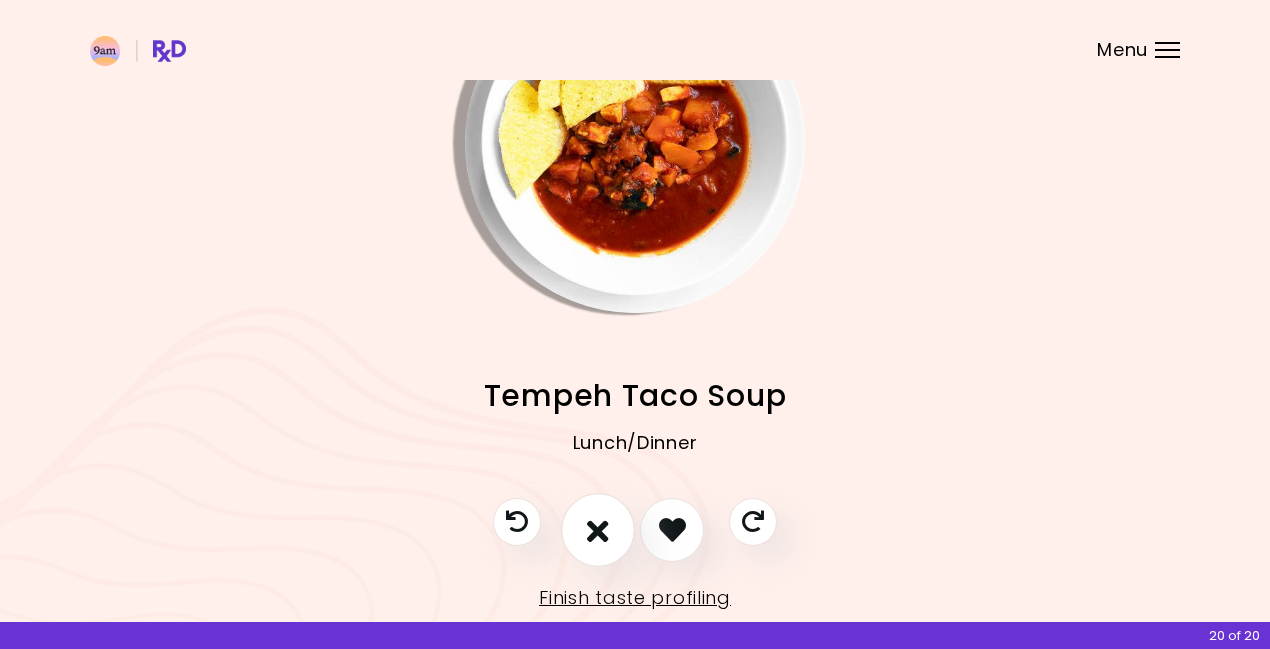 click at bounding box center [598, 530] 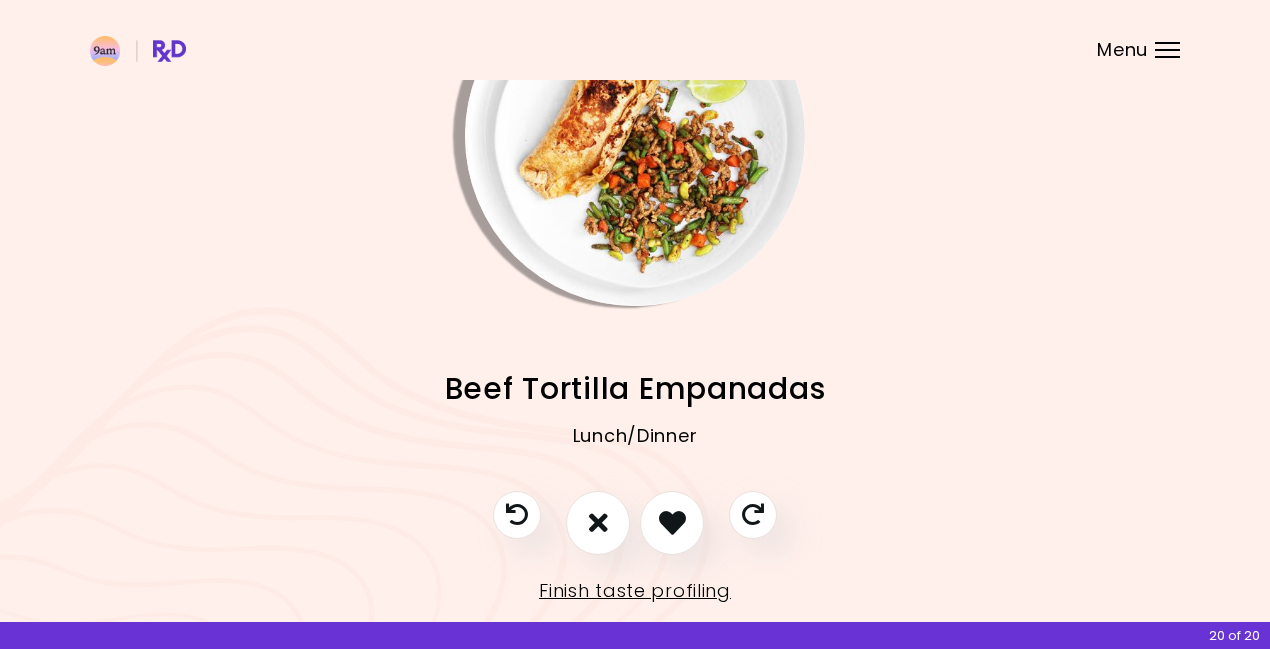 scroll, scrollTop: 123, scrollLeft: 0, axis: vertical 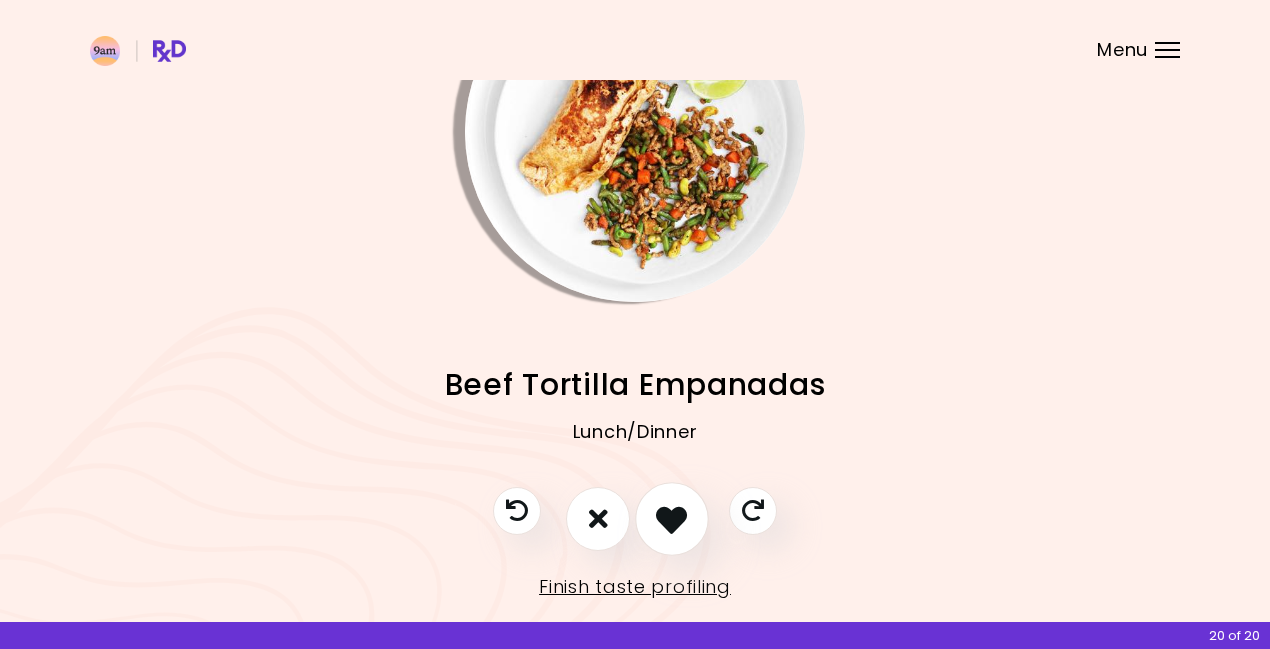 click at bounding box center (671, 518) 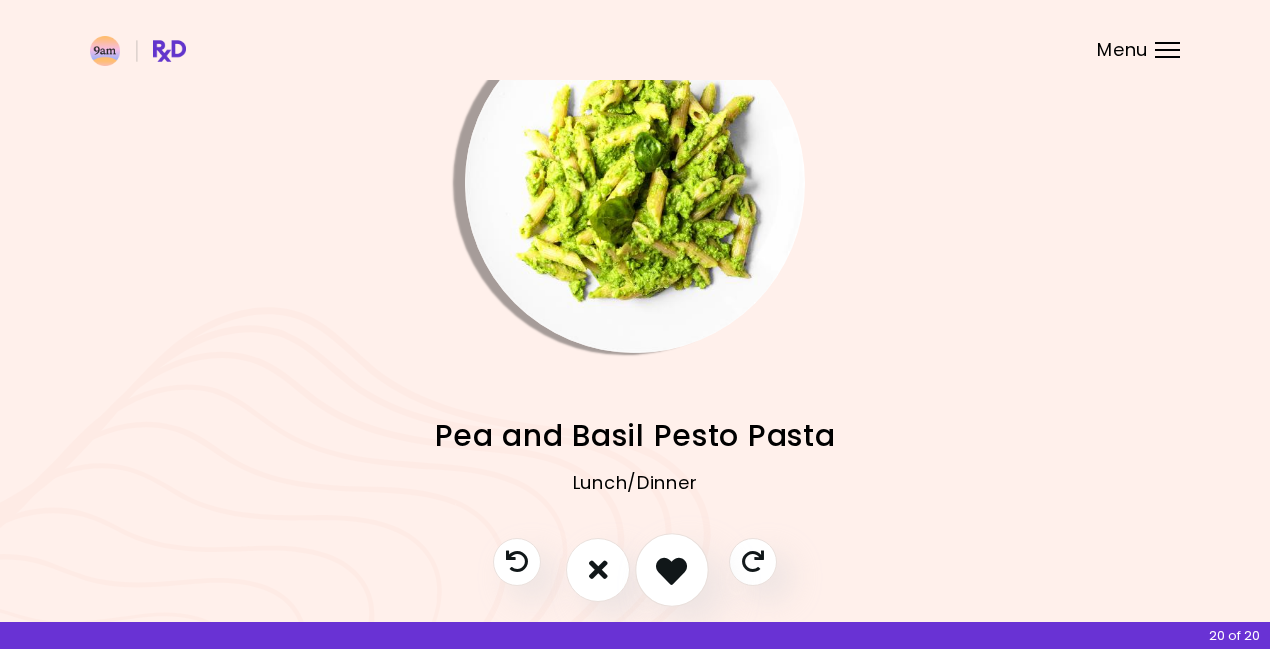 scroll, scrollTop: 68, scrollLeft: 0, axis: vertical 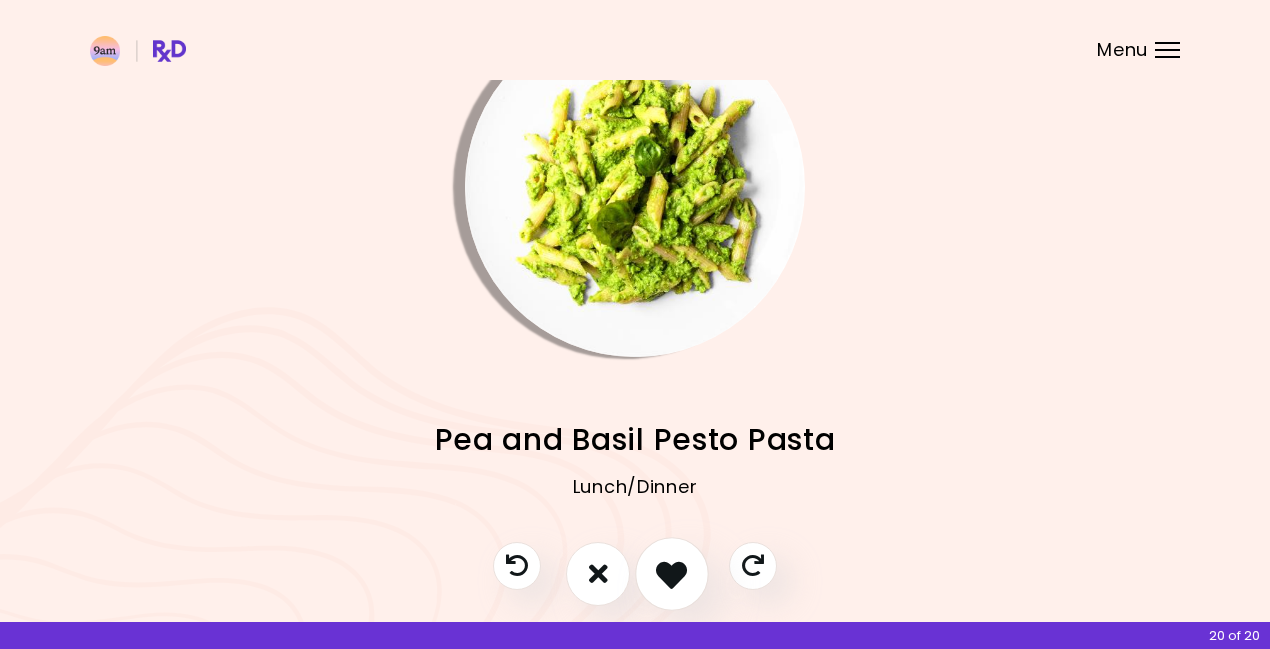 click at bounding box center [671, 573] 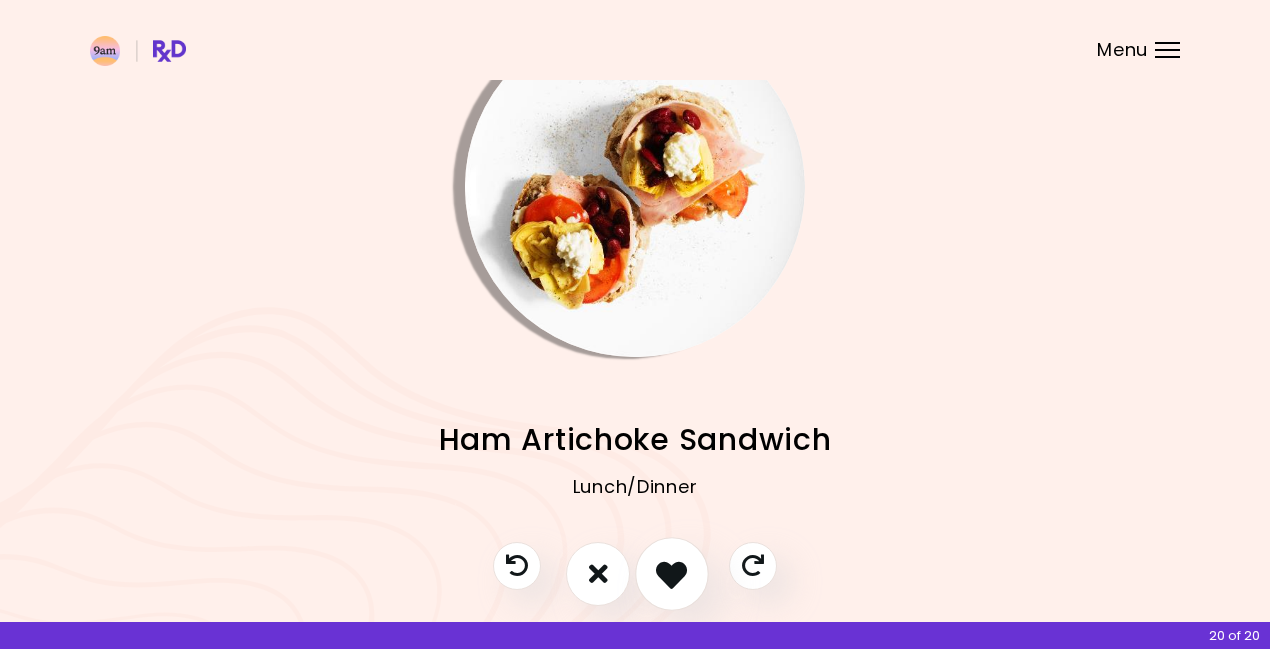 click at bounding box center [671, 573] 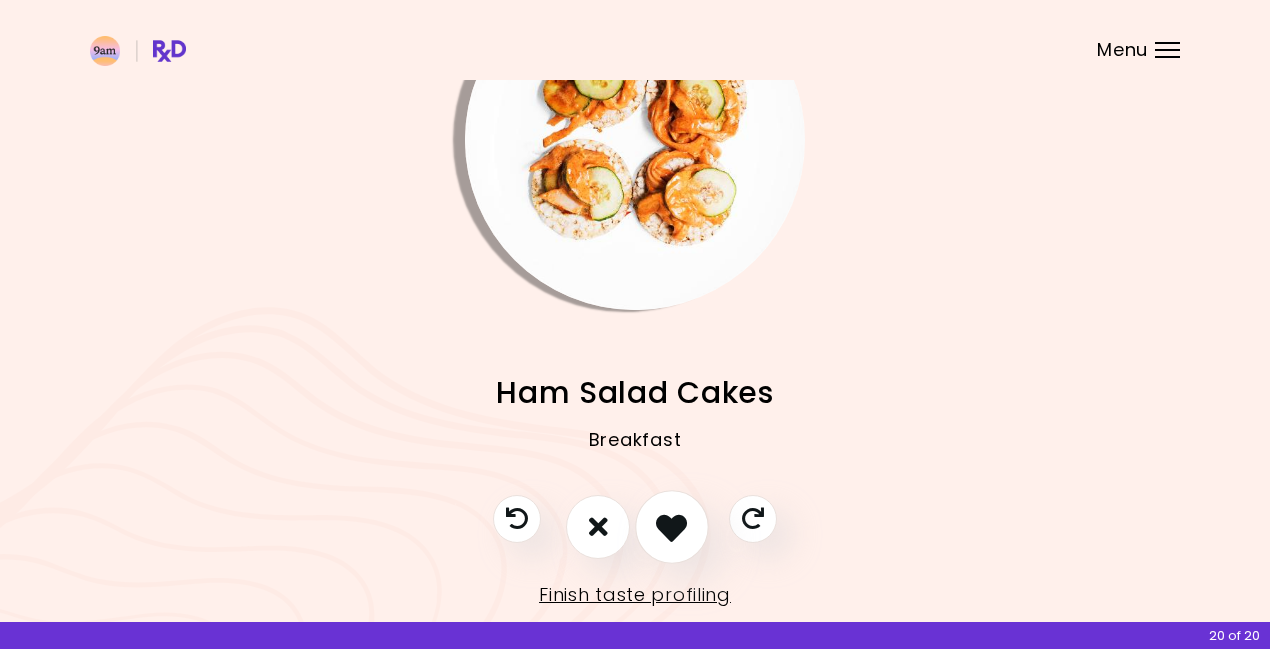 scroll, scrollTop: 120, scrollLeft: 0, axis: vertical 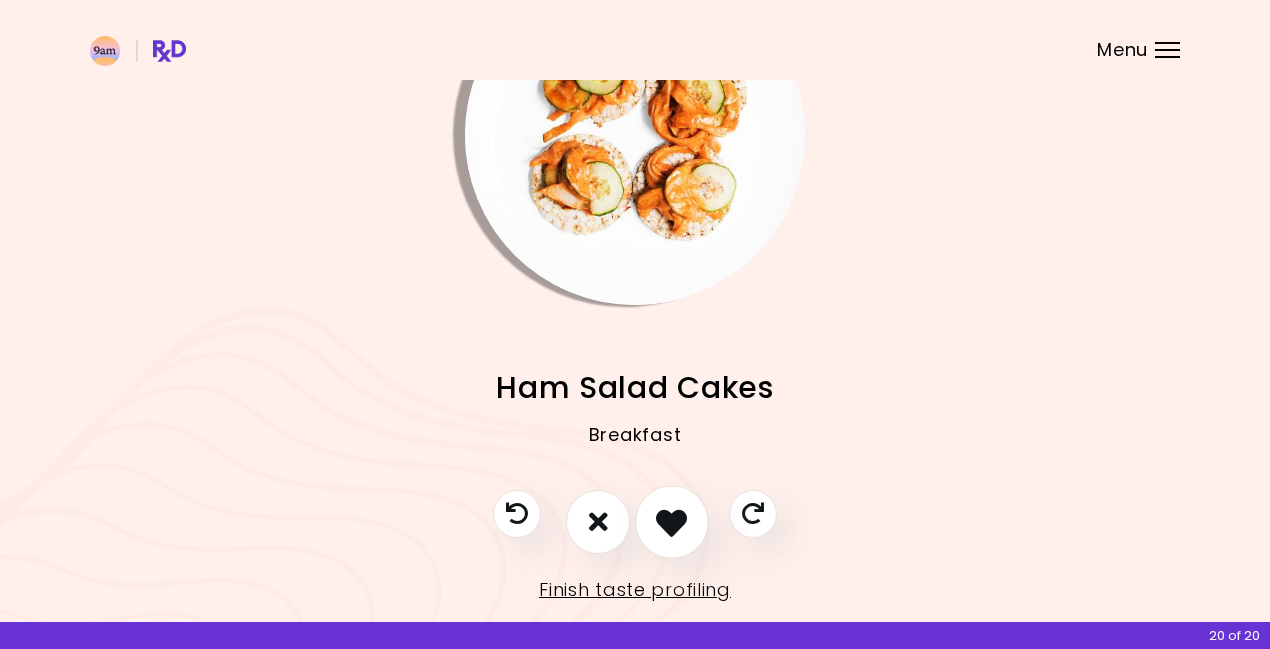 click at bounding box center (672, 522) 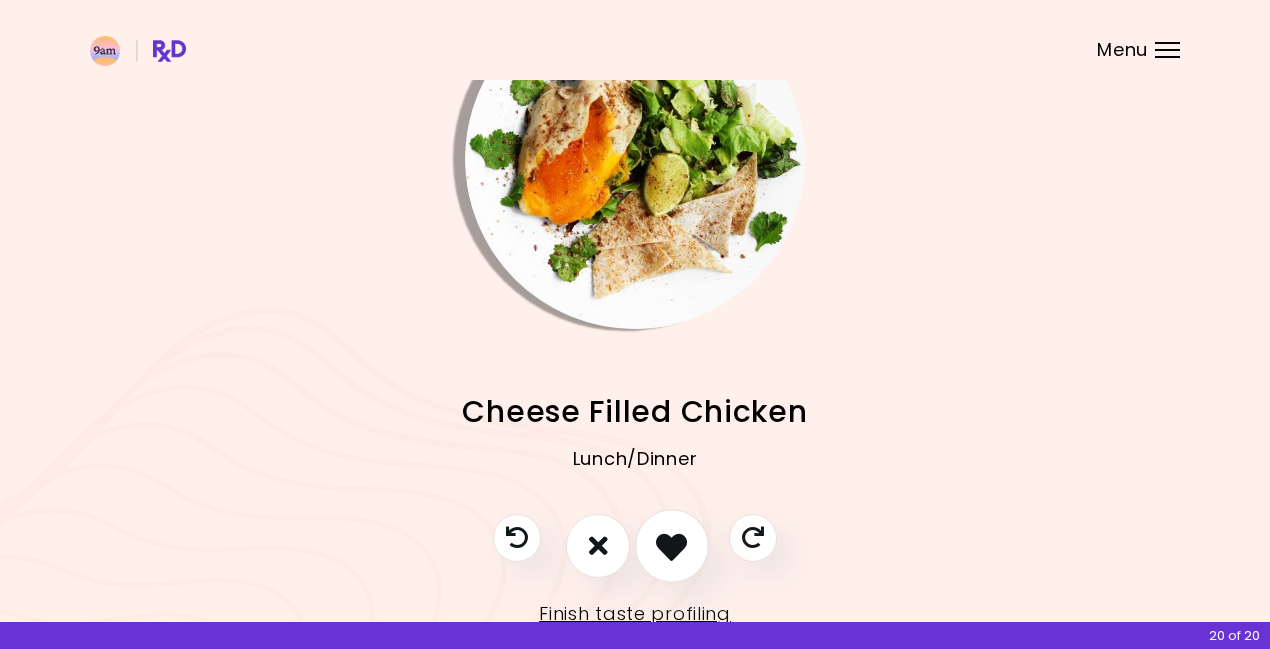 scroll, scrollTop: 100, scrollLeft: 0, axis: vertical 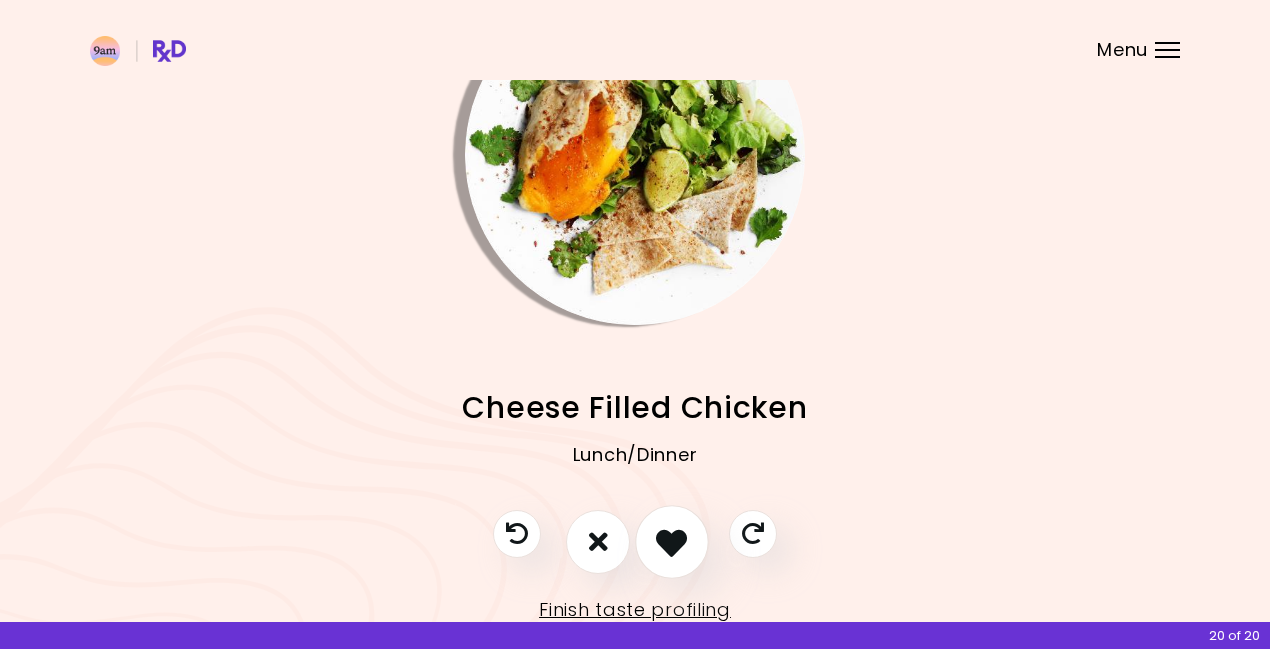 click at bounding box center [671, 541] 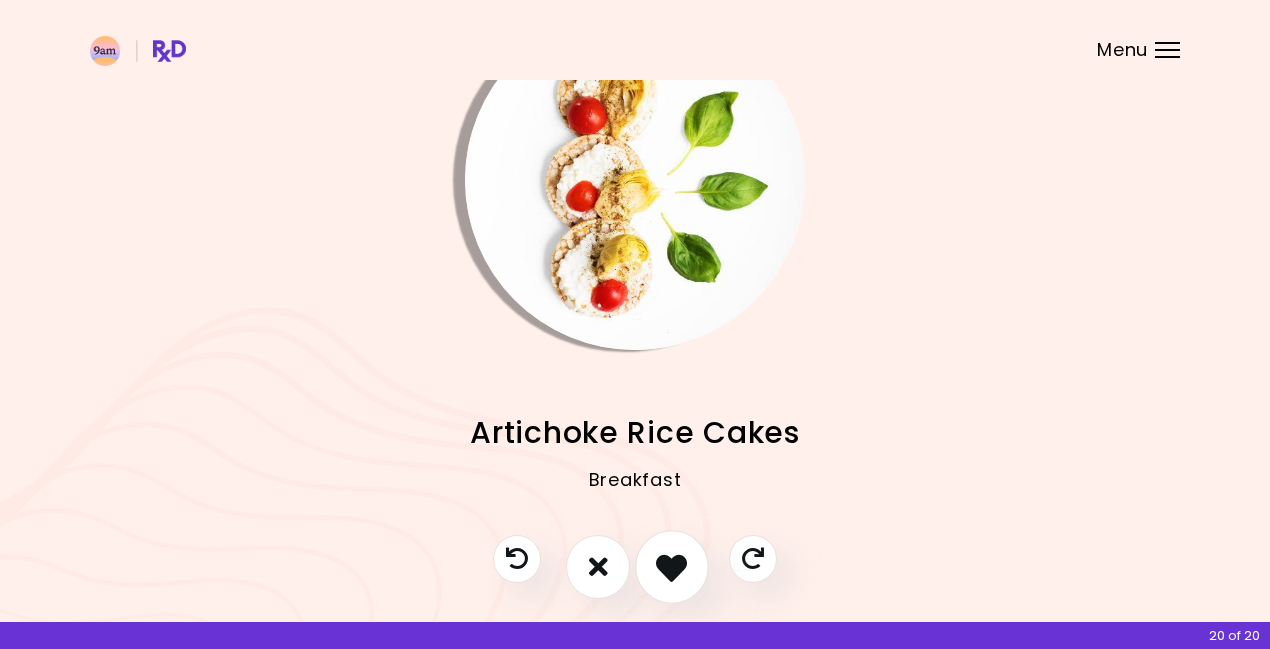 scroll, scrollTop: 103, scrollLeft: 0, axis: vertical 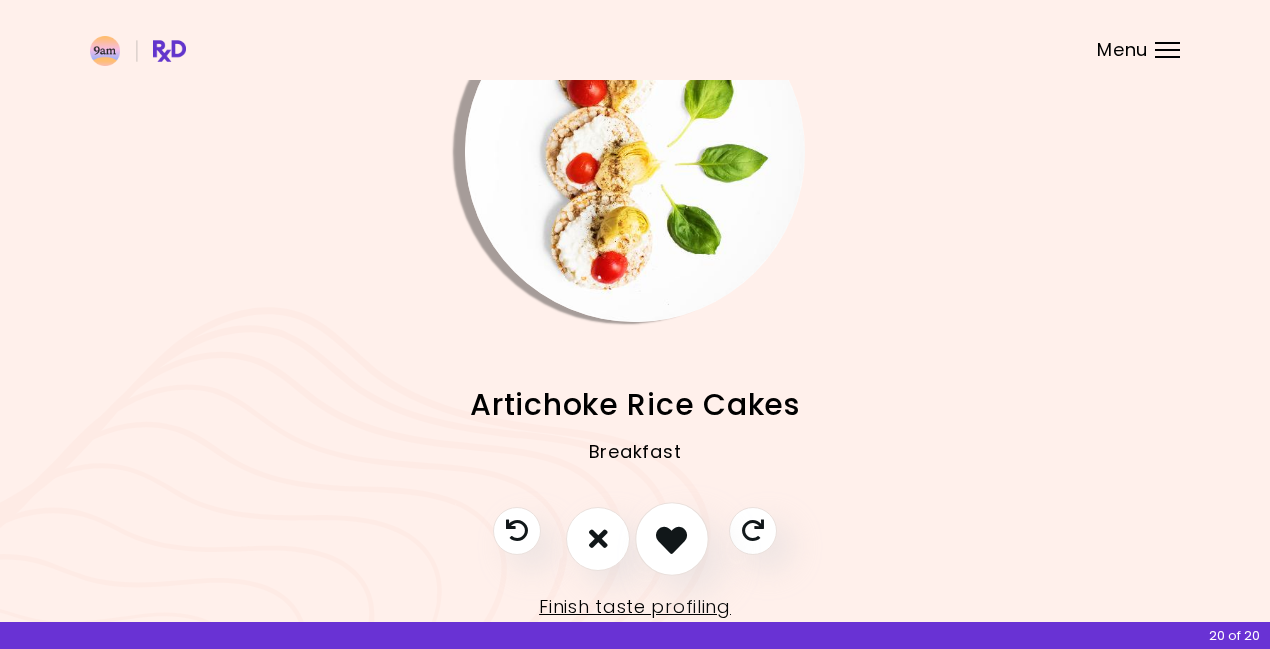 click at bounding box center [671, 538] 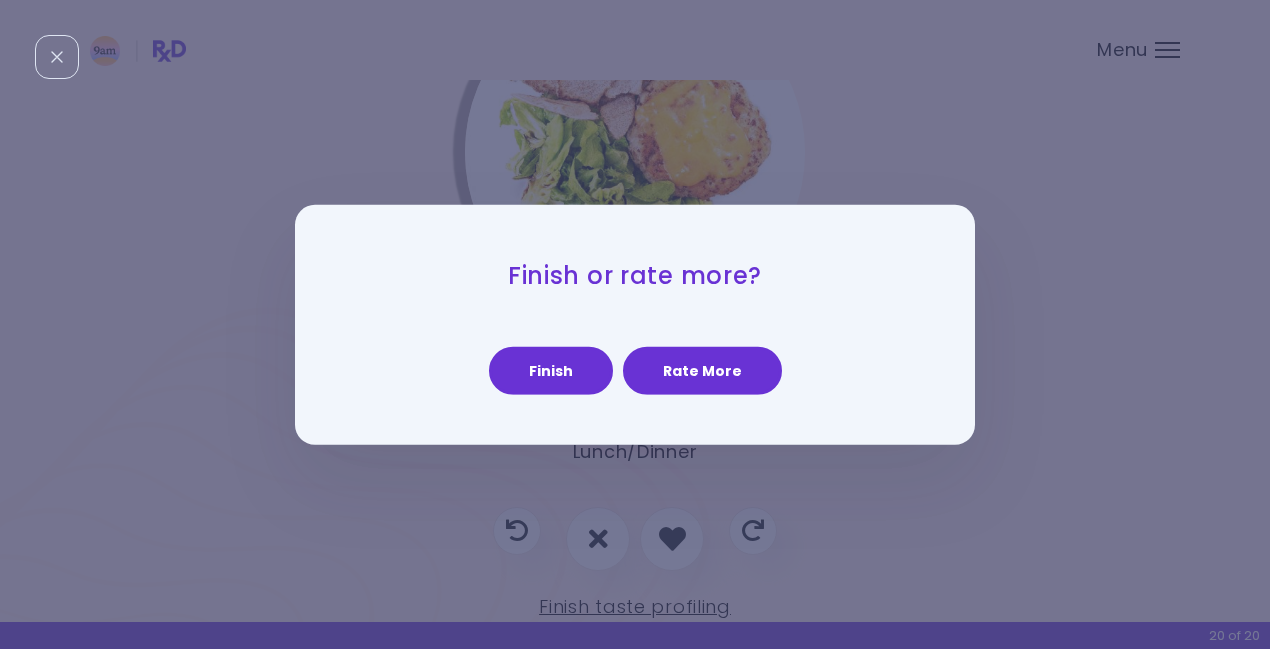 click on "Finish or rate more? Finish Rate More" at bounding box center [635, 324] 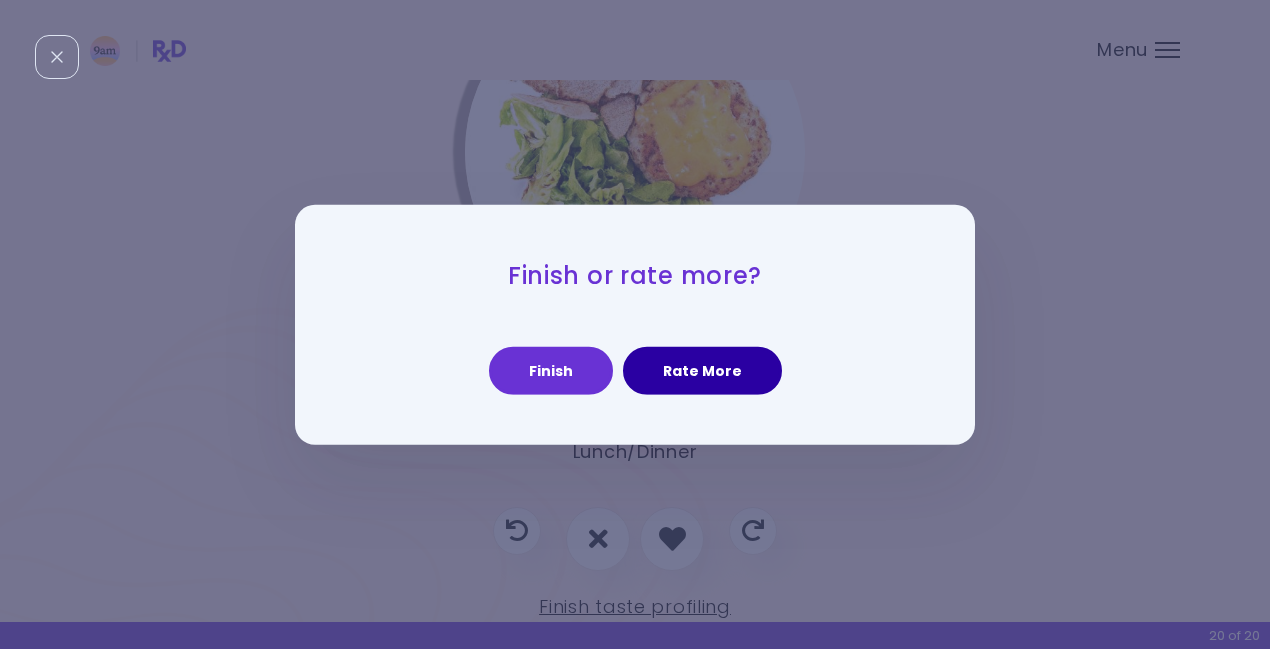 click on "Rate More" at bounding box center [702, 371] 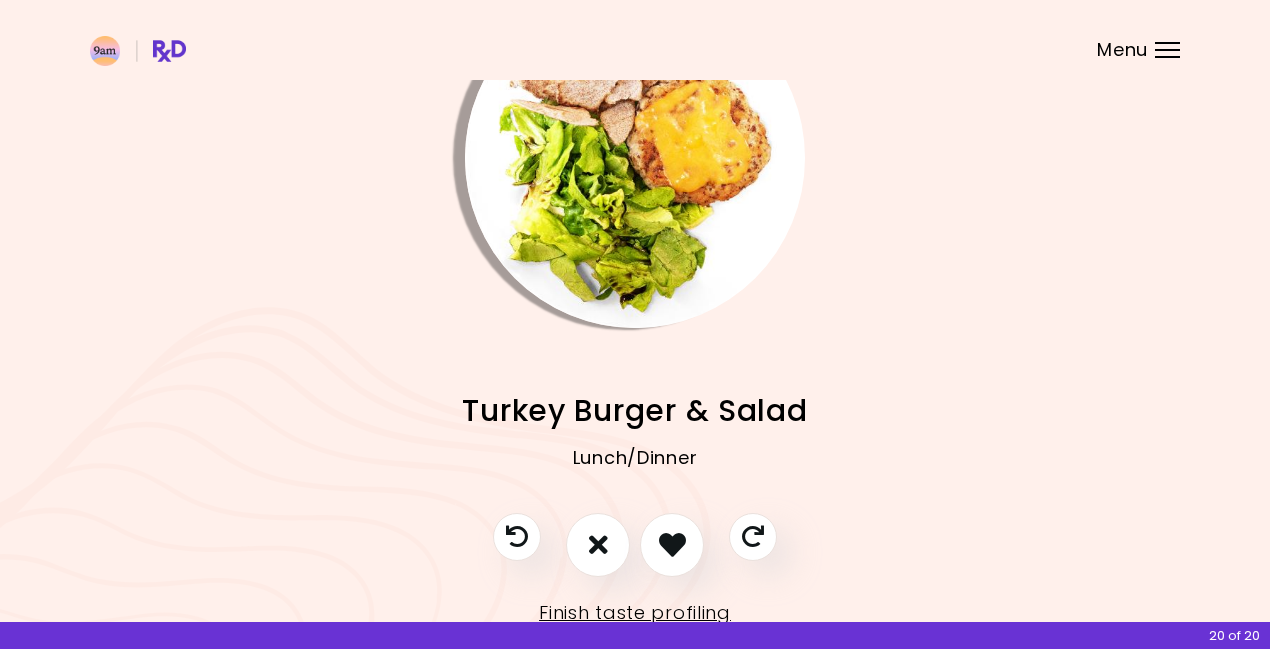 scroll, scrollTop: 100, scrollLeft: 0, axis: vertical 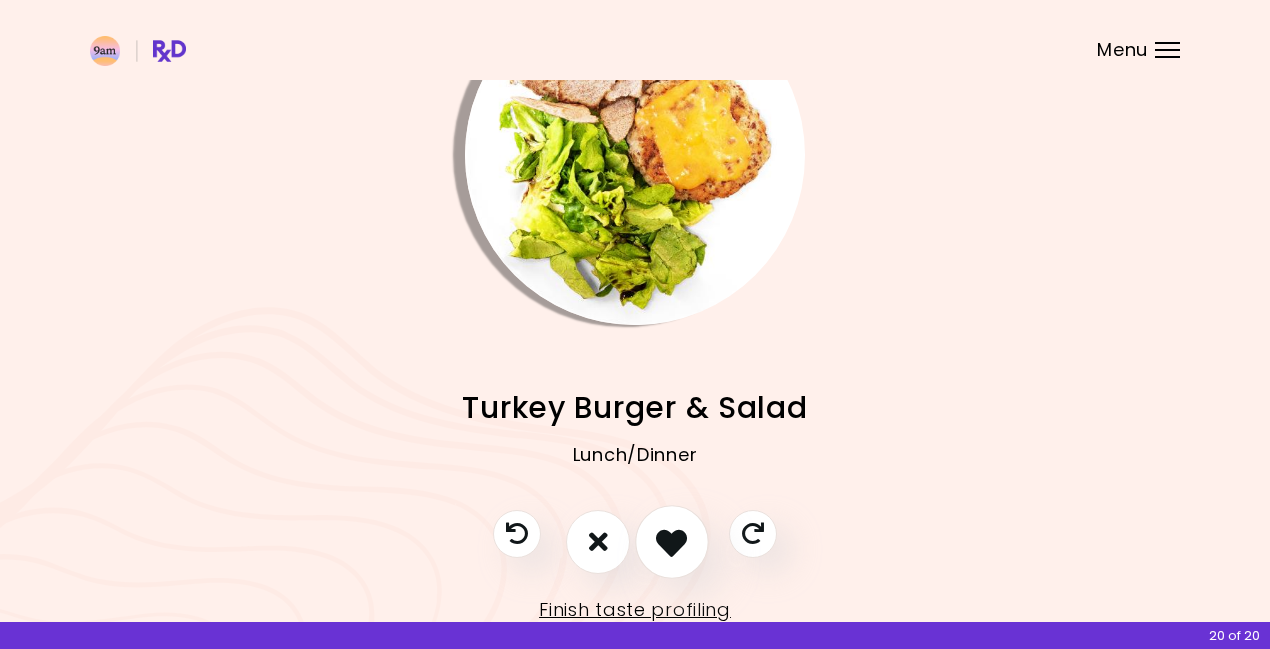 click at bounding box center (671, 541) 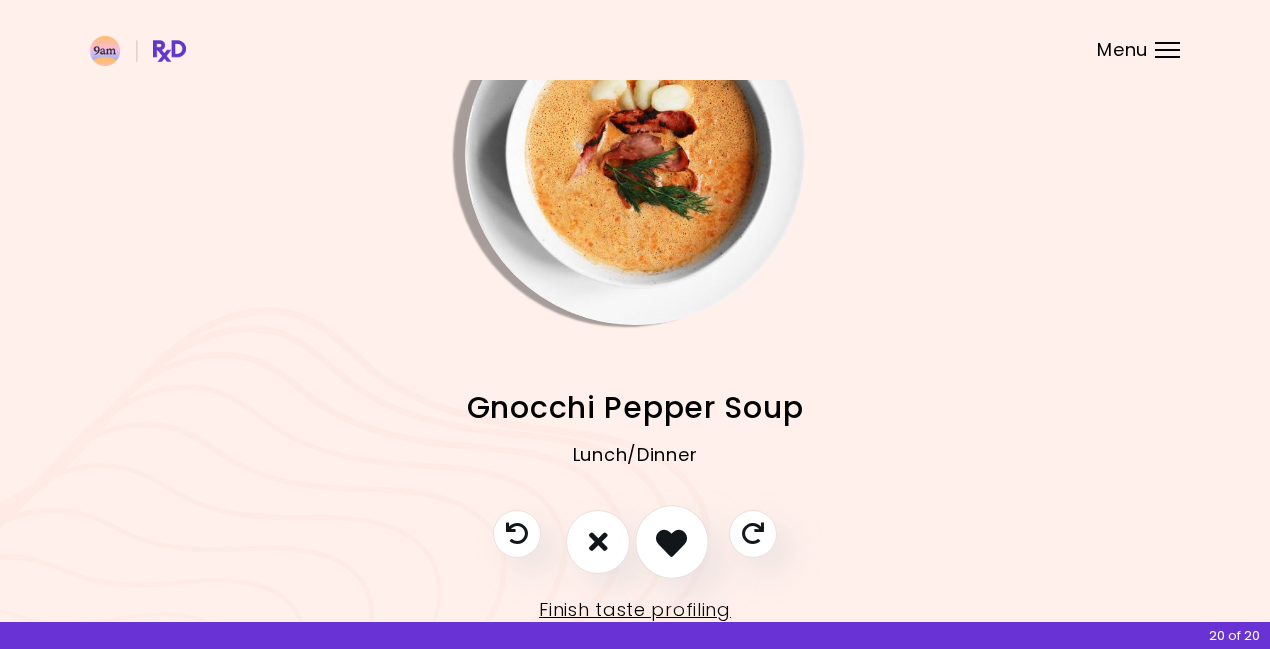 click at bounding box center [671, 541] 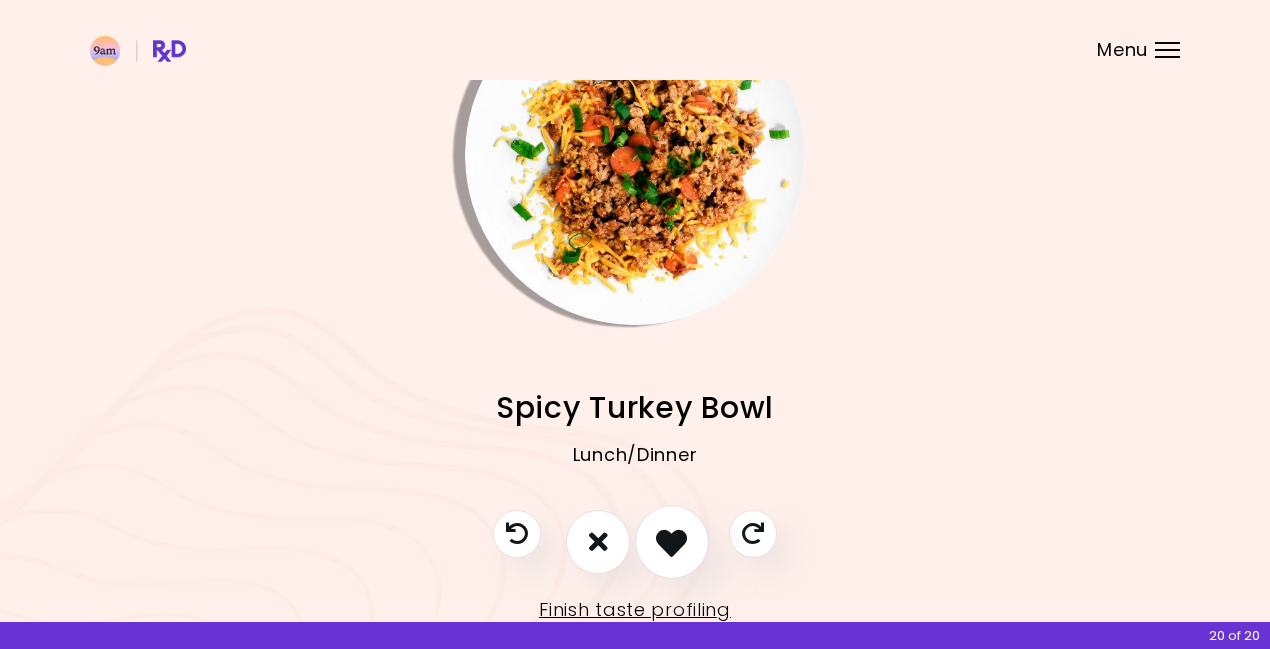 click at bounding box center (671, 541) 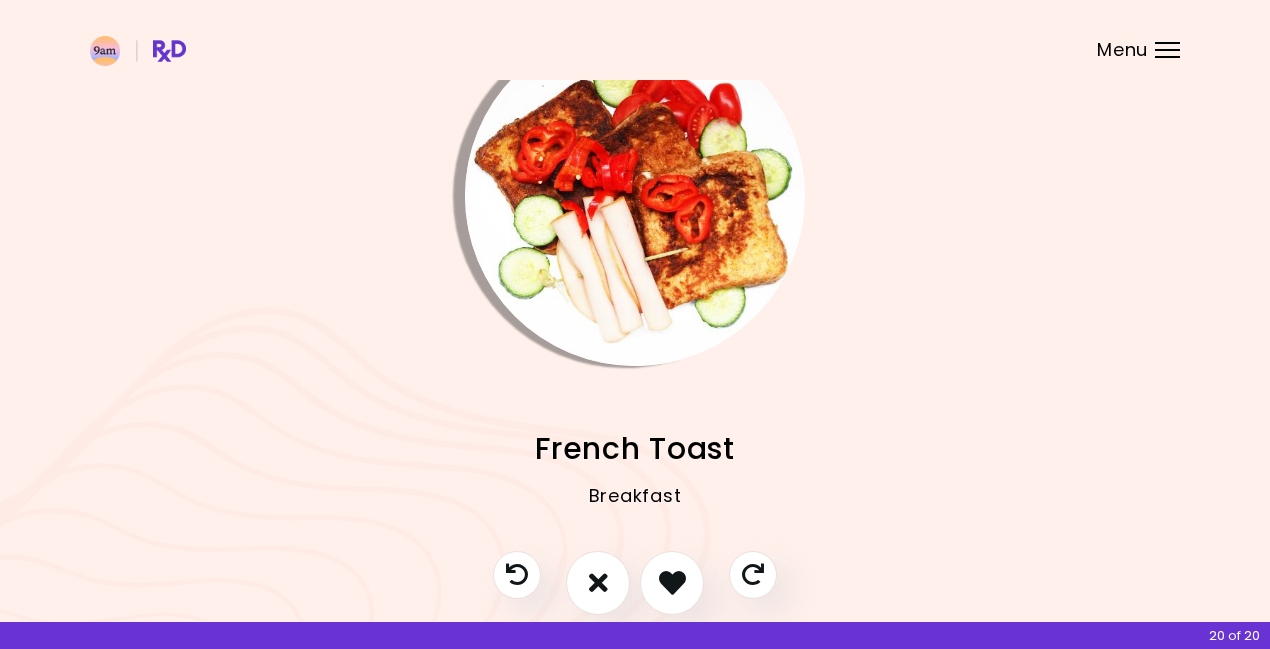 scroll, scrollTop: 60, scrollLeft: 0, axis: vertical 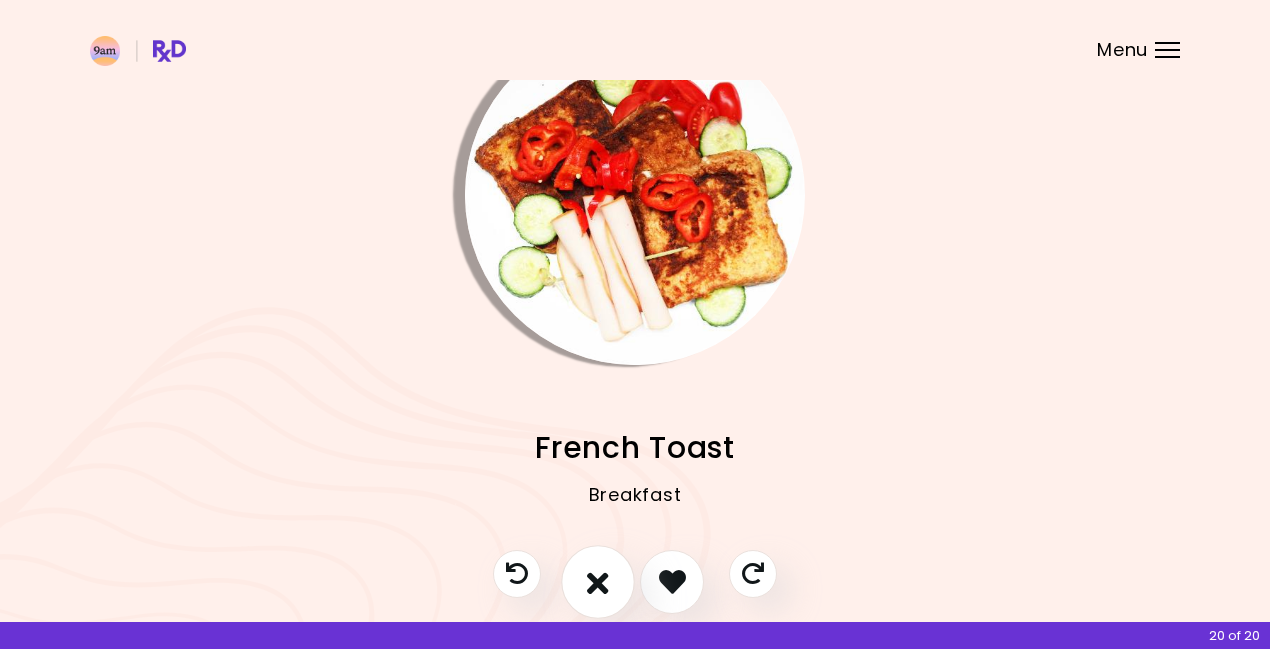 click at bounding box center (598, 582) 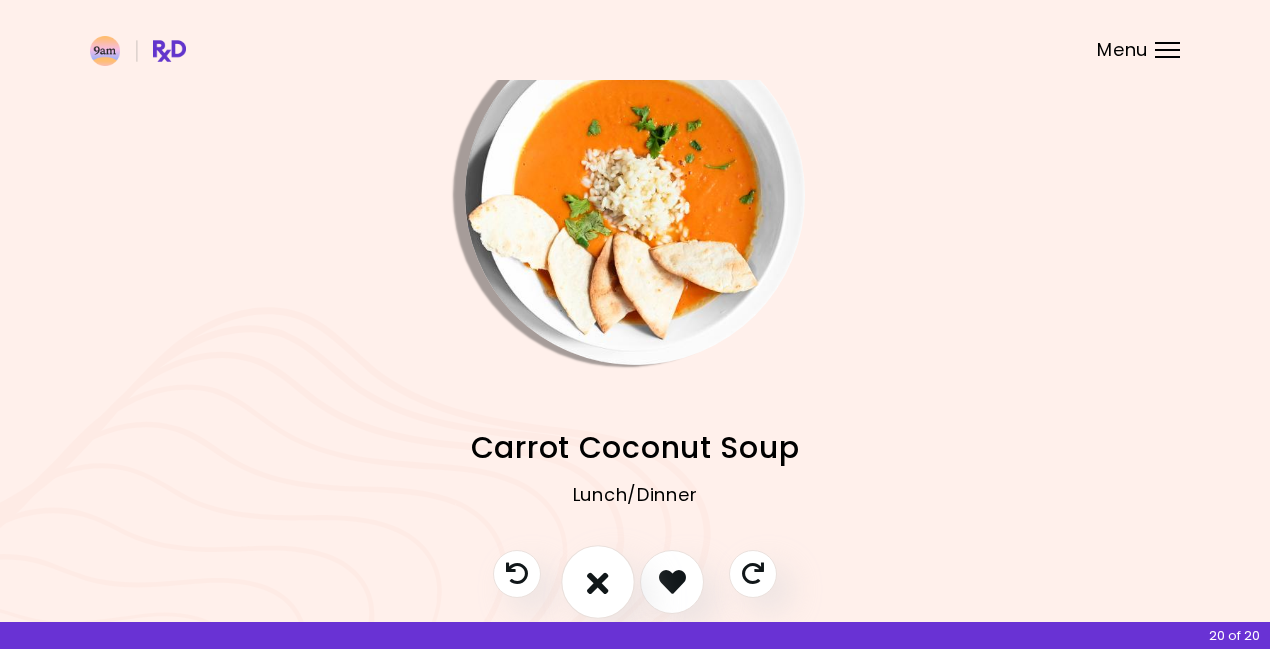 click at bounding box center (598, 582) 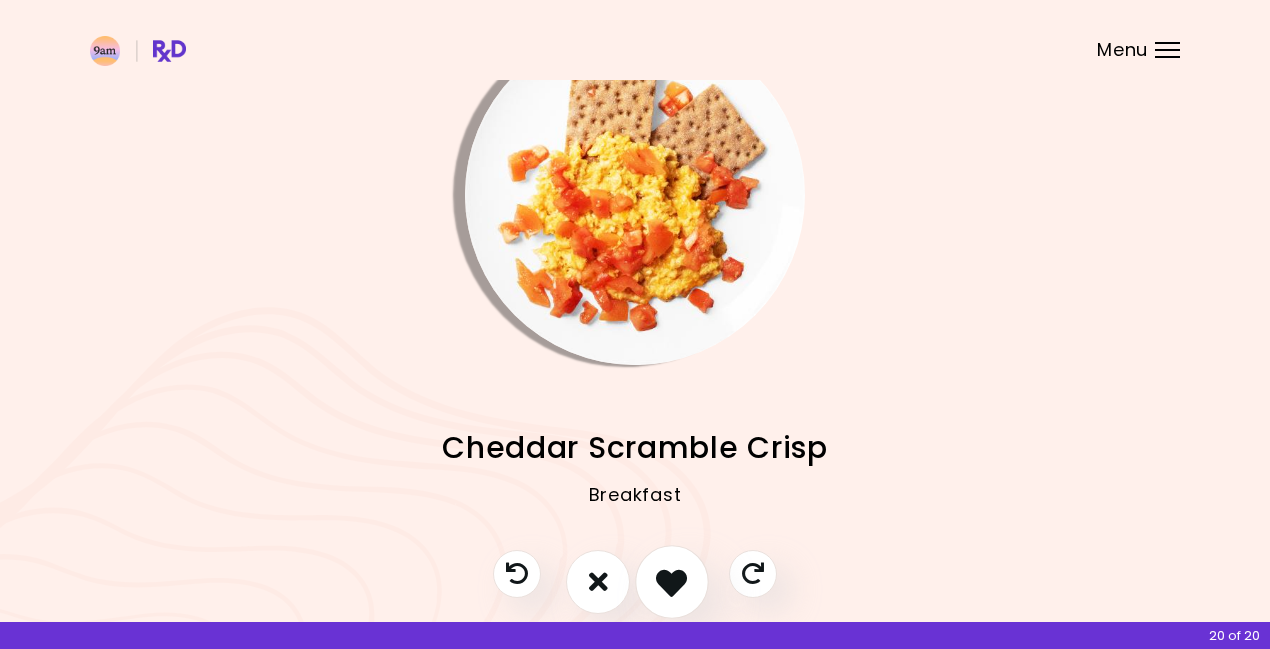 click at bounding box center (671, 581) 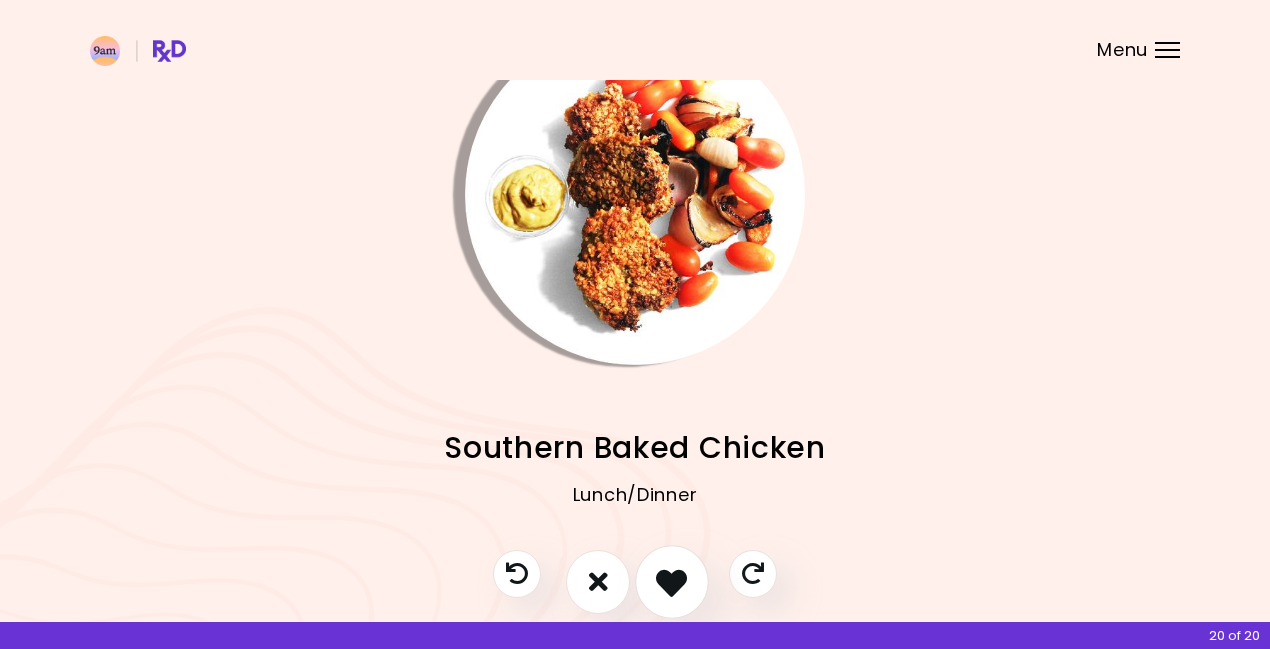 click at bounding box center (671, 581) 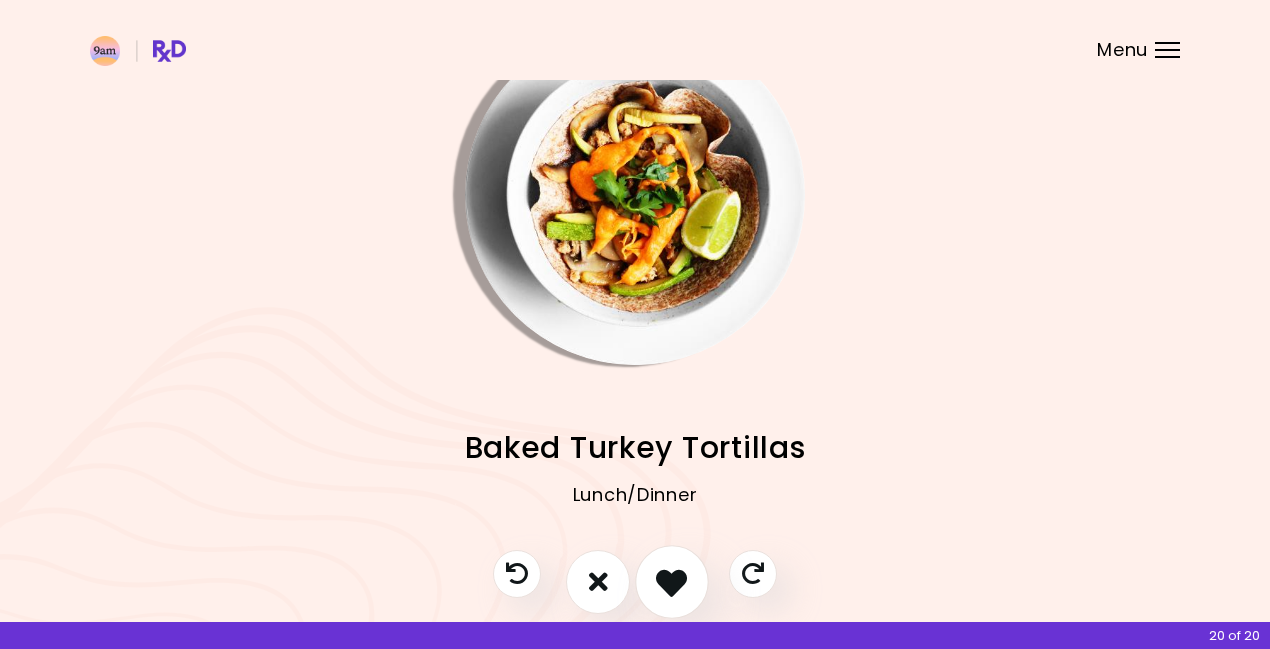 click at bounding box center [671, 581] 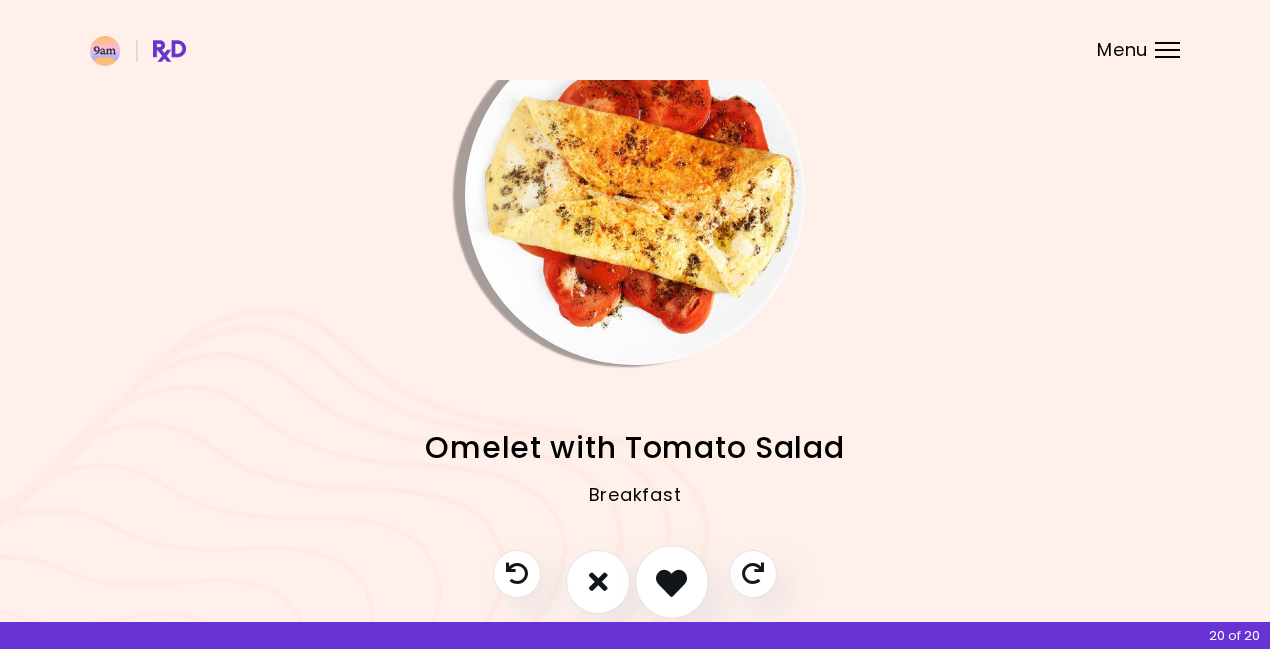 click at bounding box center [671, 581] 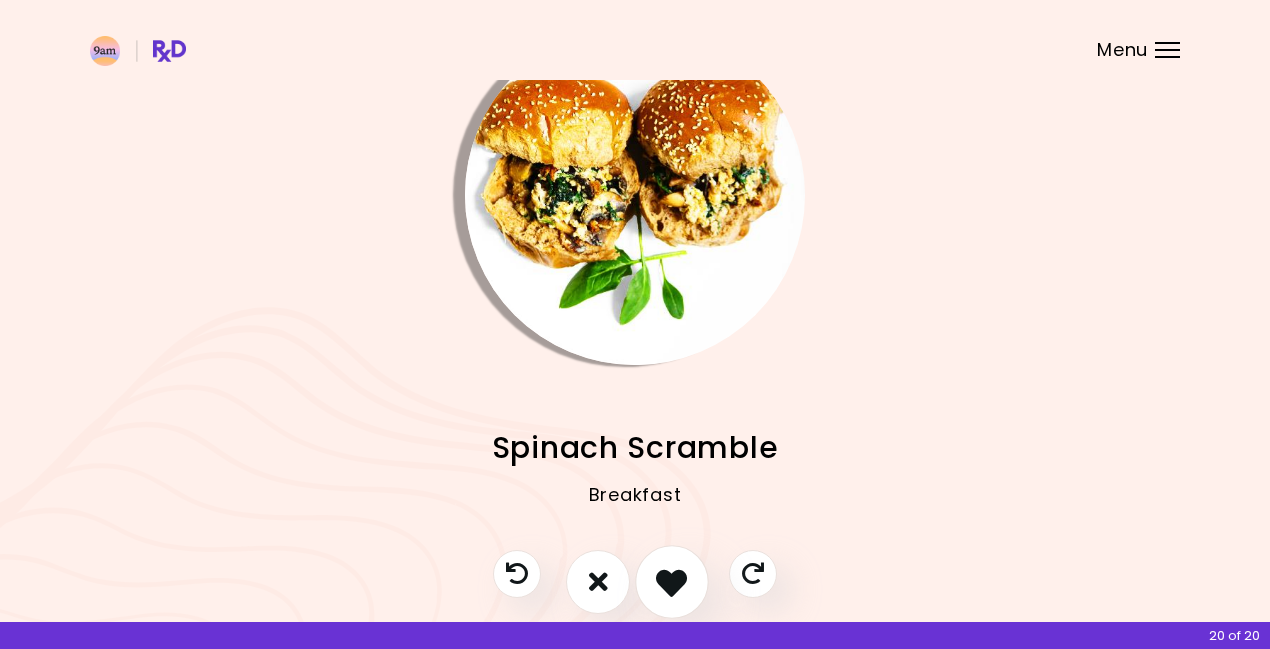 click at bounding box center (671, 581) 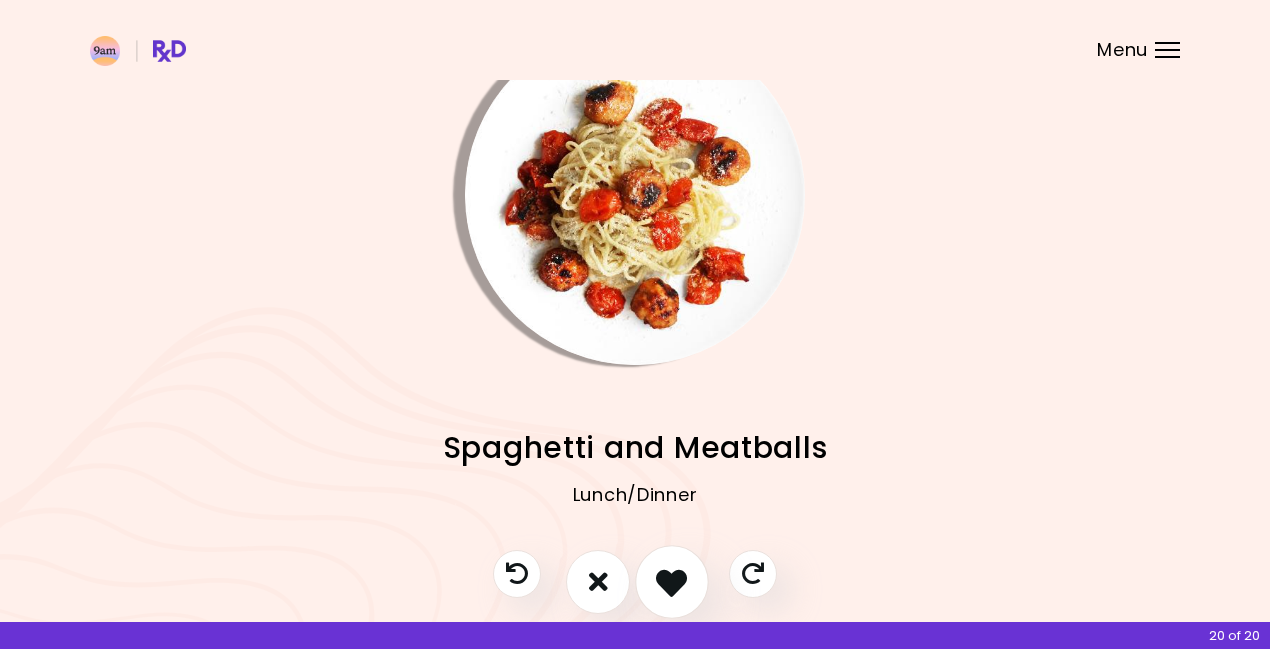 click at bounding box center [671, 581] 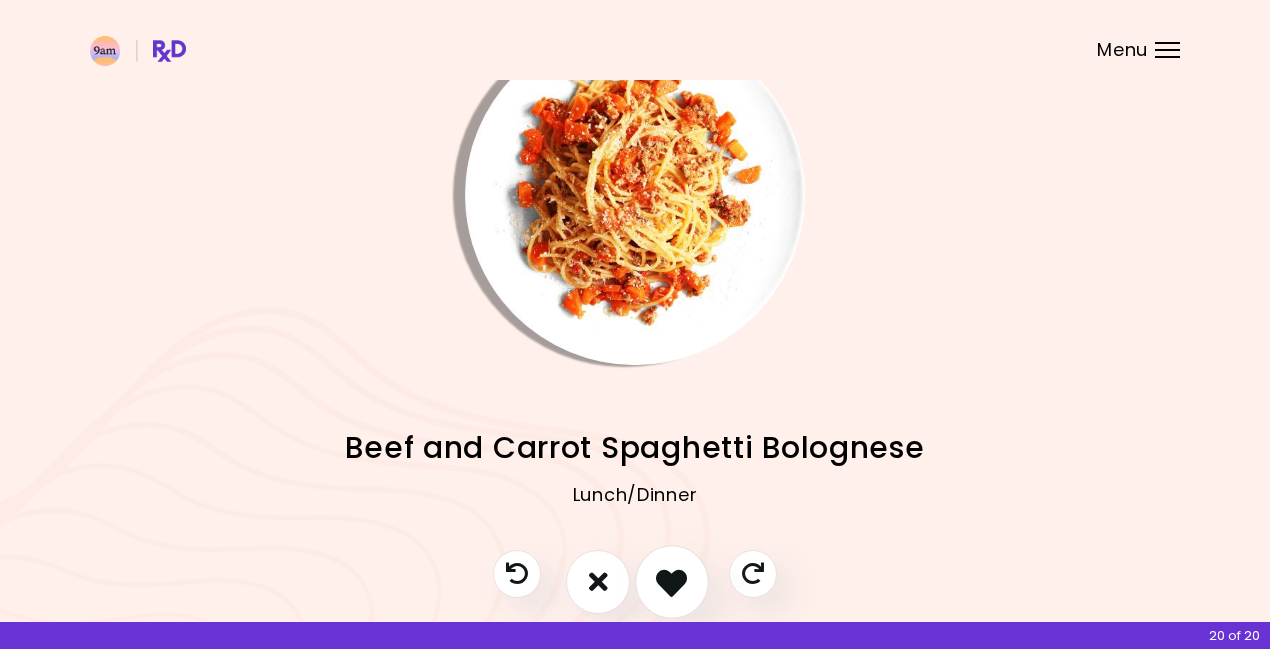 click at bounding box center (671, 581) 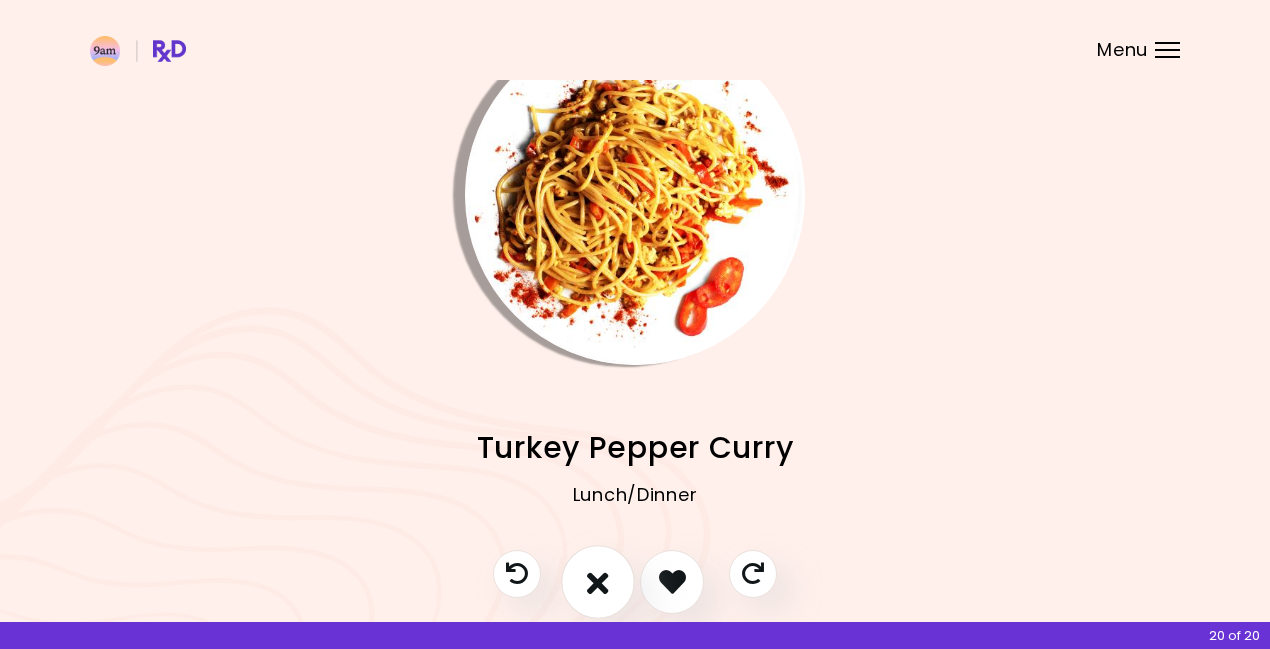 click at bounding box center (598, 581) 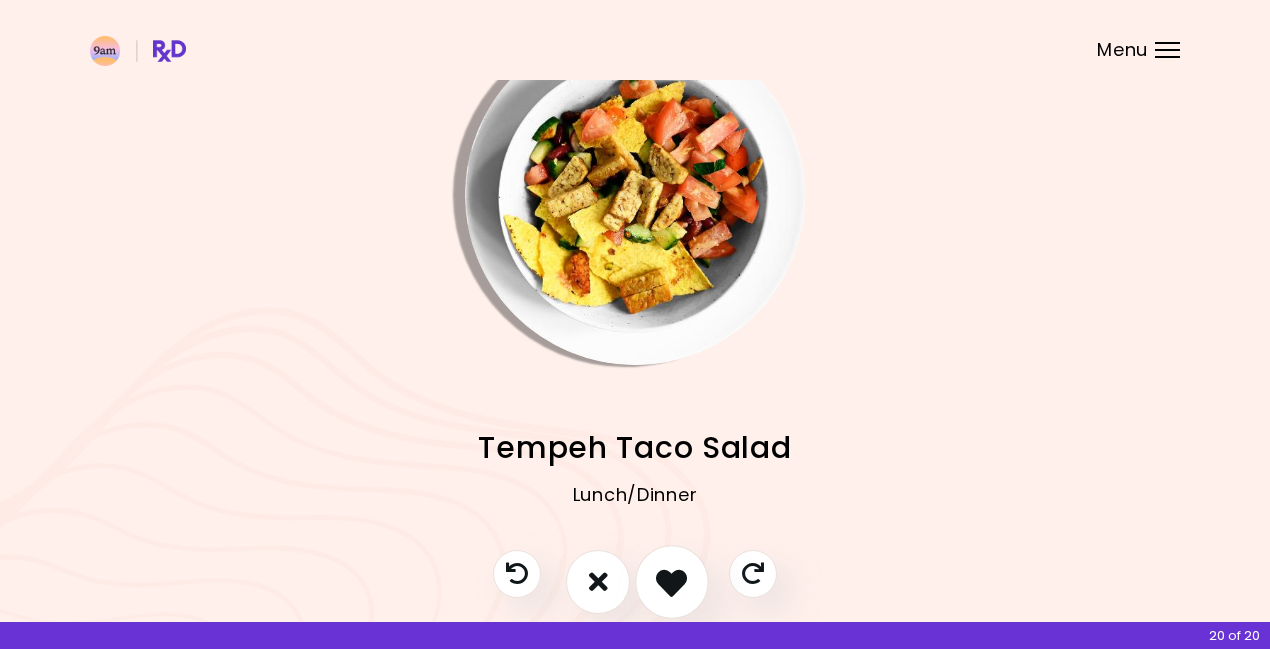 click at bounding box center (671, 581) 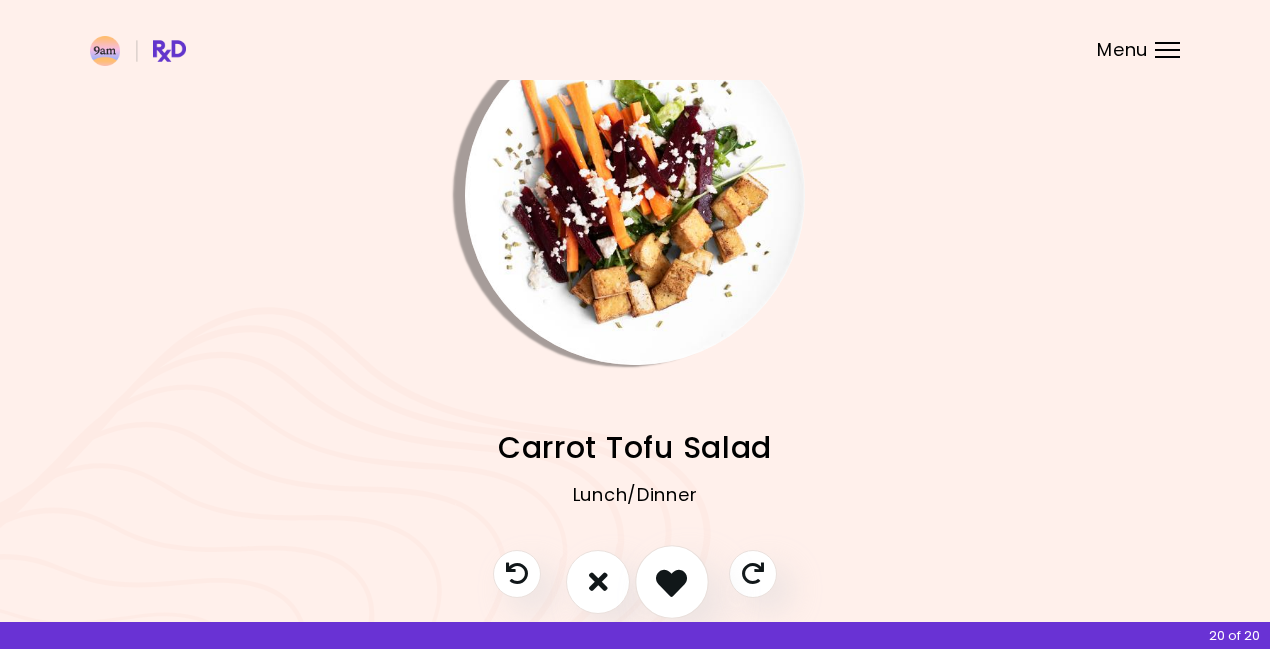 click at bounding box center [671, 581] 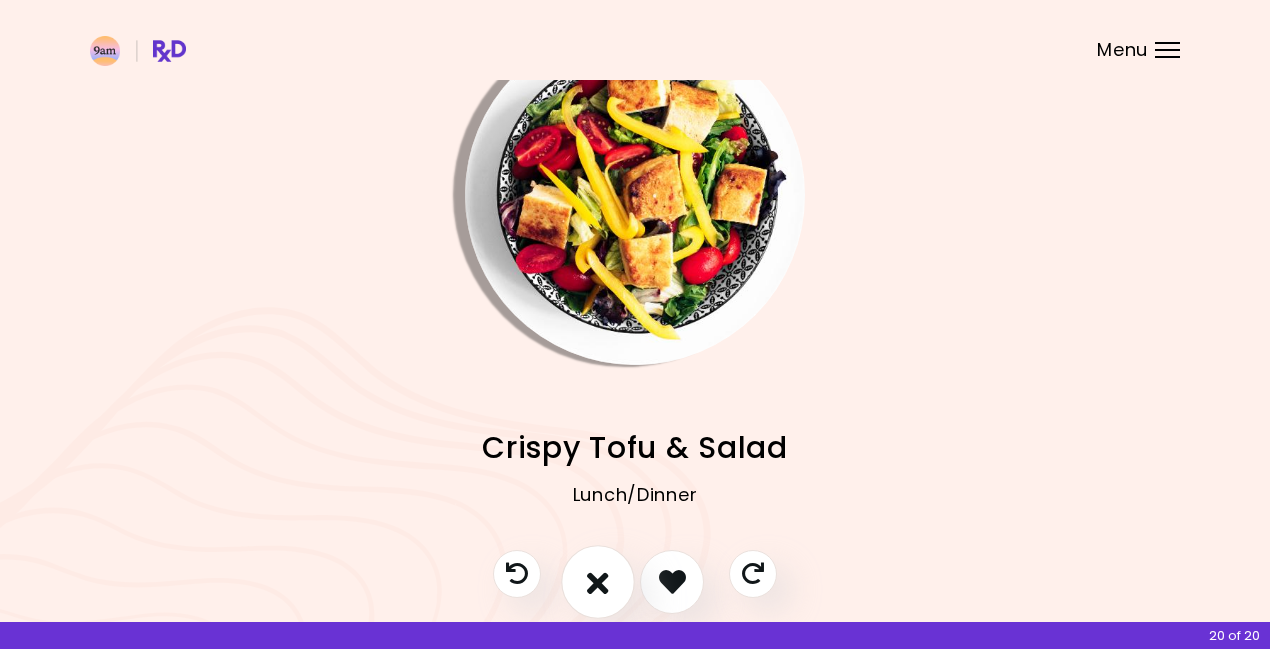 click at bounding box center (598, 581) 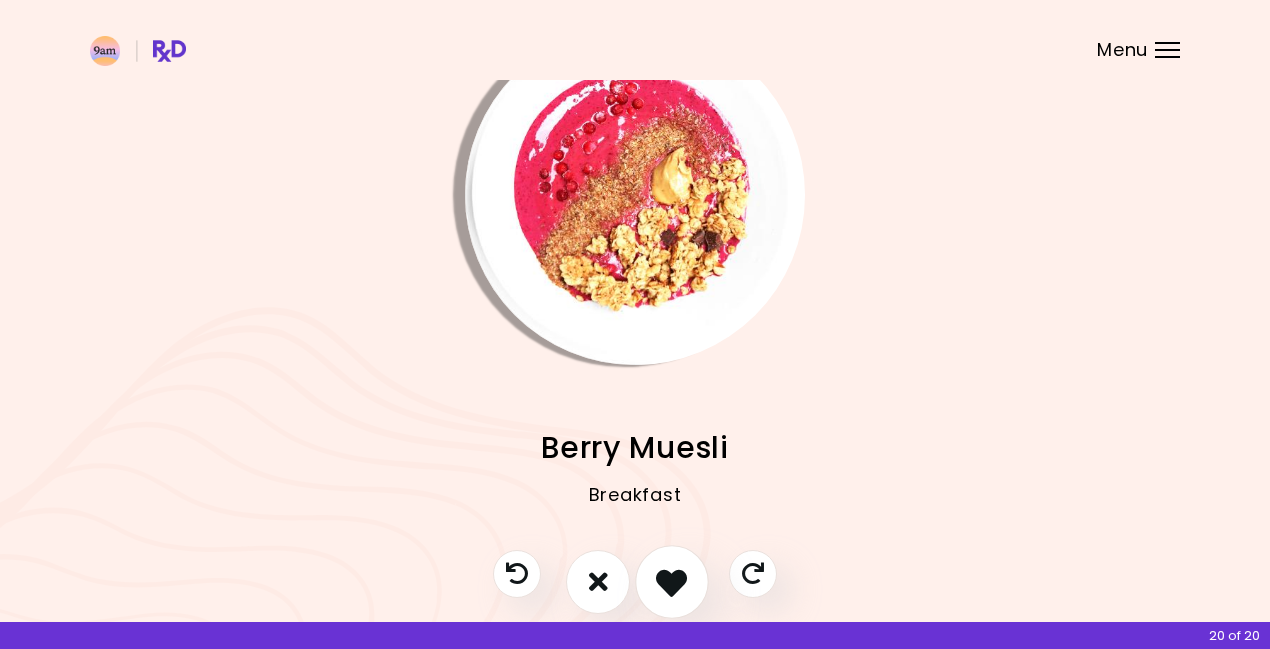 click at bounding box center [671, 581] 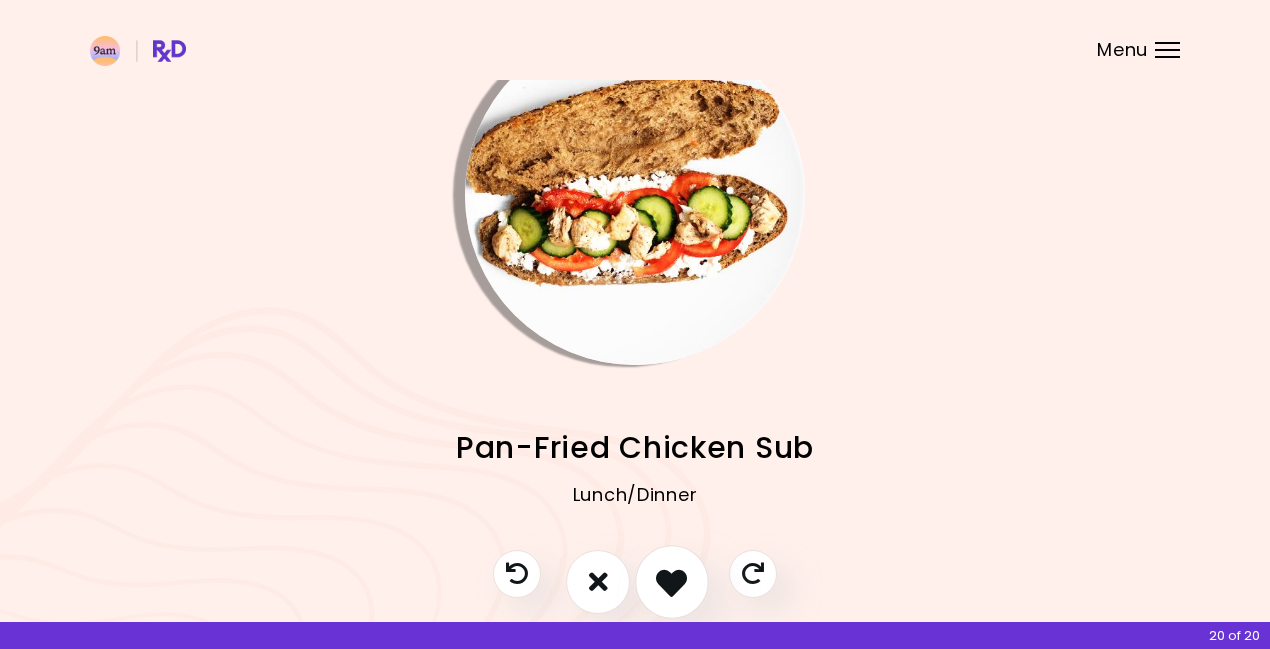click at bounding box center [671, 581] 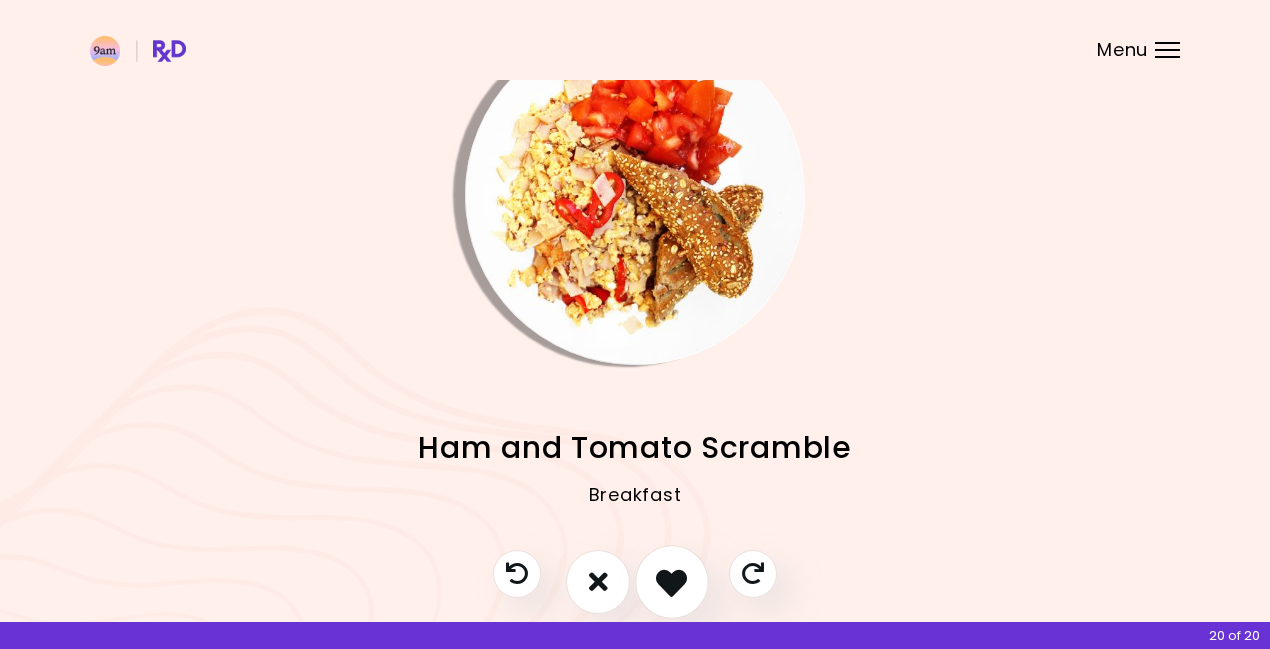 click at bounding box center [672, 582] 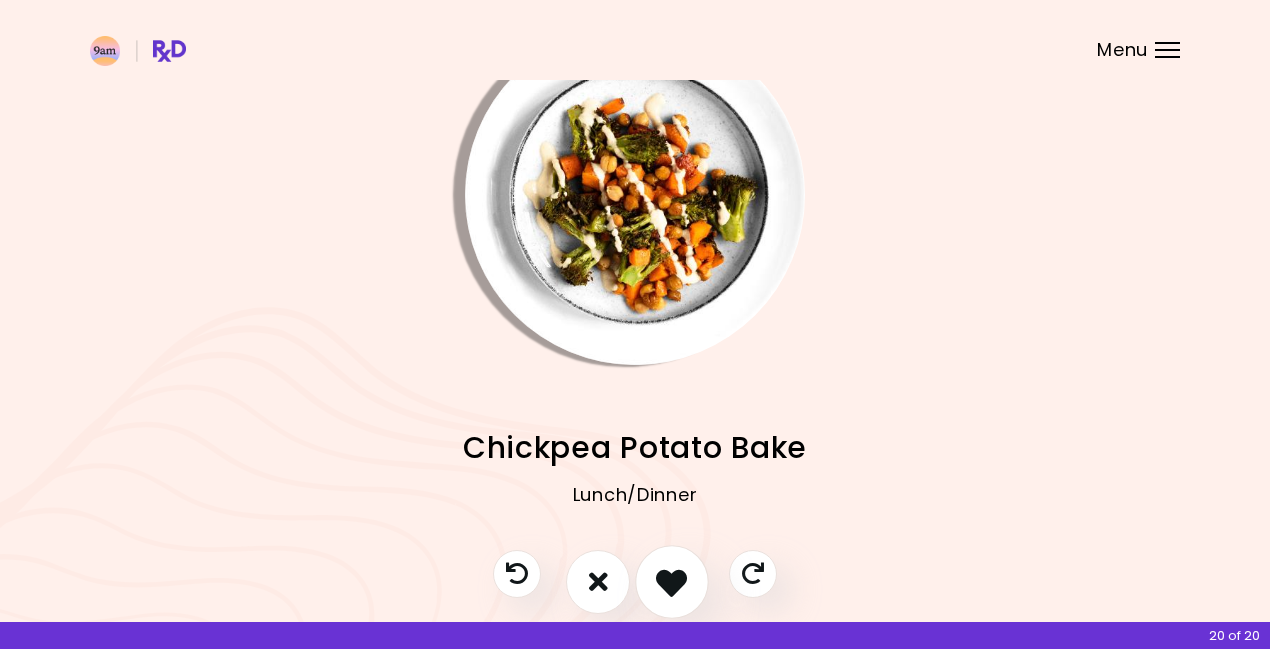 click at bounding box center (672, 582) 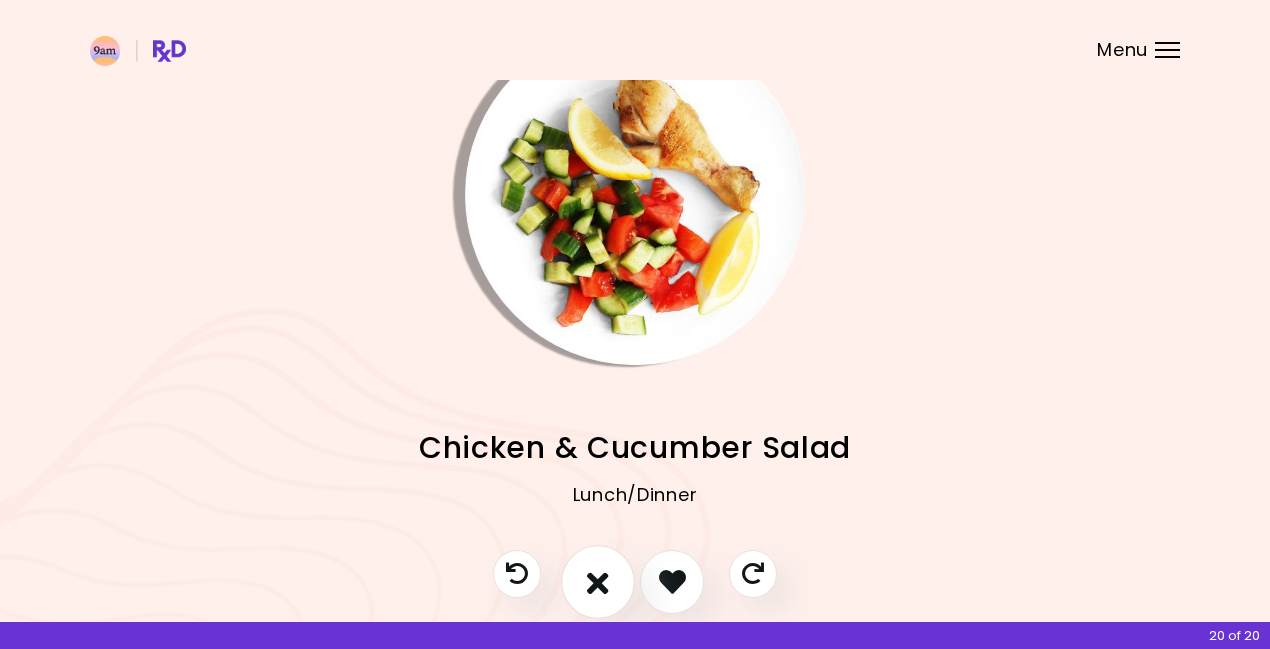 click at bounding box center (598, 582) 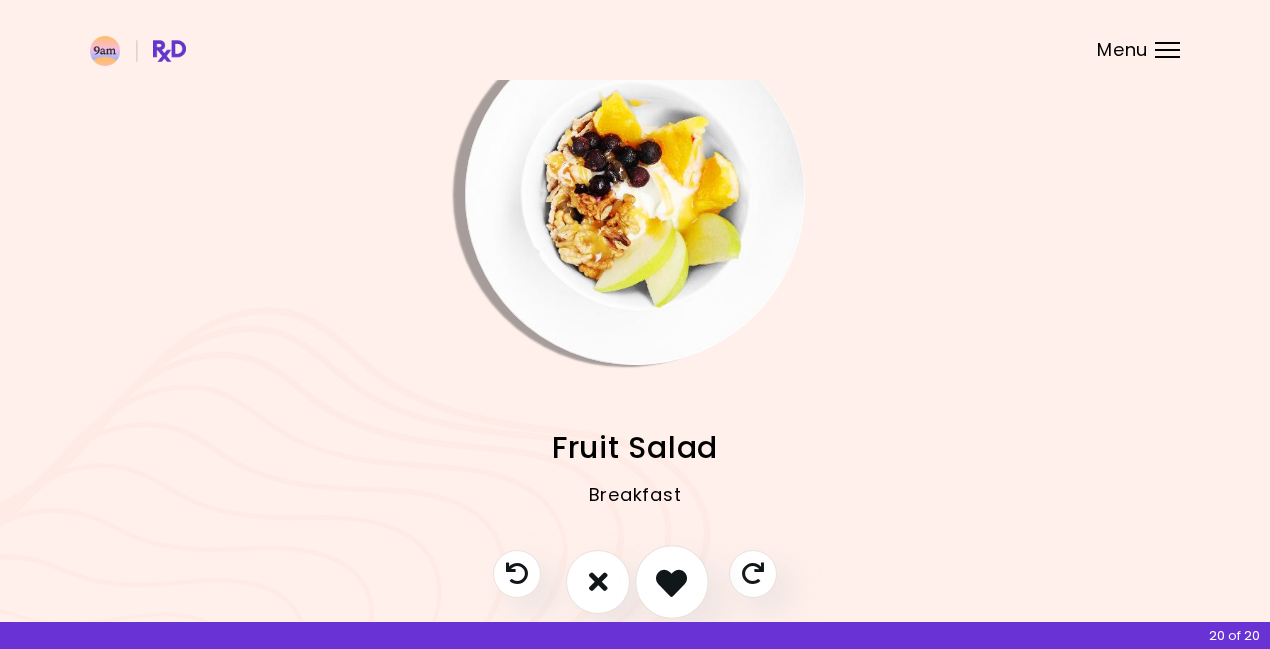 click at bounding box center [671, 581] 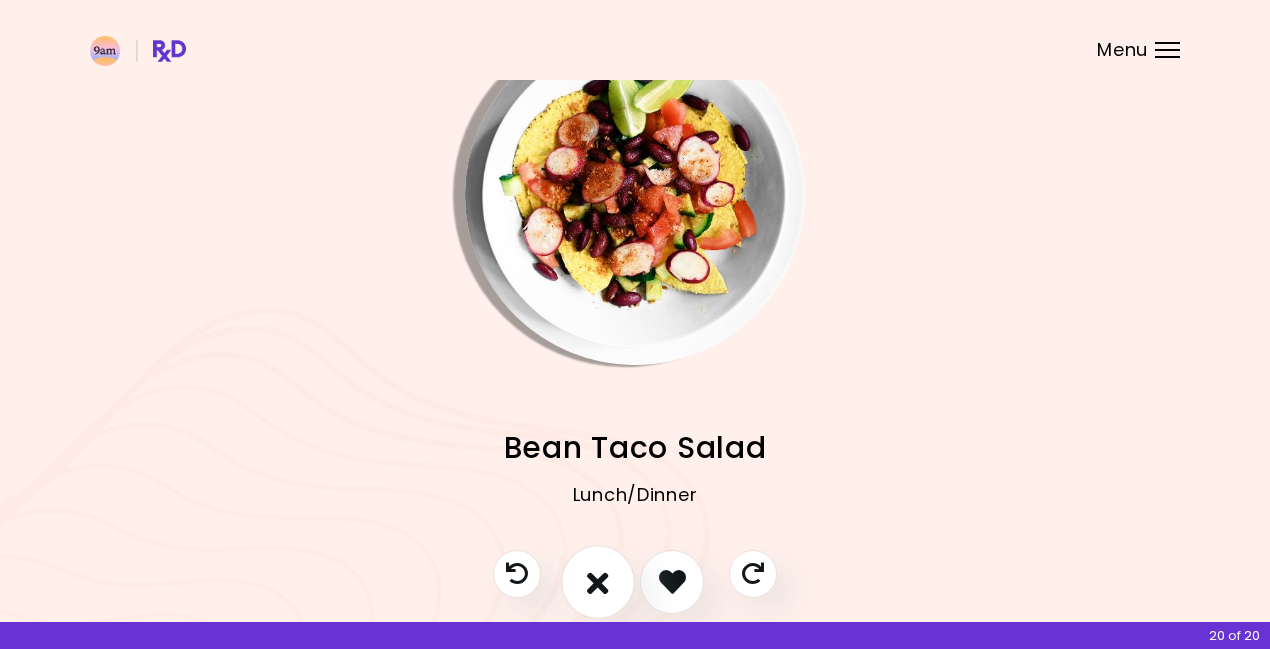 click at bounding box center [598, 581] 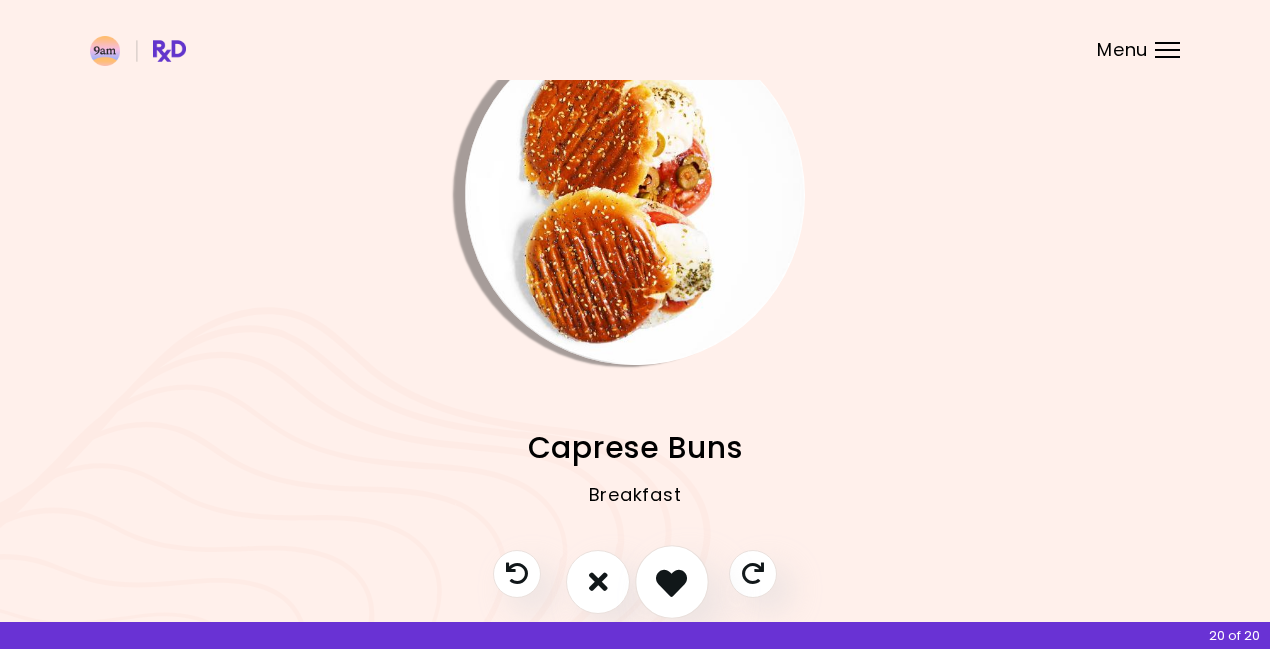 click at bounding box center (672, 582) 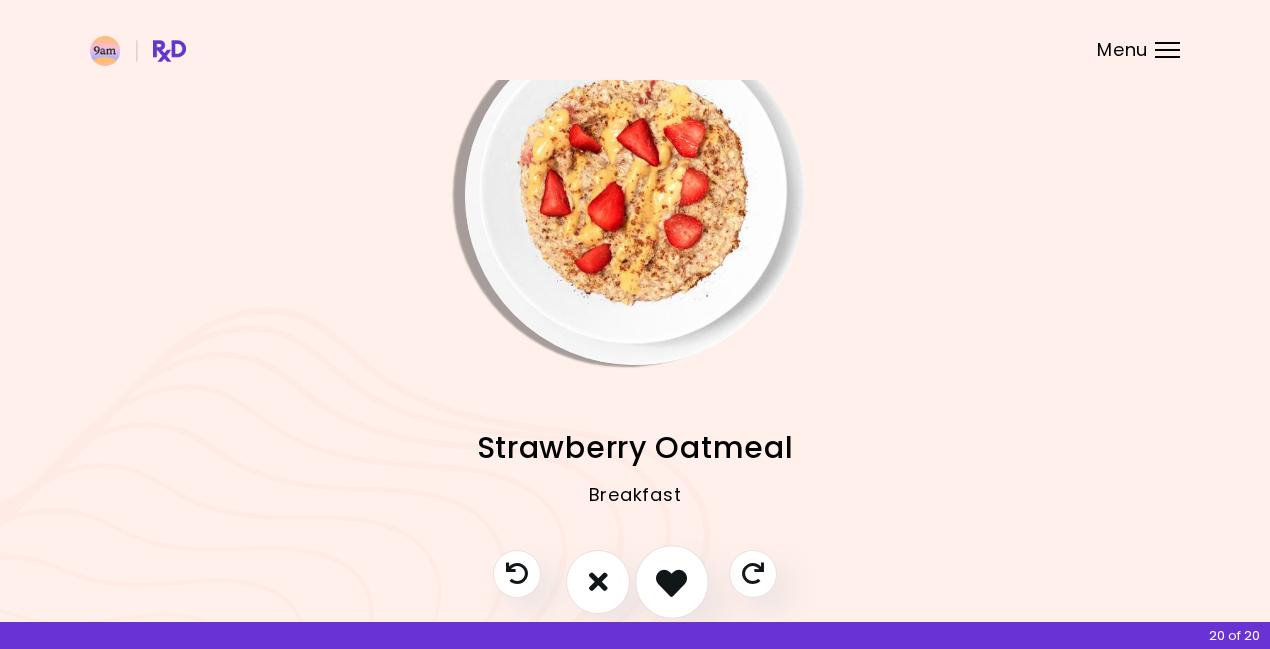 click at bounding box center (671, 581) 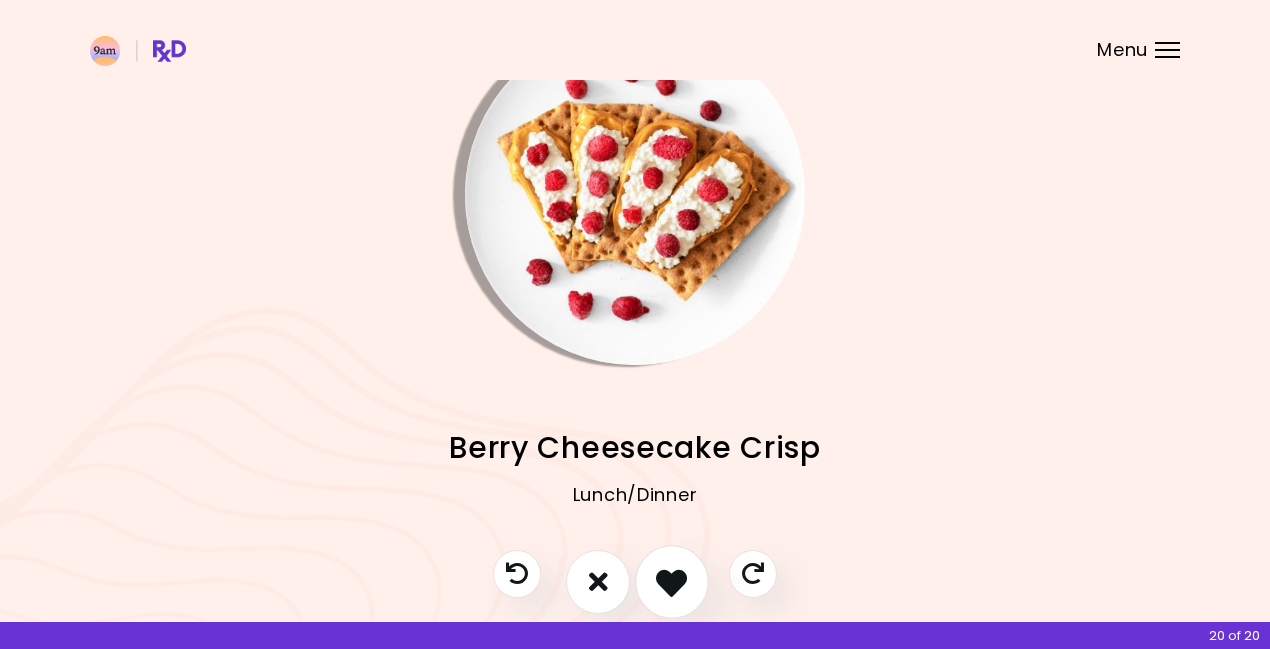 click at bounding box center (671, 581) 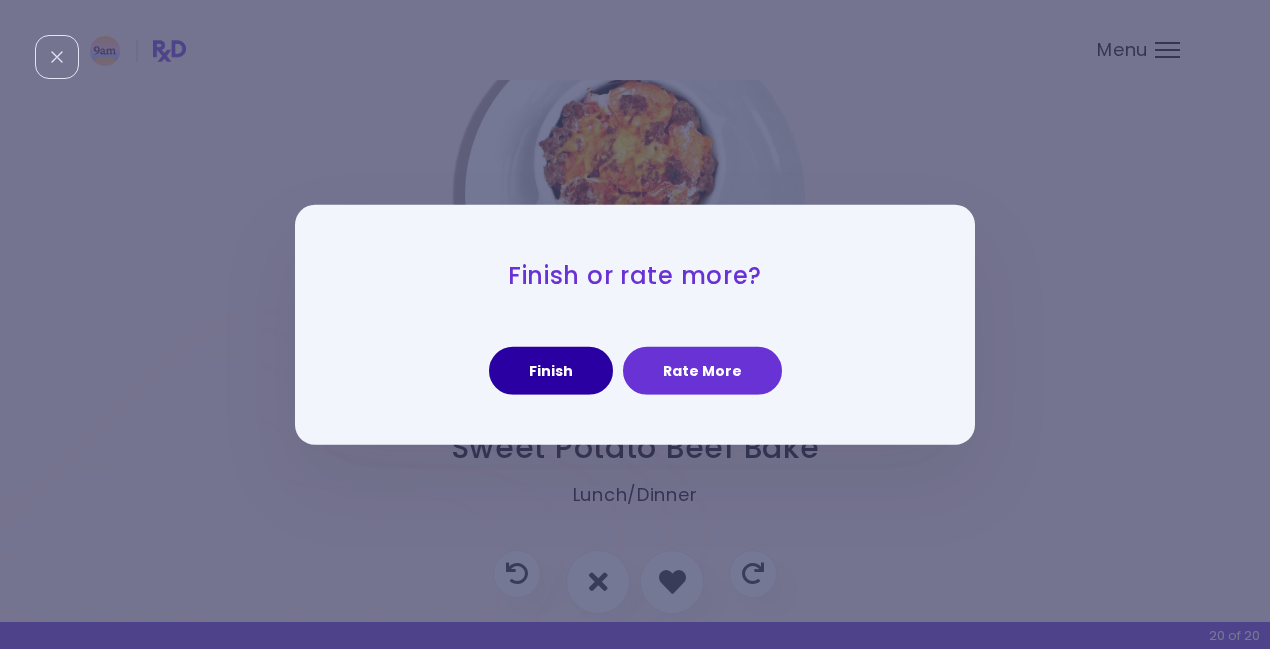 click on "Finish" at bounding box center [551, 371] 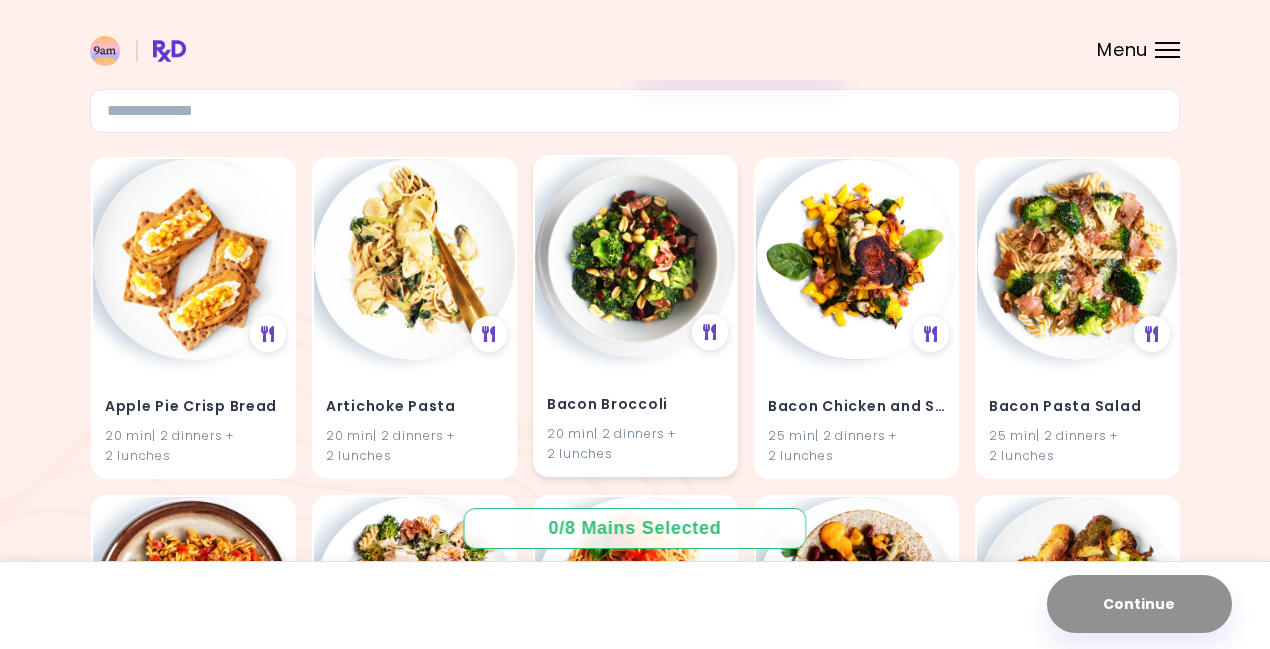 scroll, scrollTop: 141, scrollLeft: 0, axis: vertical 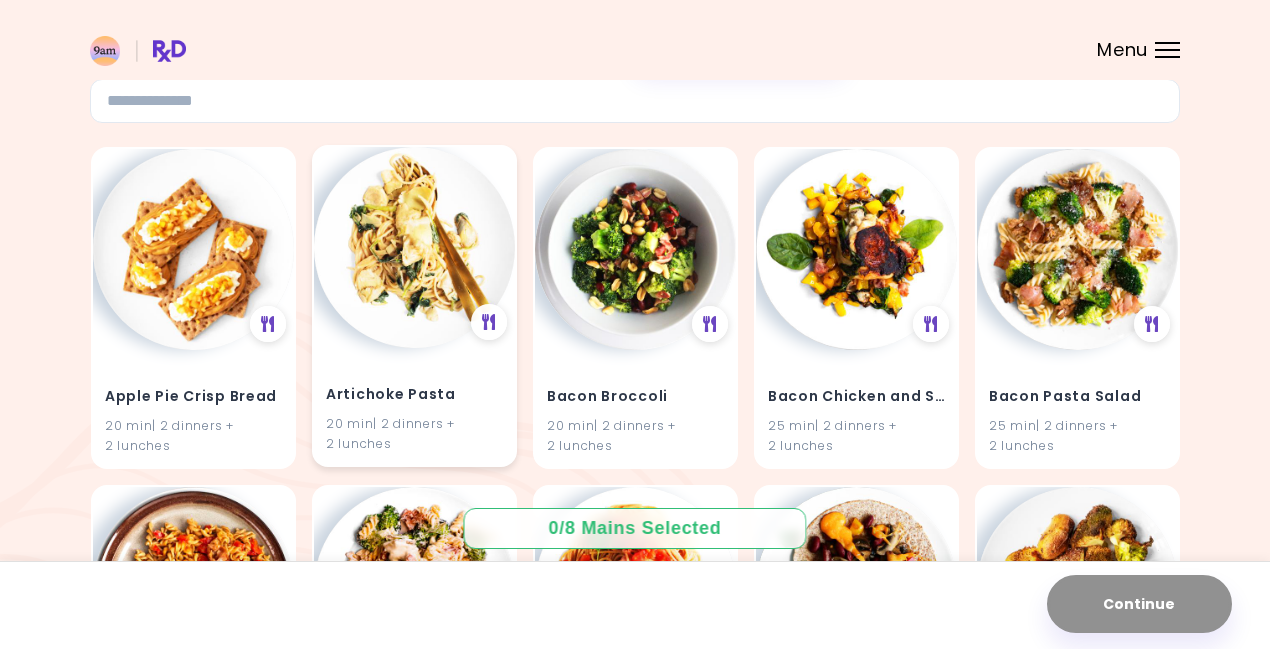 click on "Artichoke Pasta" at bounding box center (414, 394) 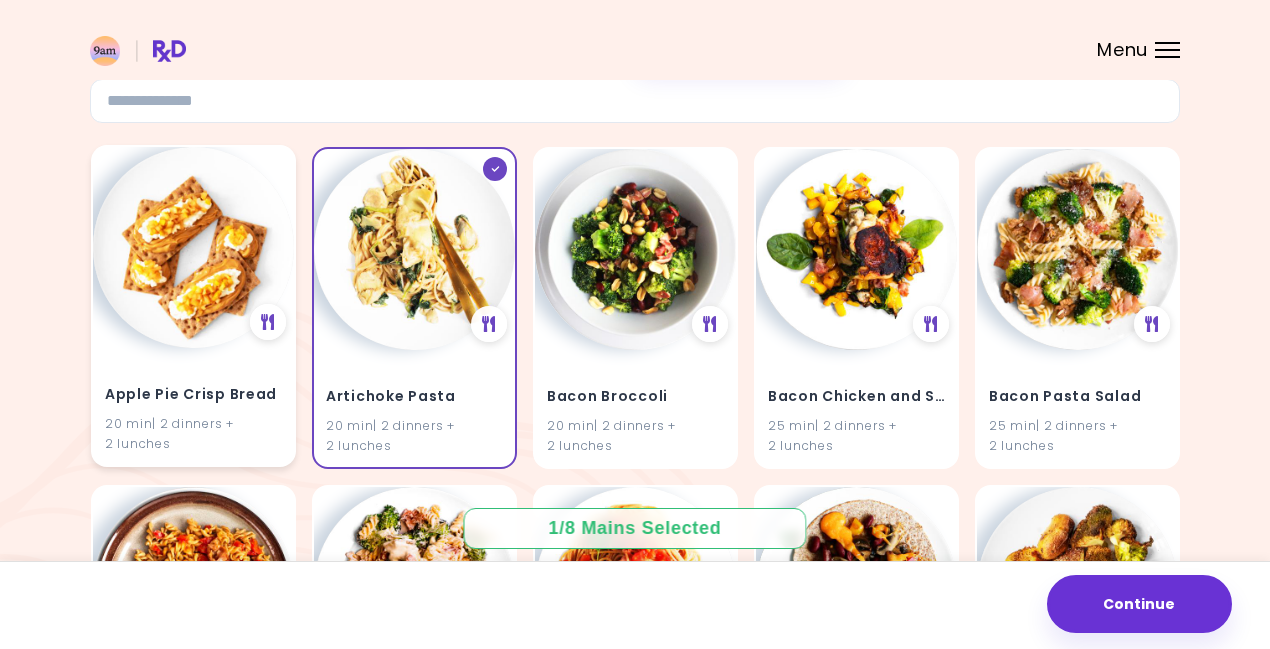 click on "Apple Pie Crisp Bread 20   min  |   2 dinners +
2 lunches" at bounding box center (193, 406) 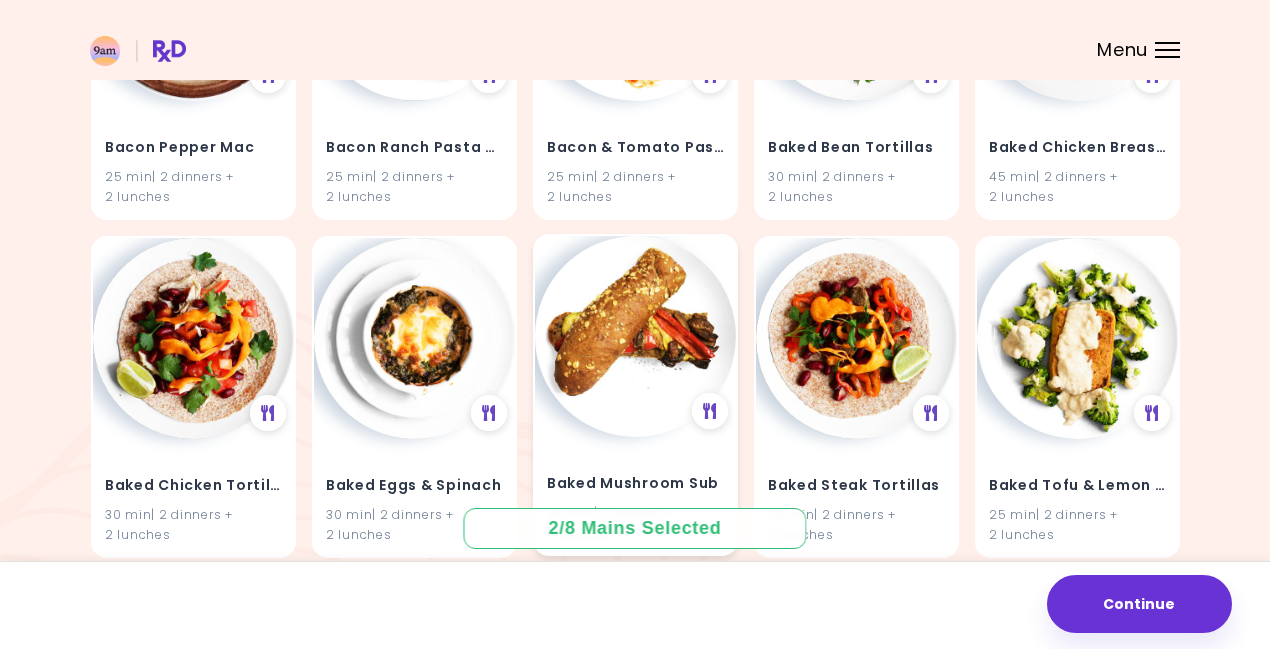 scroll, scrollTop: 731, scrollLeft: 0, axis: vertical 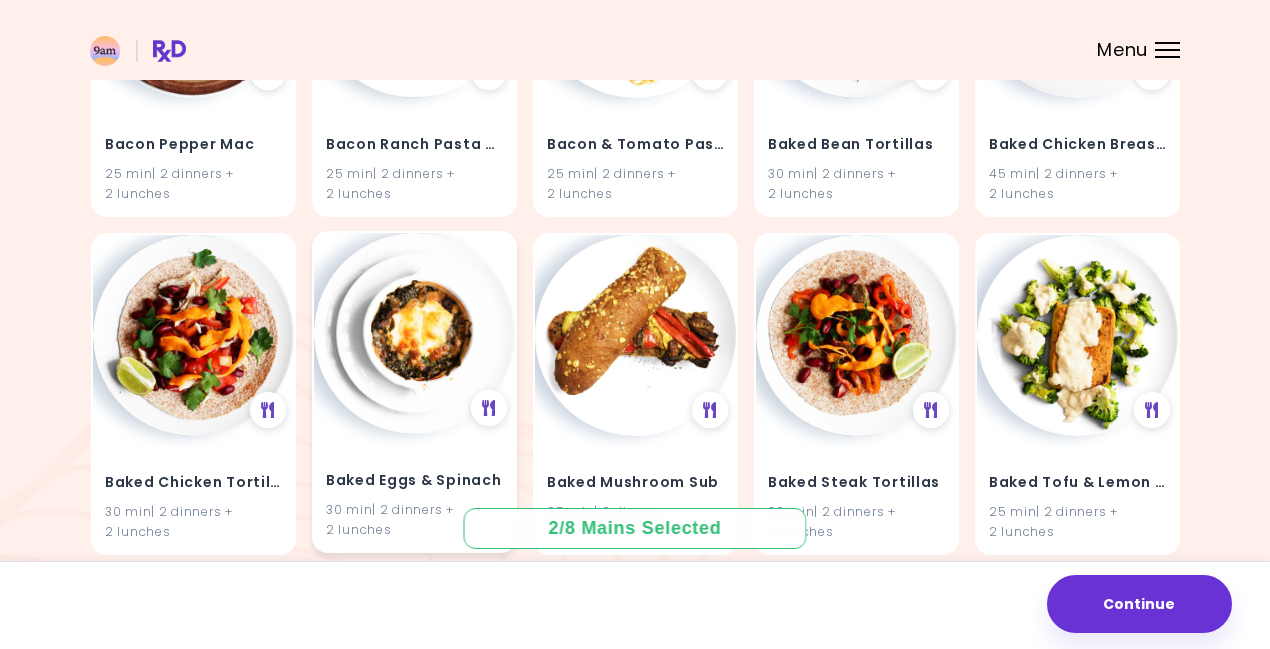 click at bounding box center [414, 333] 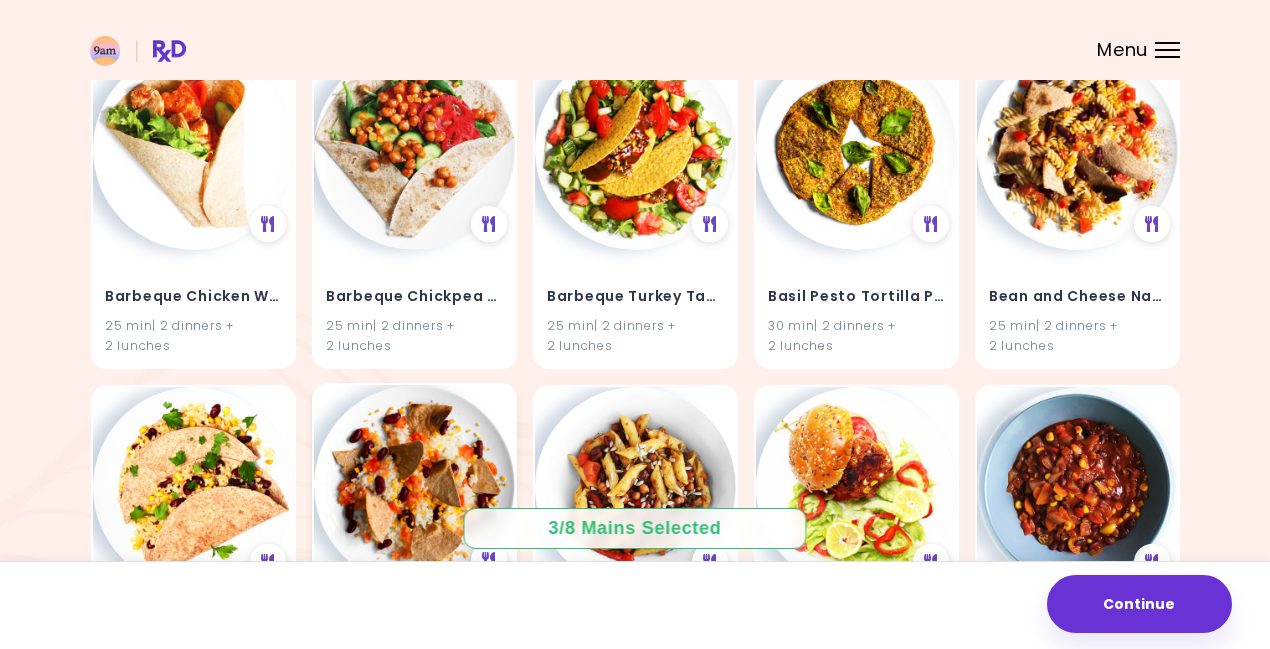scroll, scrollTop: 1933, scrollLeft: 0, axis: vertical 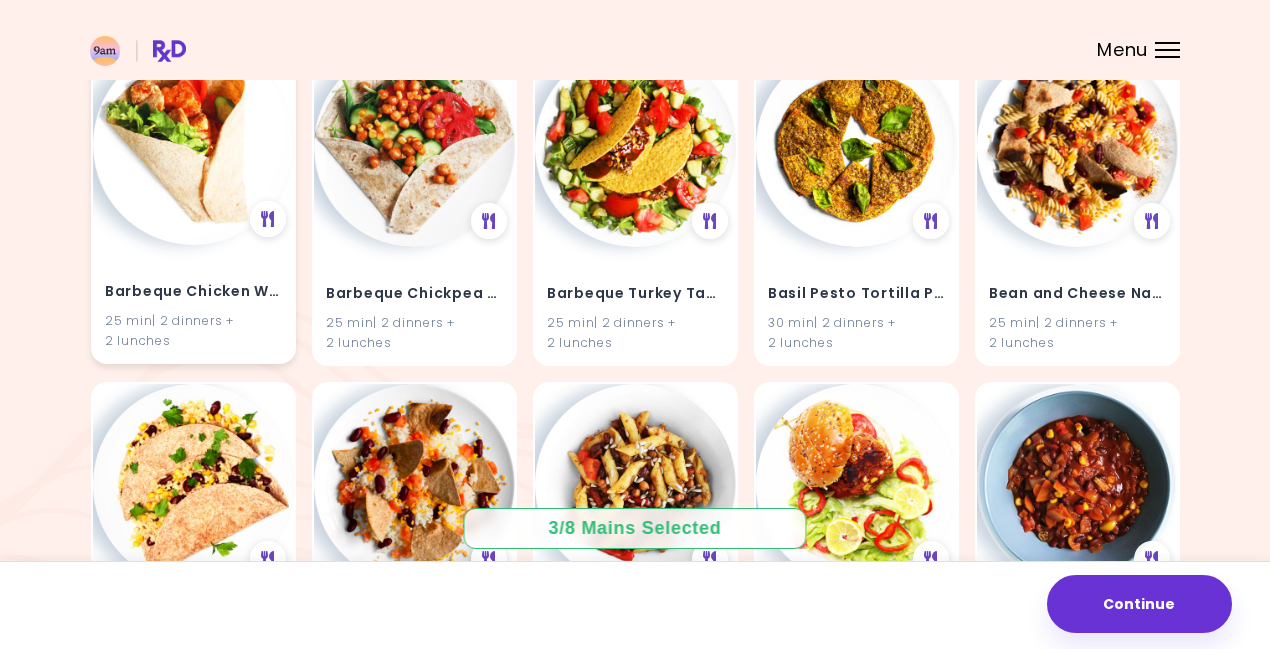 click at bounding box center [193, 144] 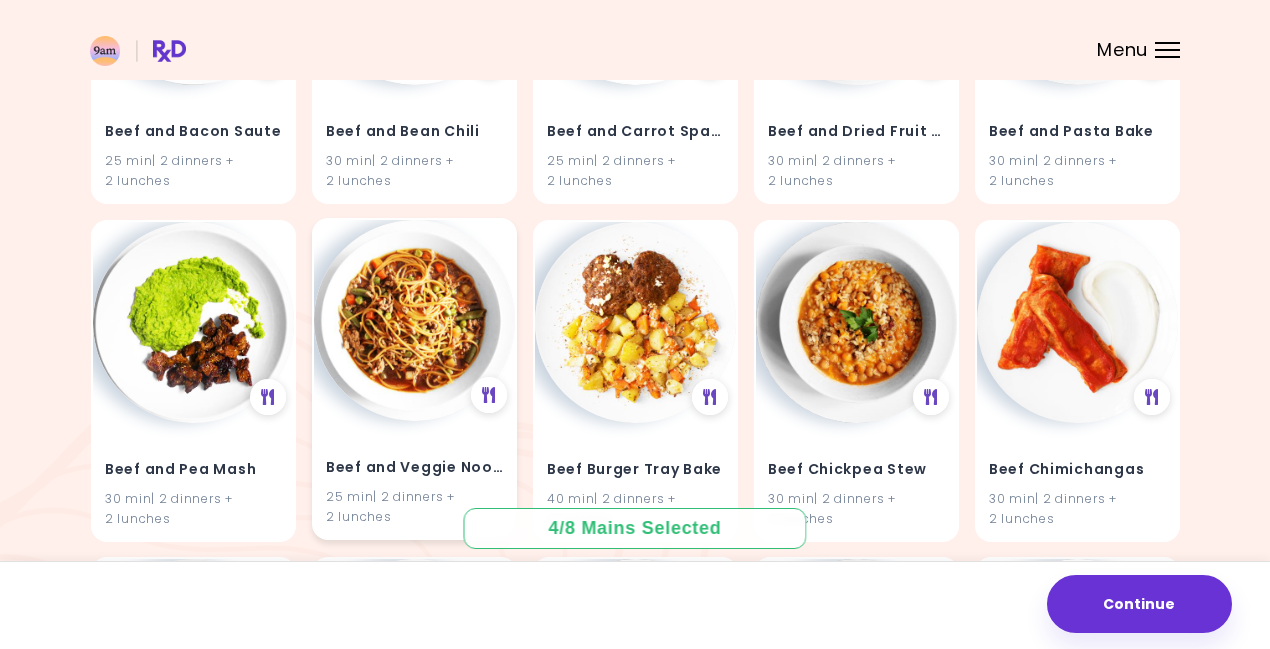 scroll, scrollTop: 3443, scrollLeft: 0, axis: vertical 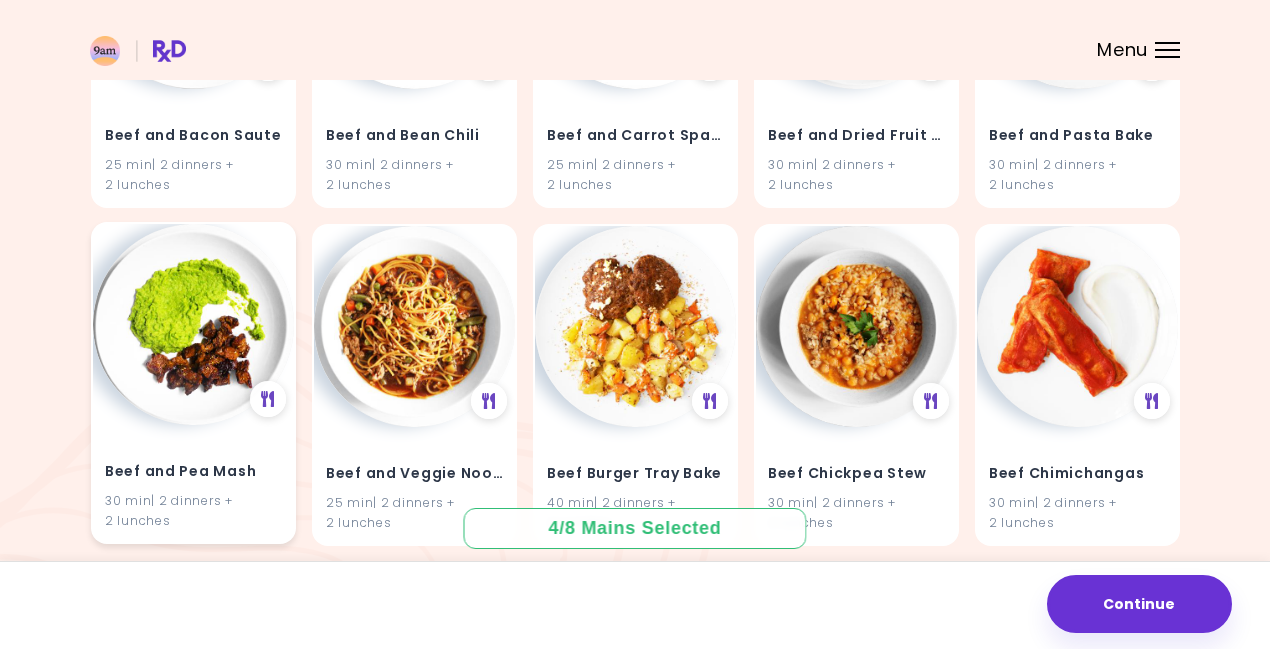 click at bounding box center [193, 324] 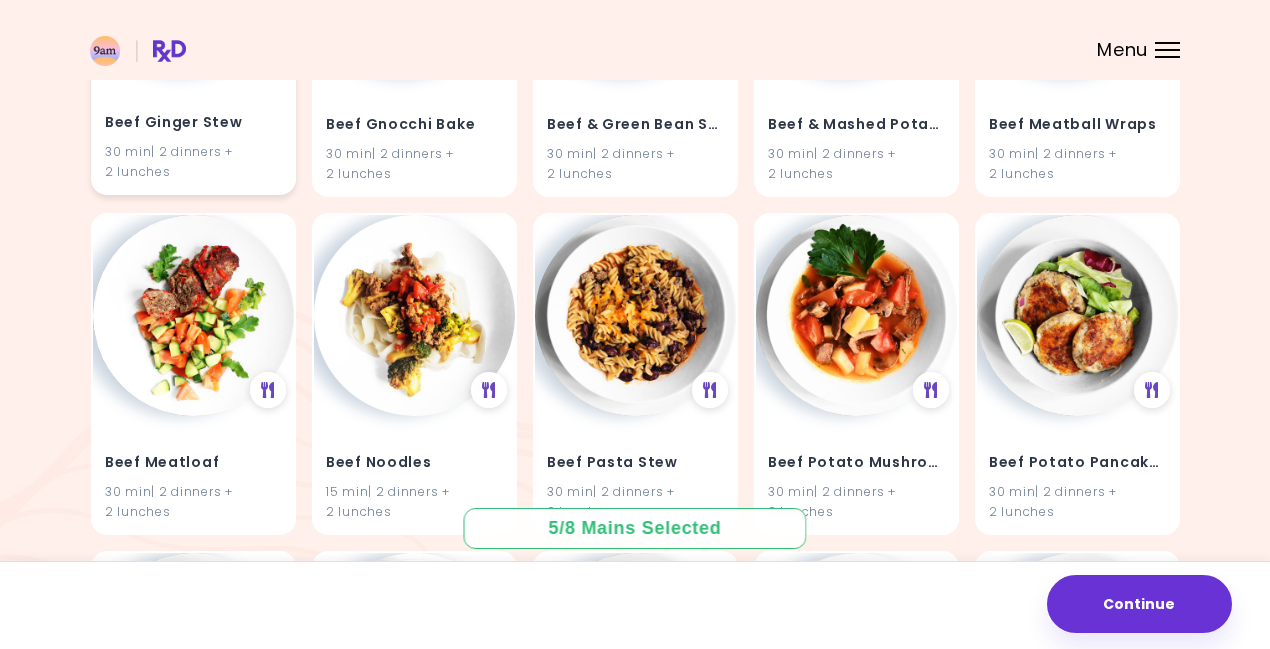 scroll, scrollTop: 4473, scrollLeft: 0, axis: vertical 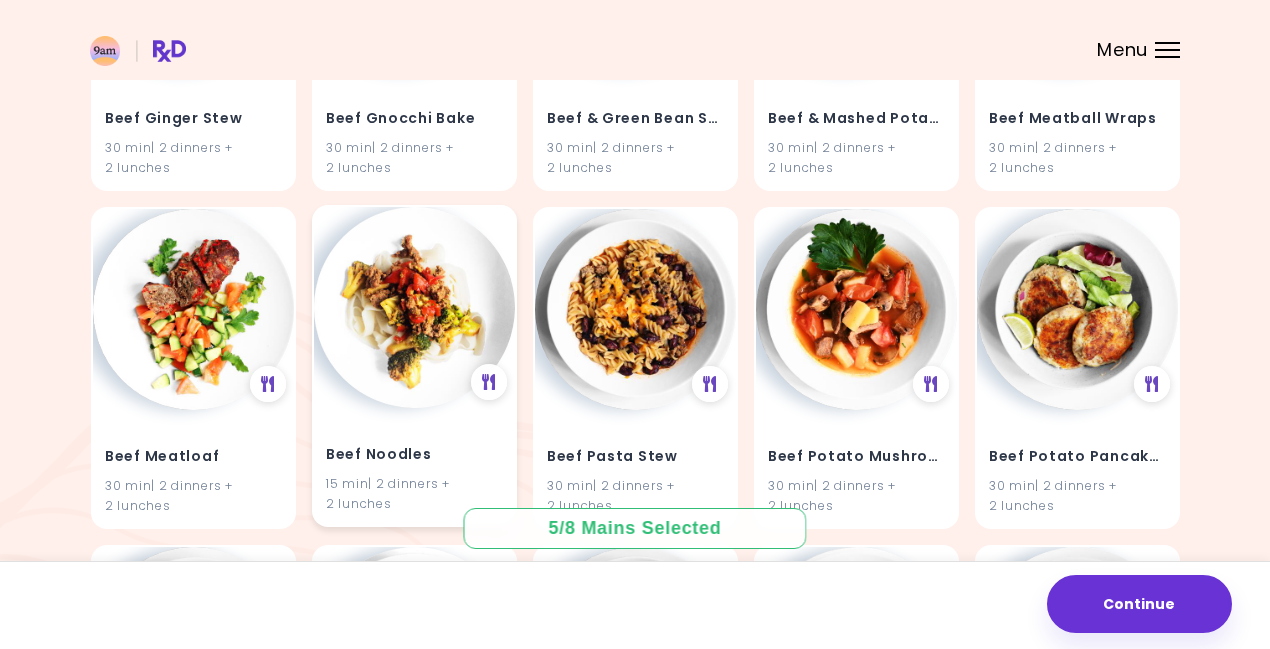 click at bounding box center (414, 307) 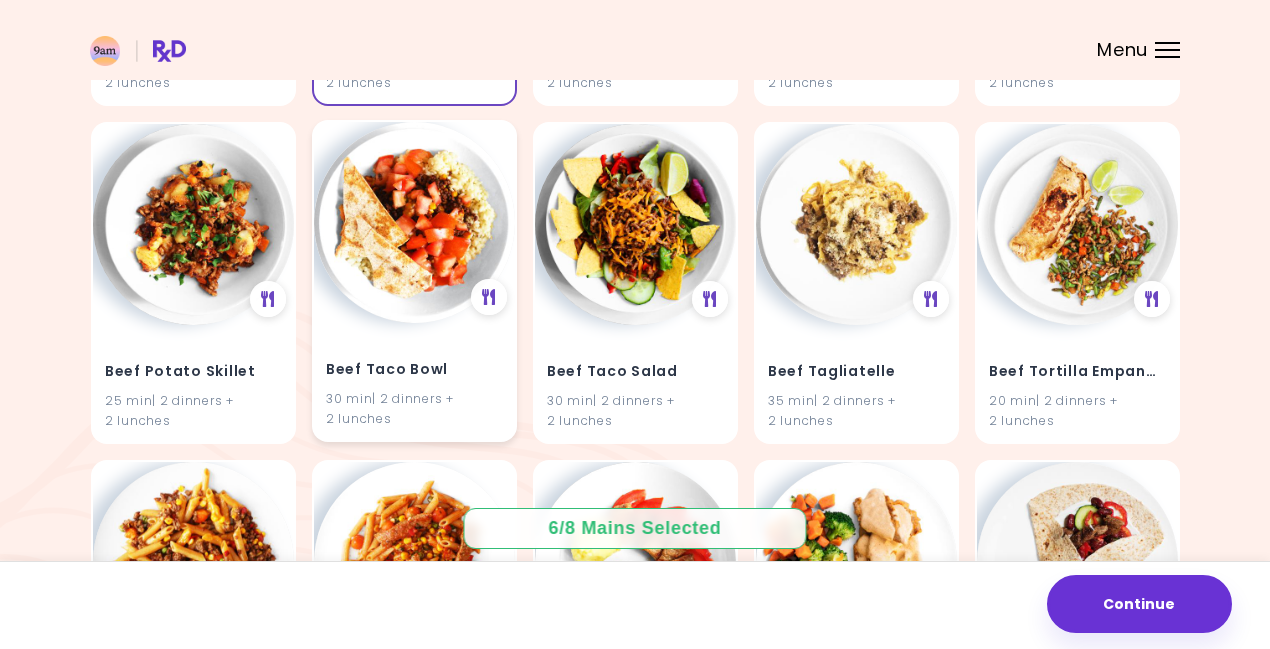 scroll, scrollTop: 4899, scrollLeft: 0, axis: vertical 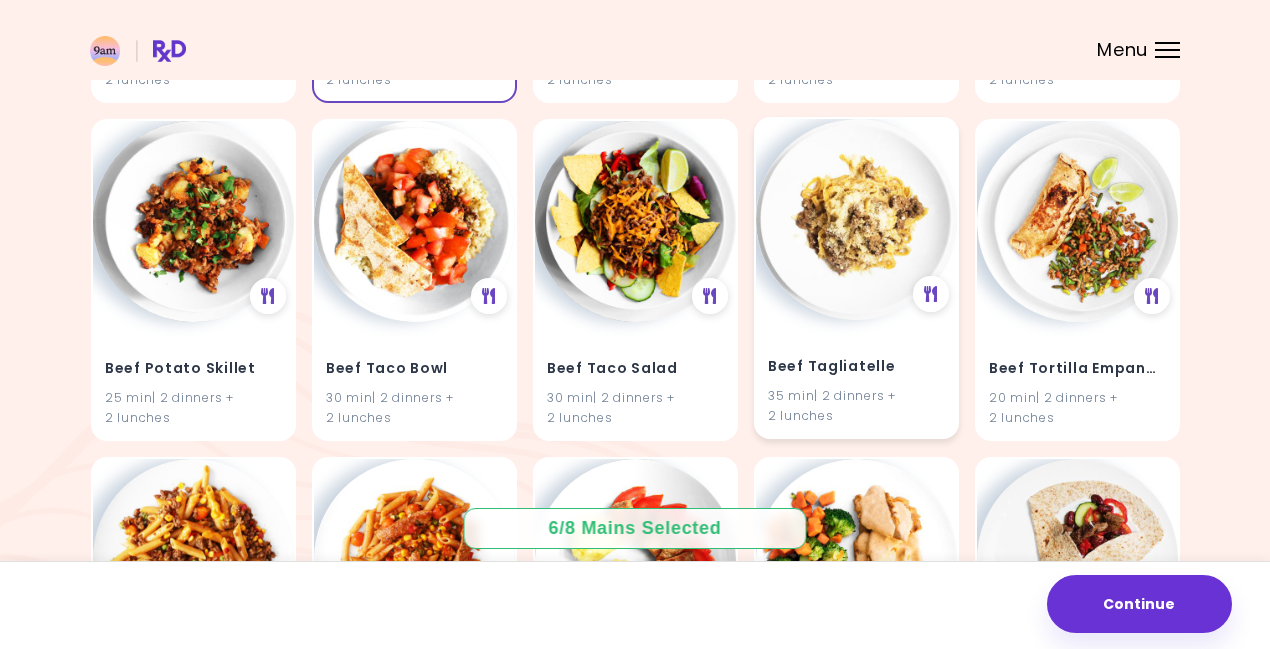 click at bounding box center (856, 219) 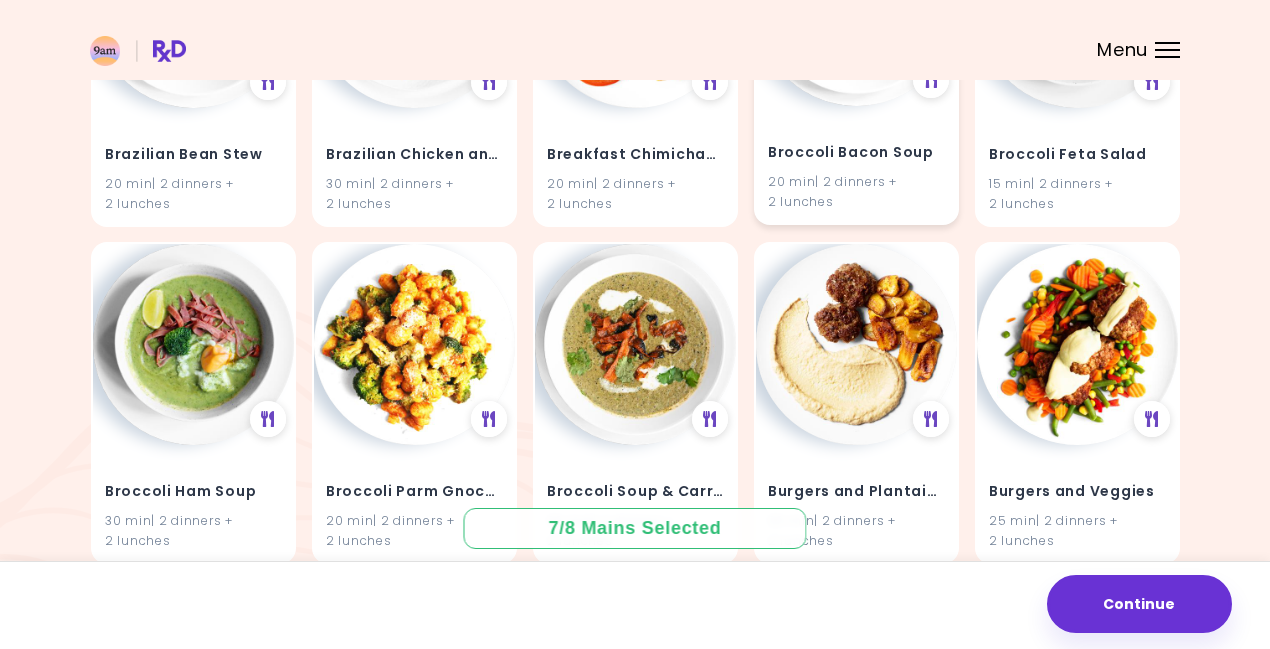 scroll, scrollTop: 6515, scrollLeft: 0, axis: vertical 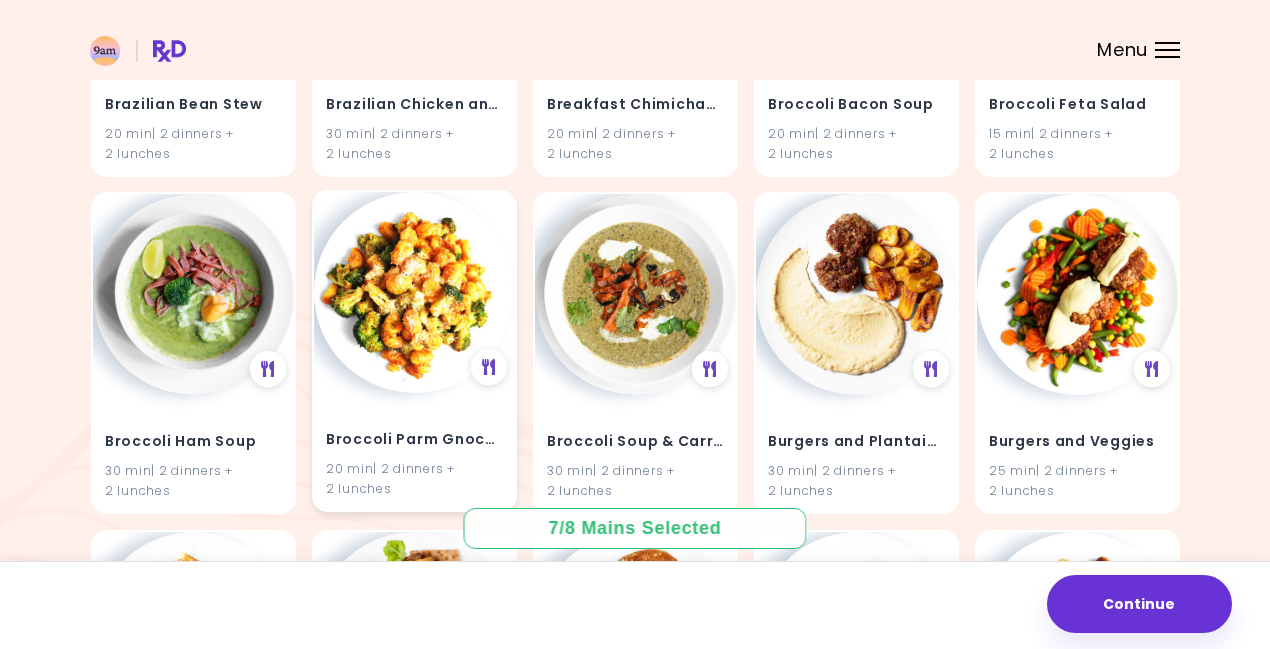 click on "Broccoli Parm Gnocchi 20   min  |   2 dinners +
2 lunches" at bounding box center [414, 451] 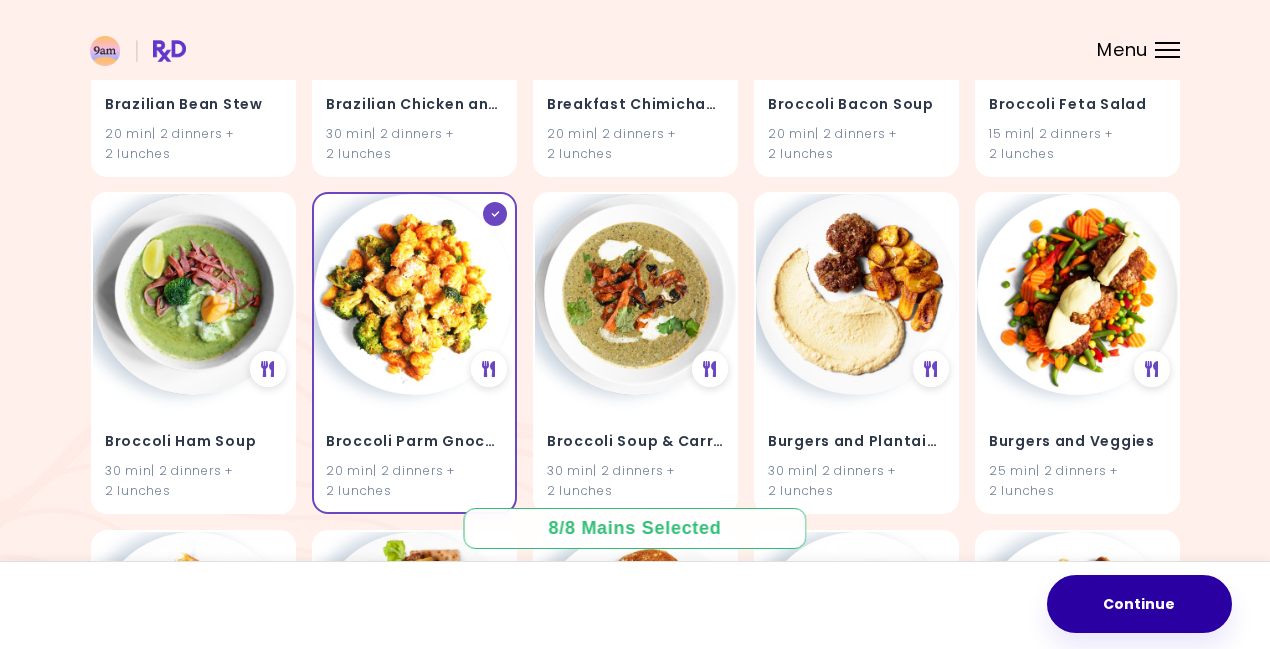 click on "Continue" at bounding box center (1139, 604) 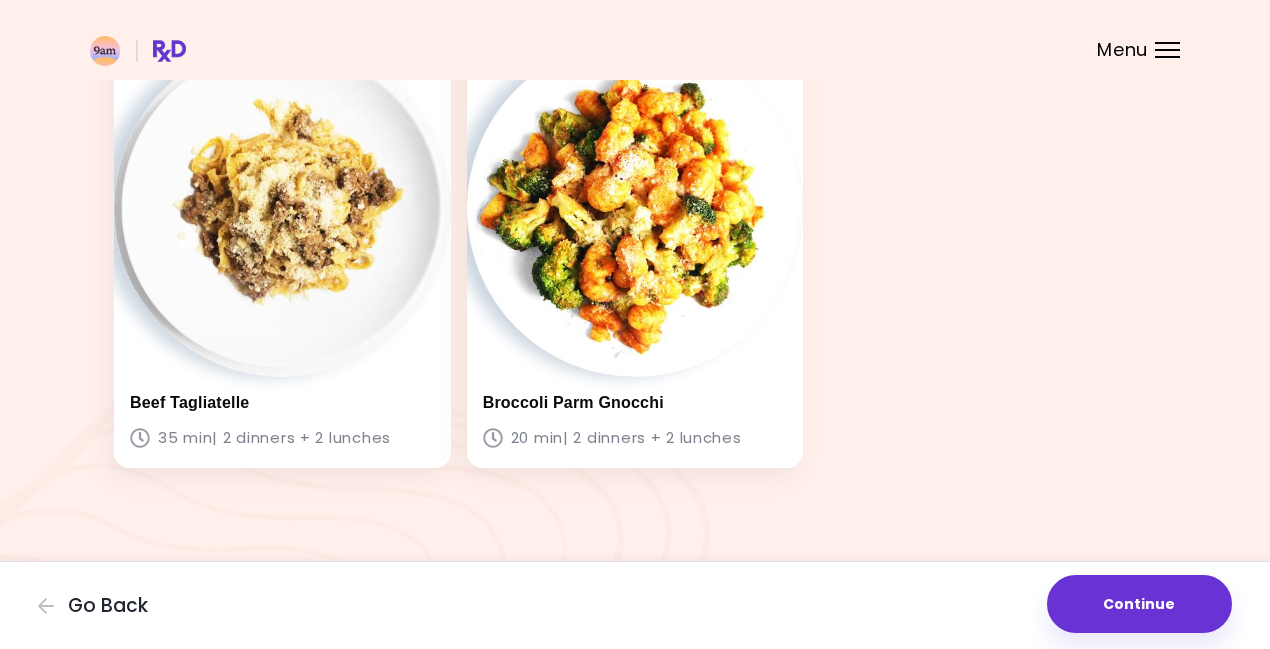 scroll, scrollTop: 1036, scrollLeft: 0, axis: vertical 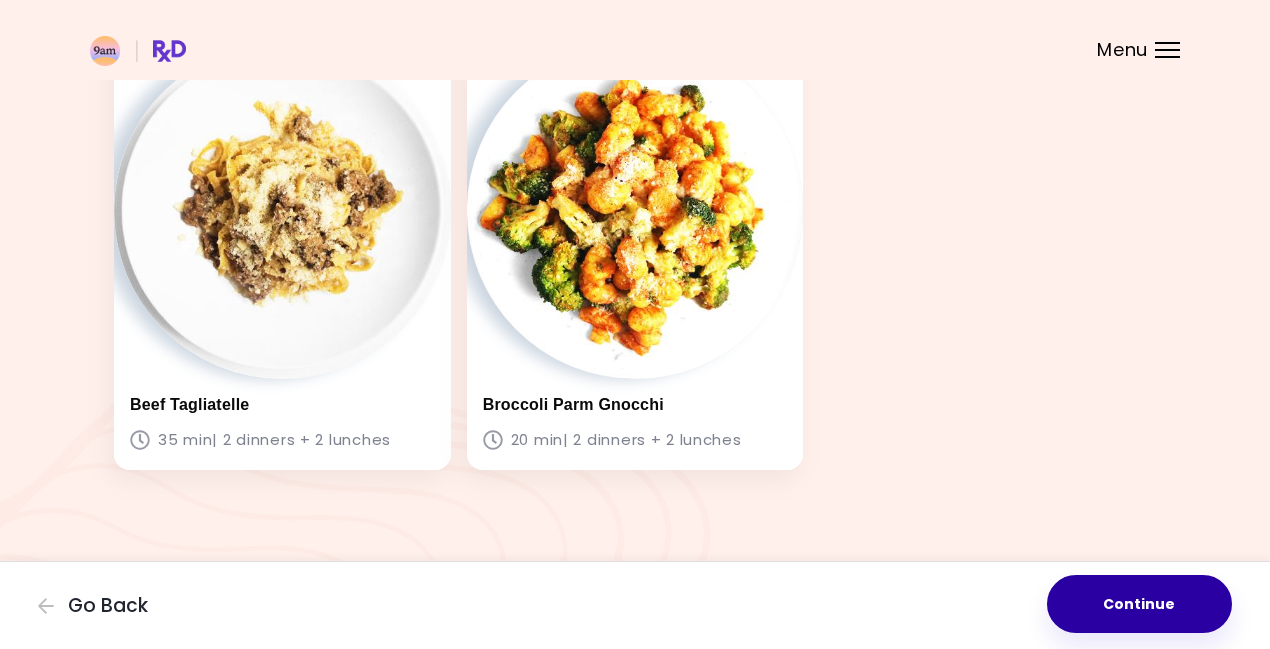 click on "Continue" at bounding box center [1139, 604] 